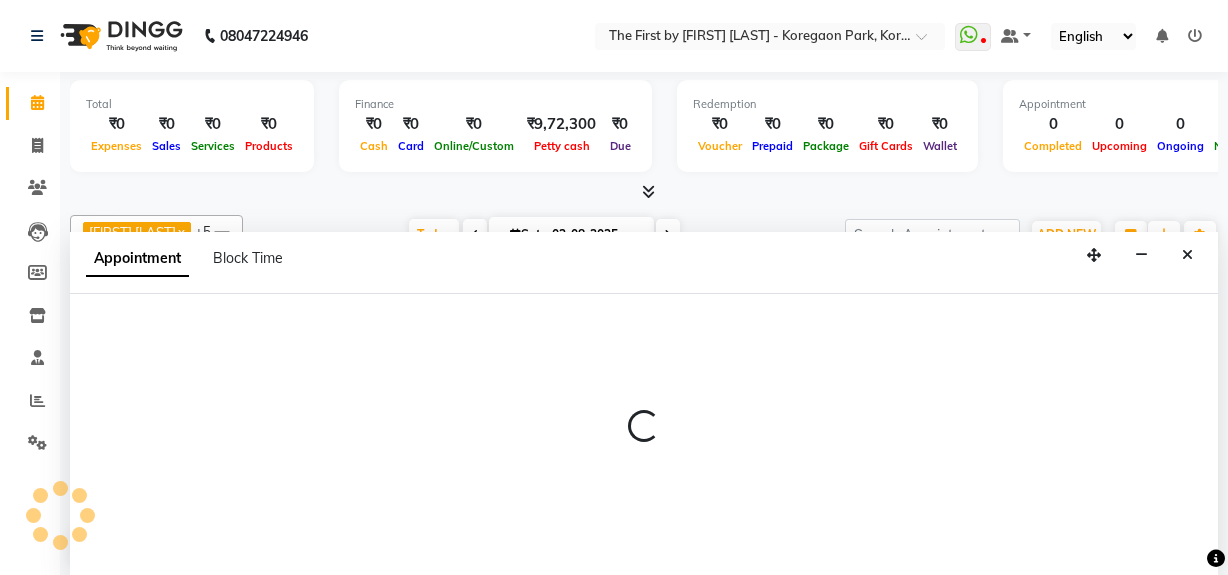 scroll, scrollTop: 0, scrollLeft: 0, axis: both 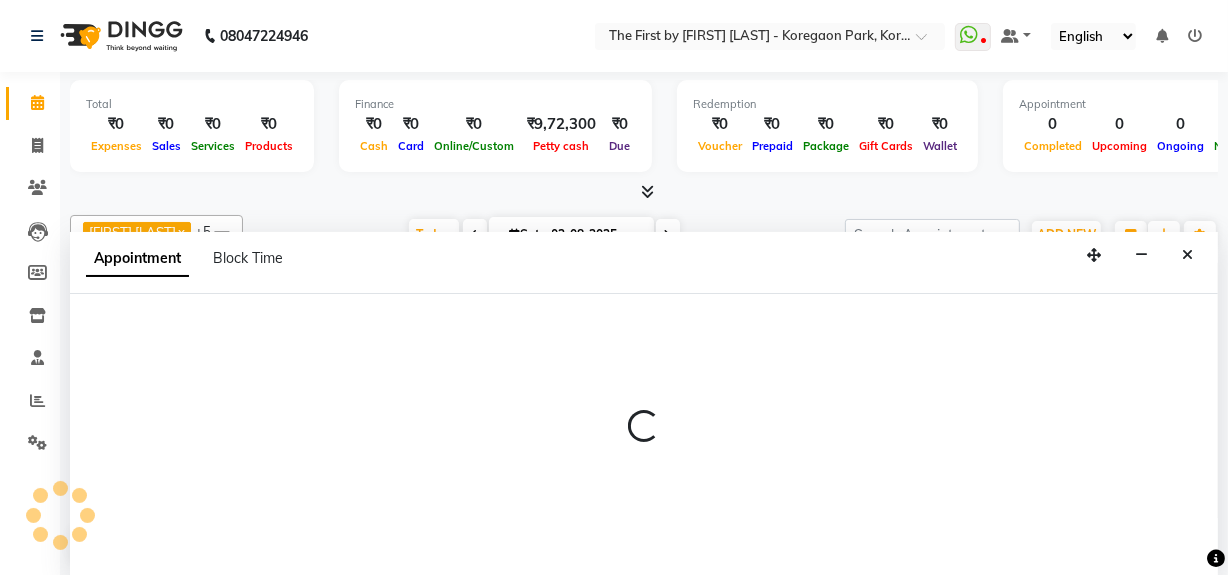 select on "66898" 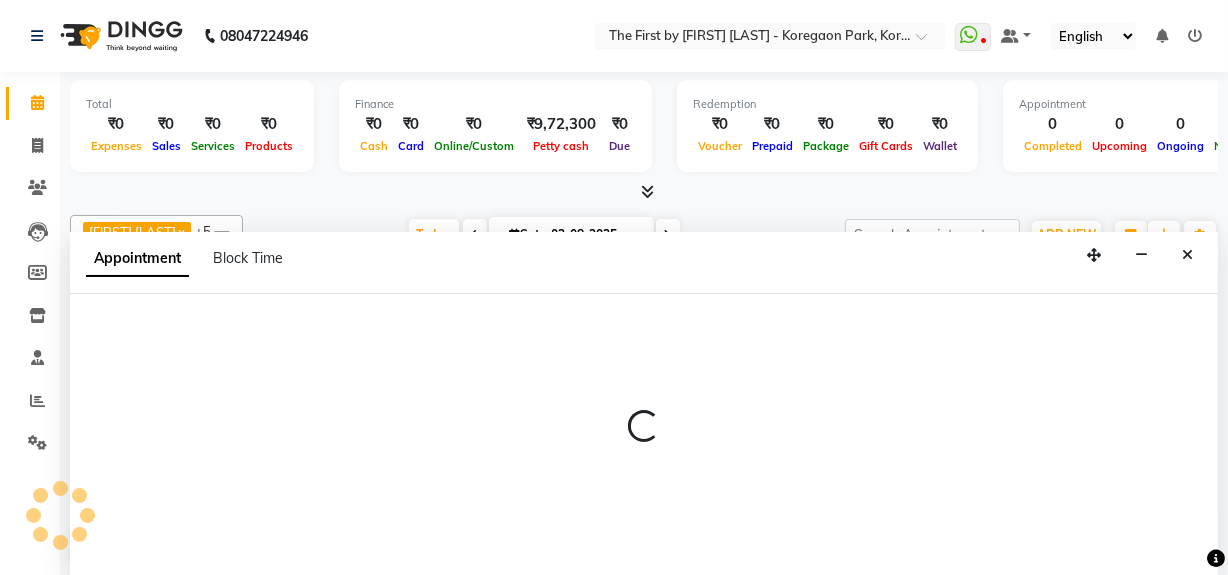 select on "705" 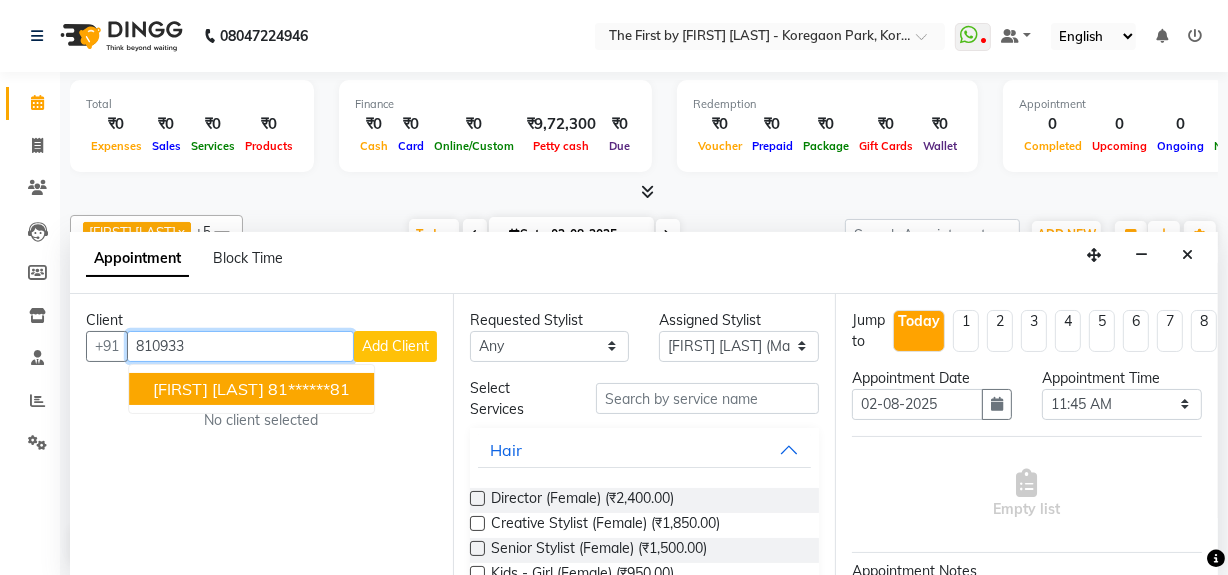 click on "[FIRST] [LAST]  [PHONE]" at bounding box center [251, 389] 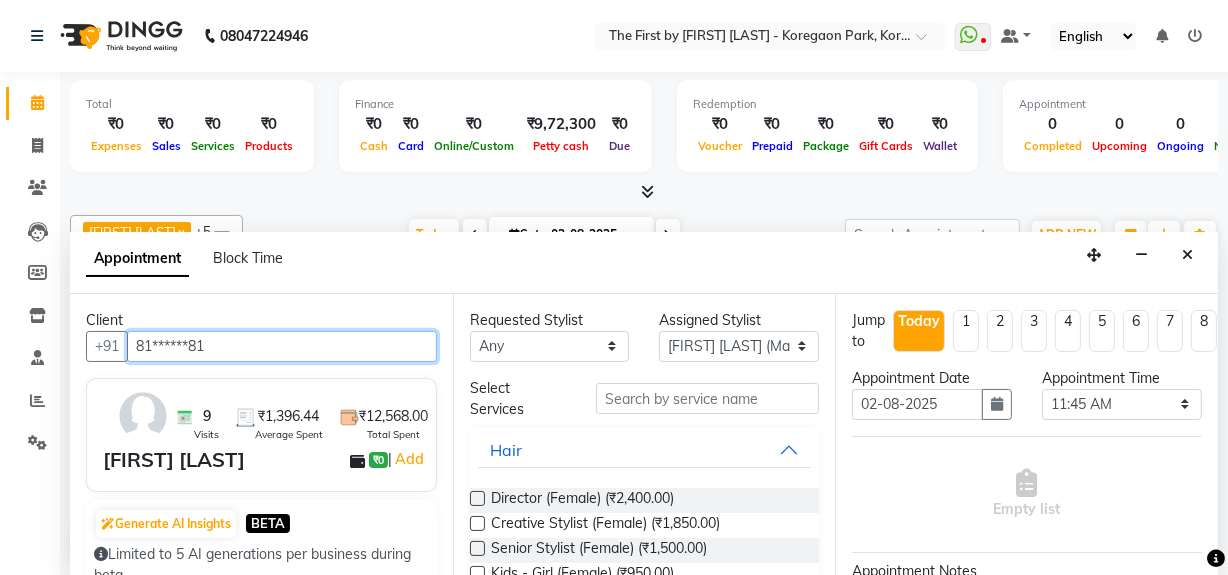 type on "81******81" 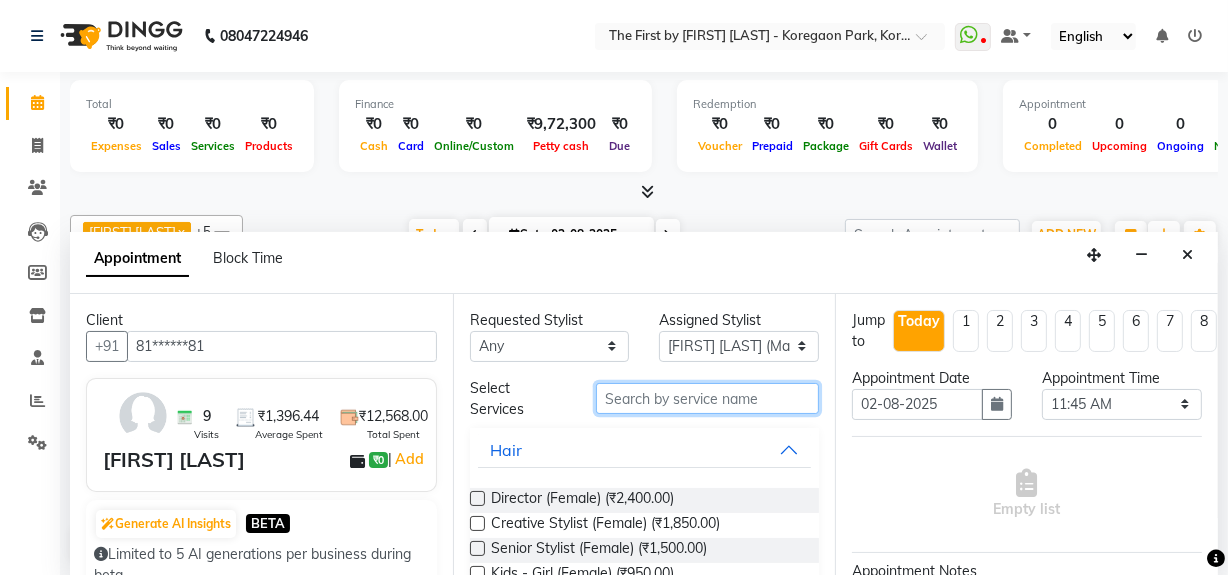 click at bounding box center (707, 398) 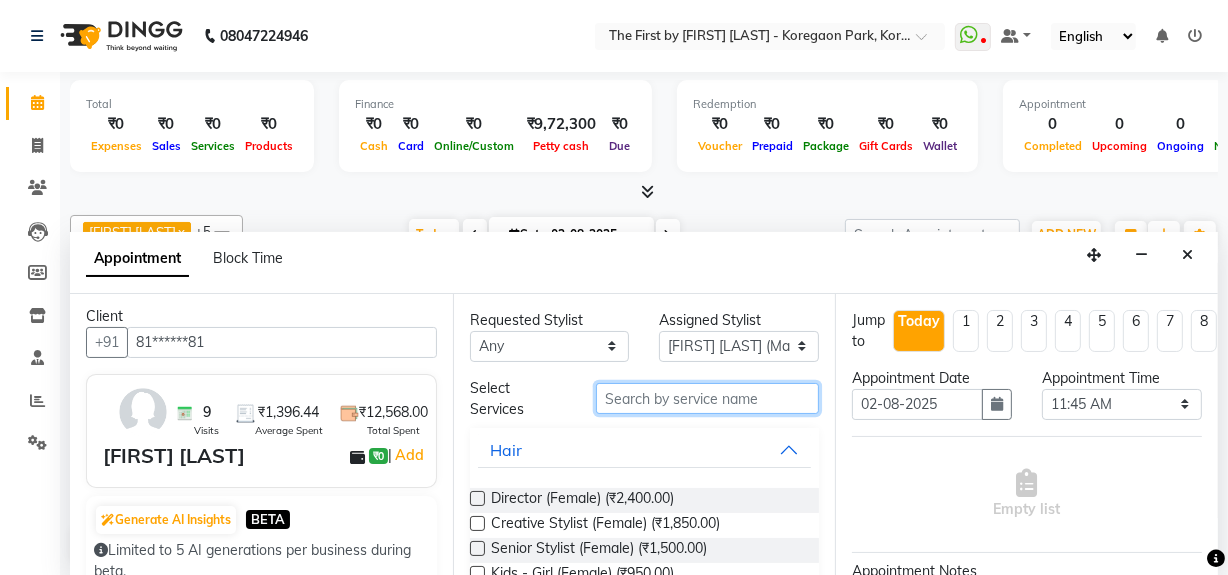 scroll, scrollTop: 0, scrollLeft: 0, axis: both 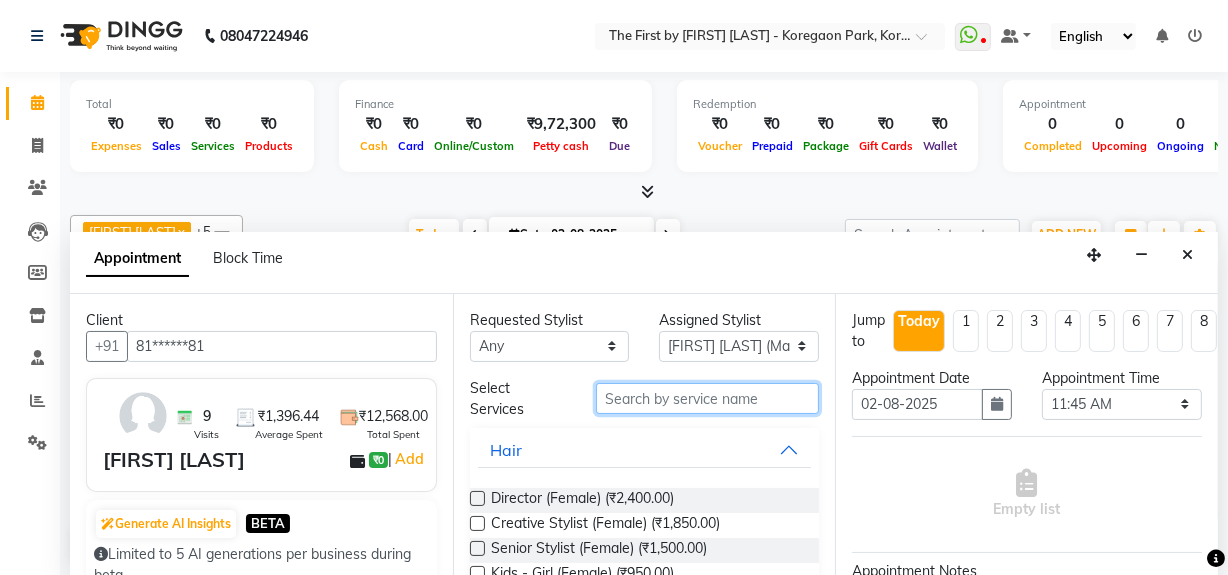 click at bounding box center [707, 398] 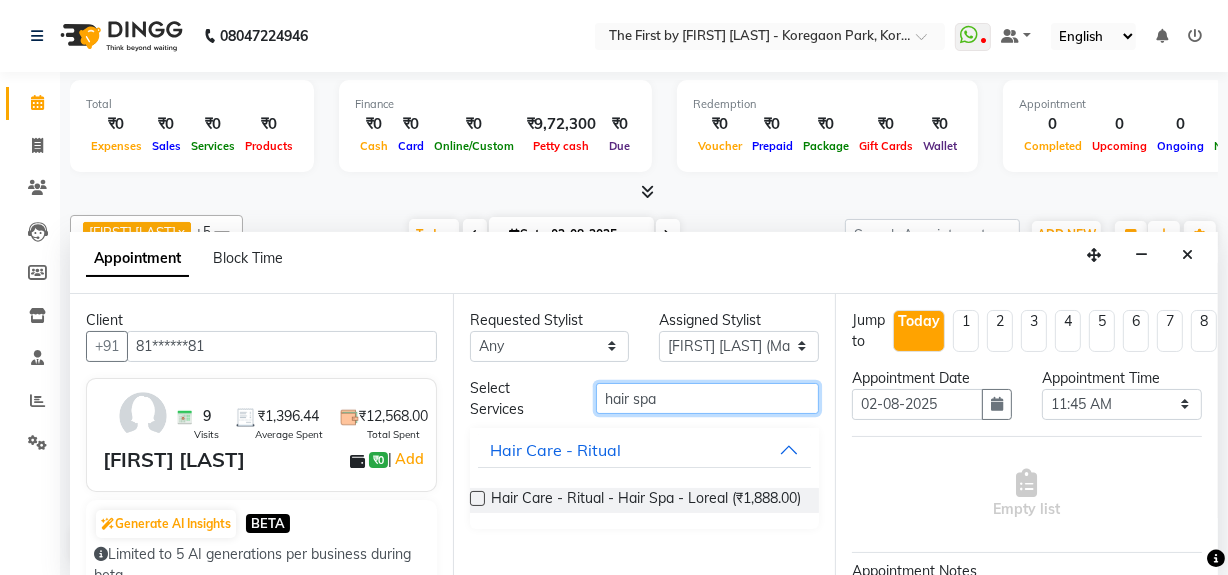 type on "hair spa" 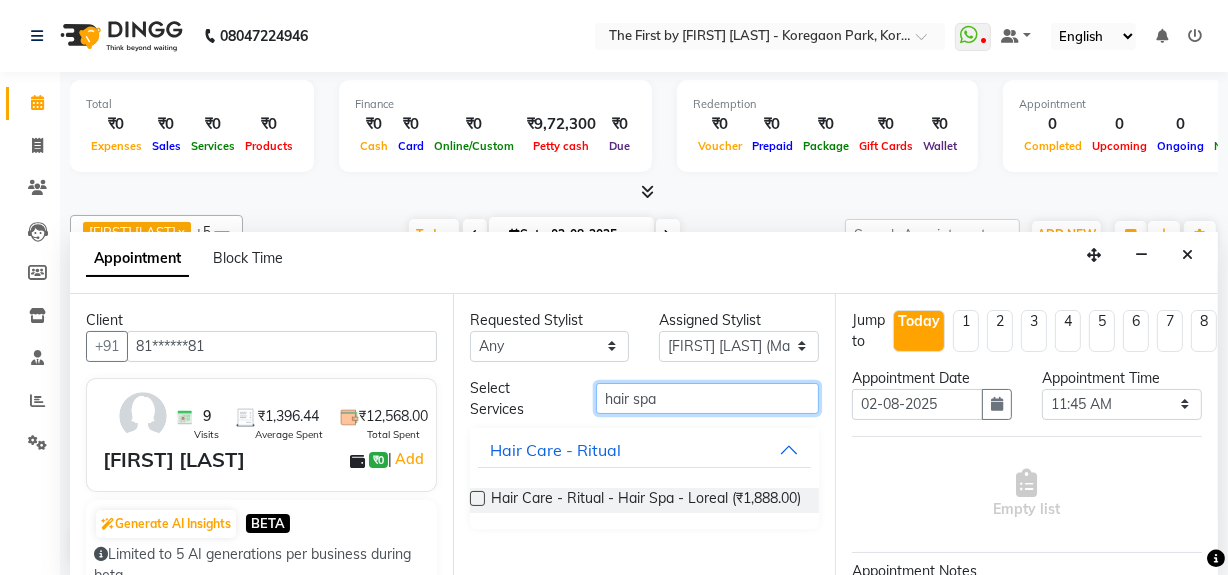 drag, startPoint x: 660, startPoint y: 396, endPoint x: 550, endPoint y: 356, distance: 117.047 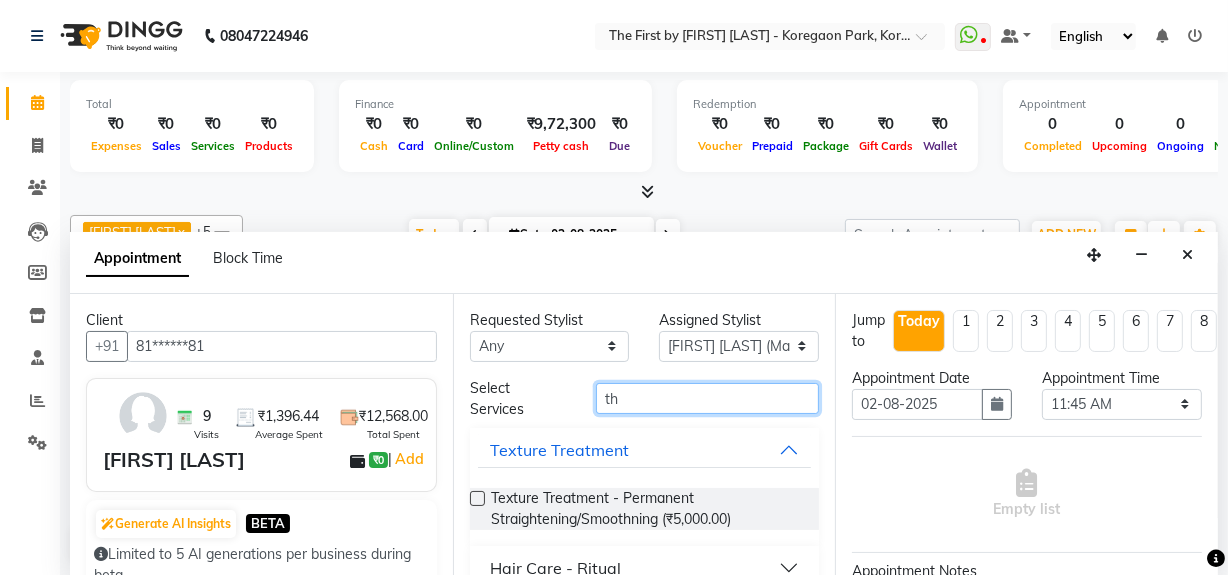 type on "t" 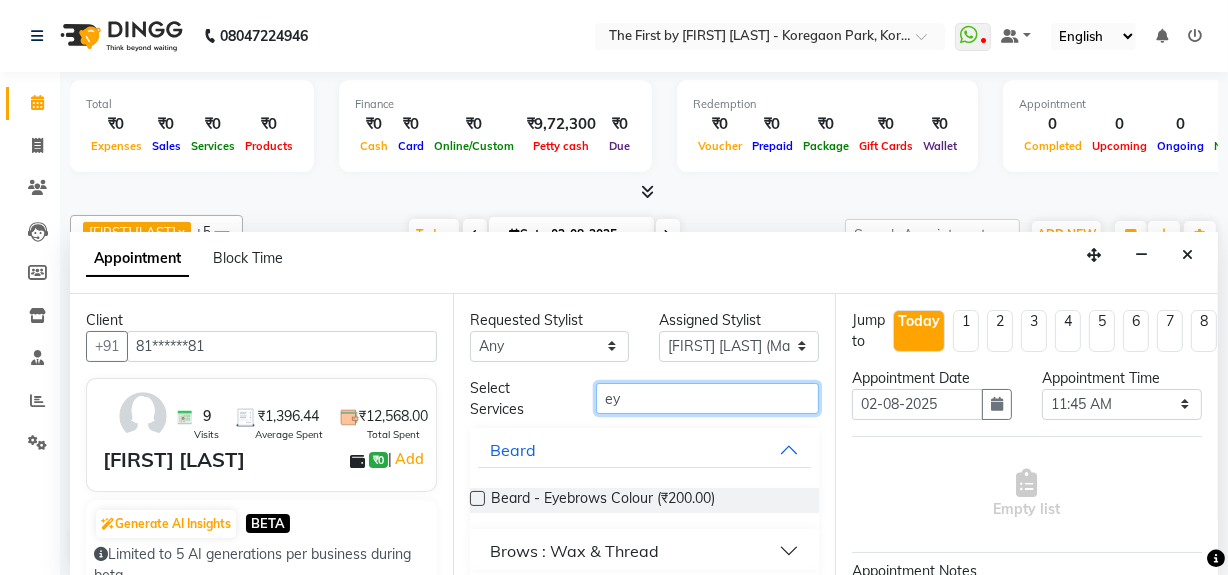 type on "e" 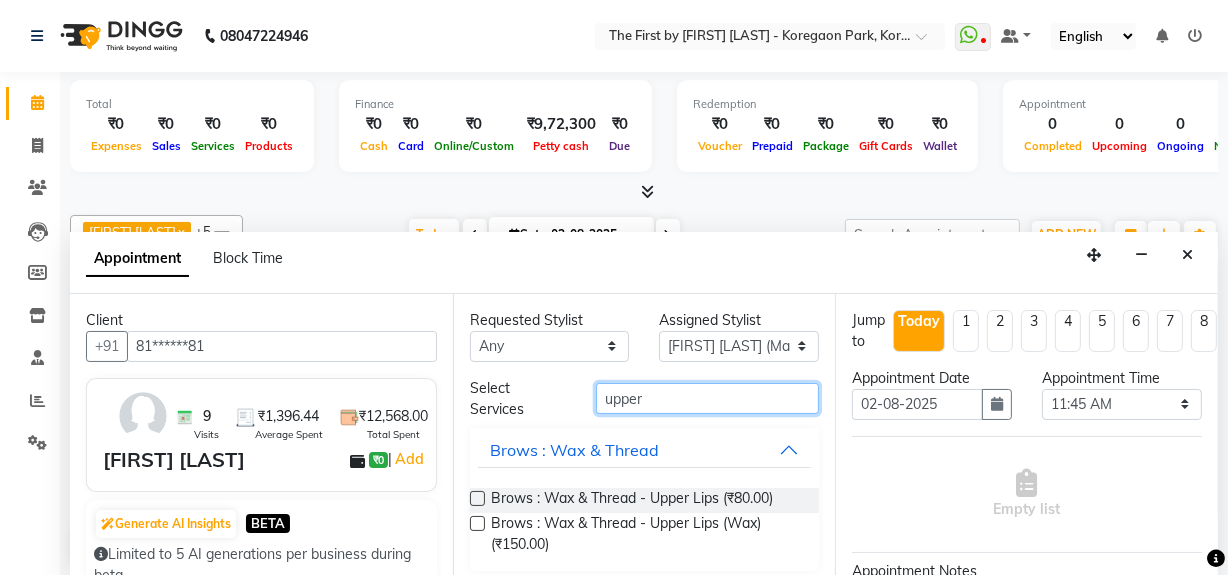 type on "upper" 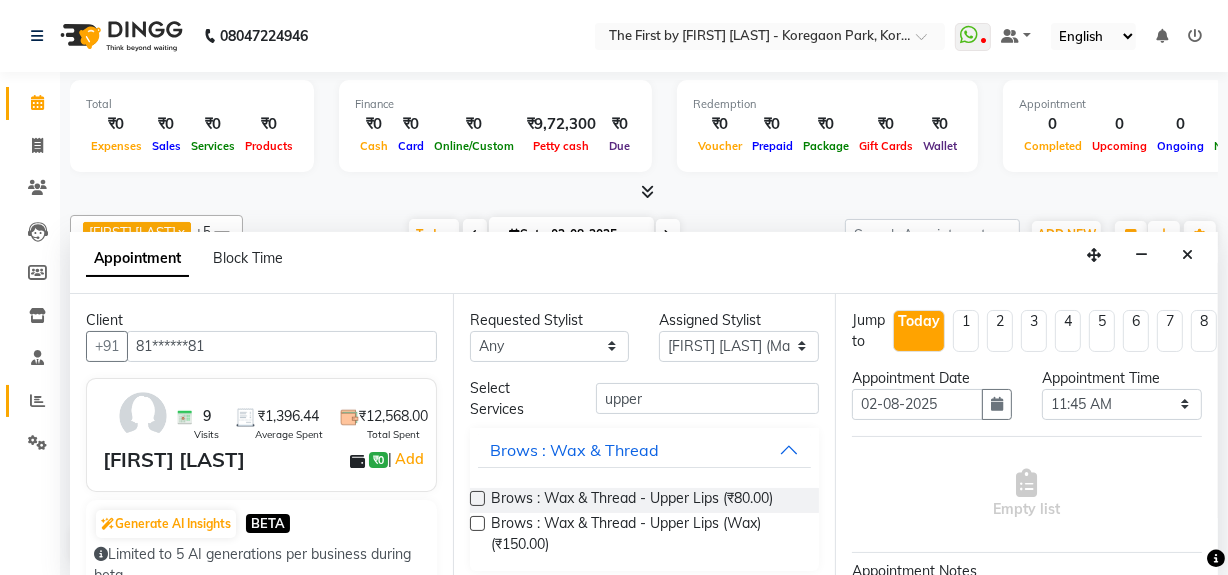 click 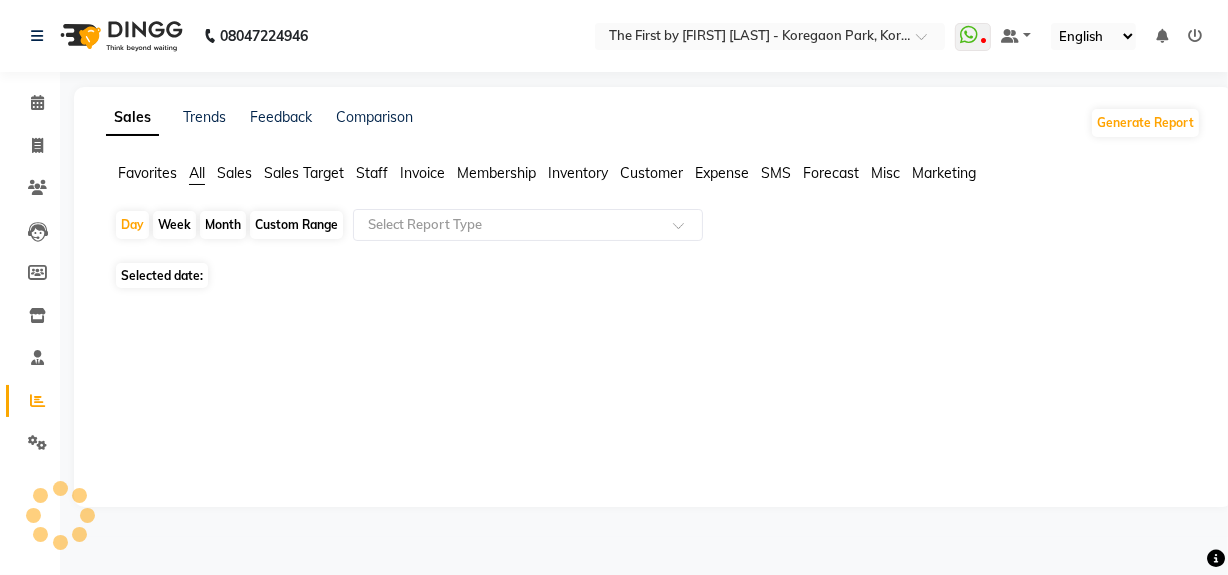 scroll, scrollTop: 0, scrollLeft: 0, axis: both 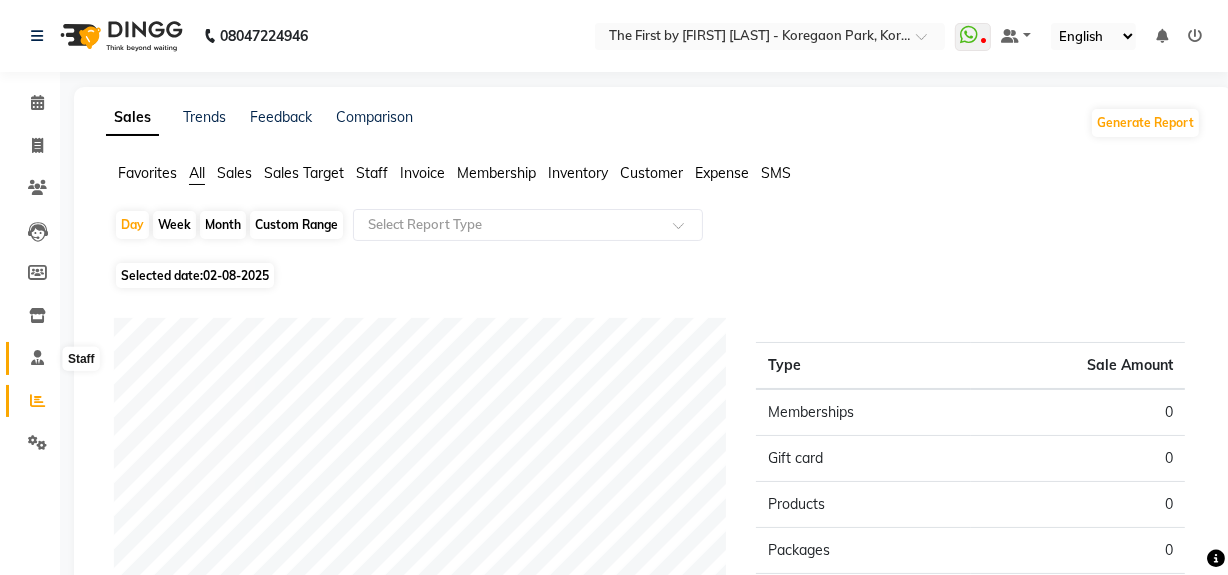 click 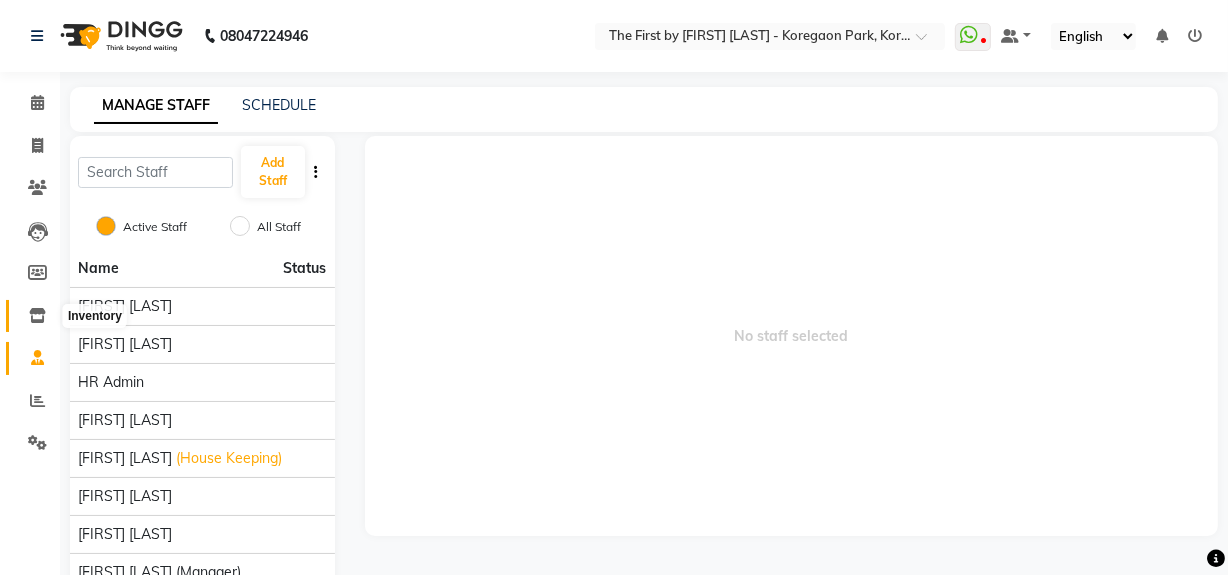 click 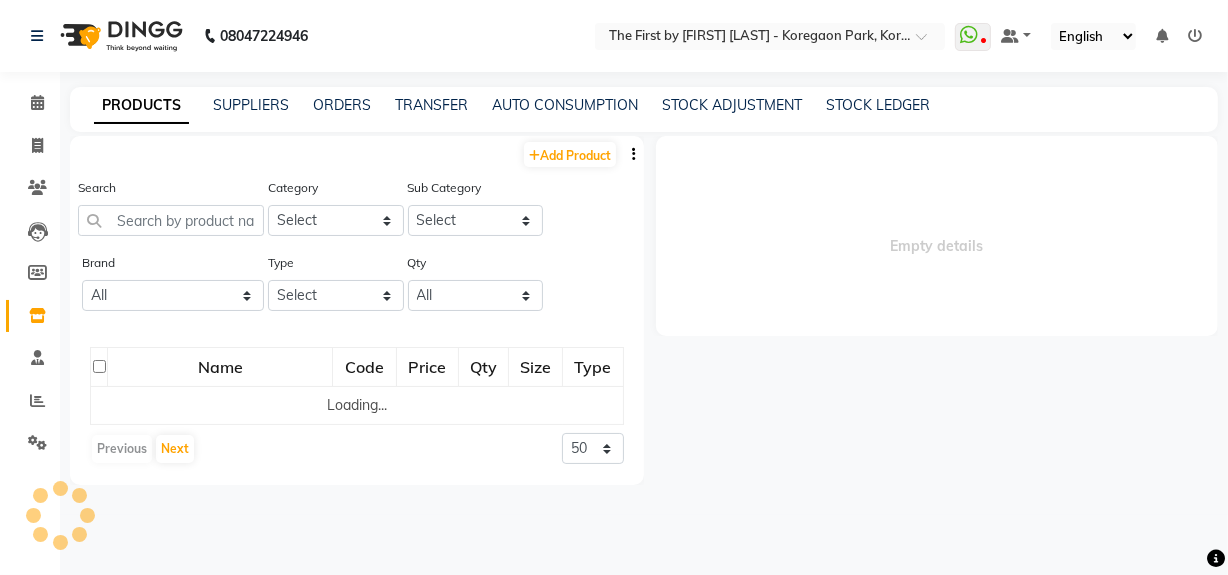 select 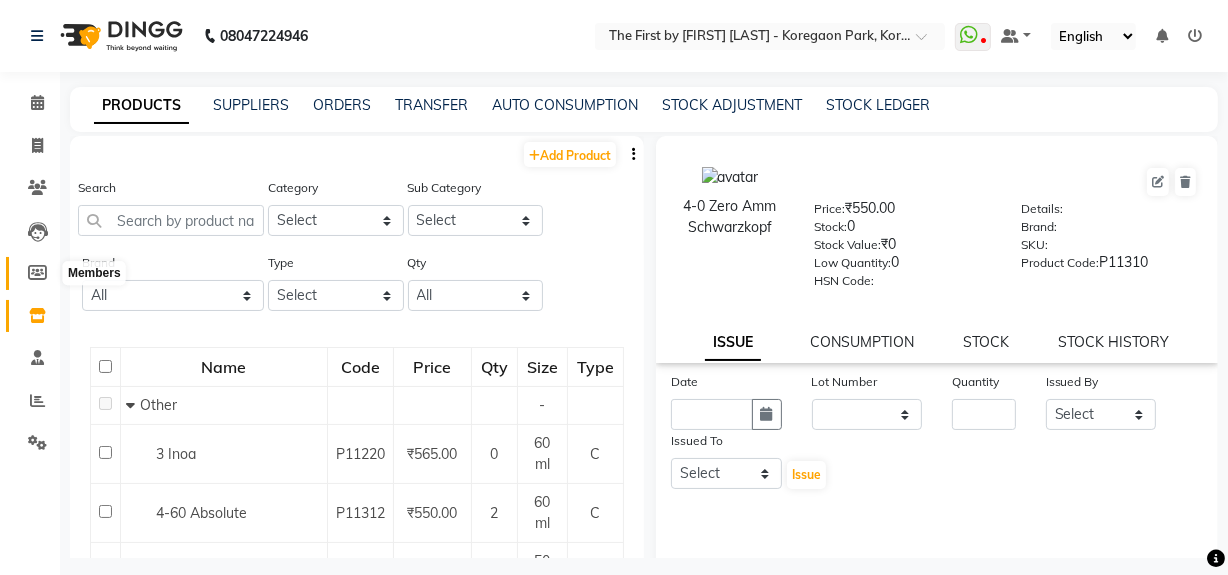 click 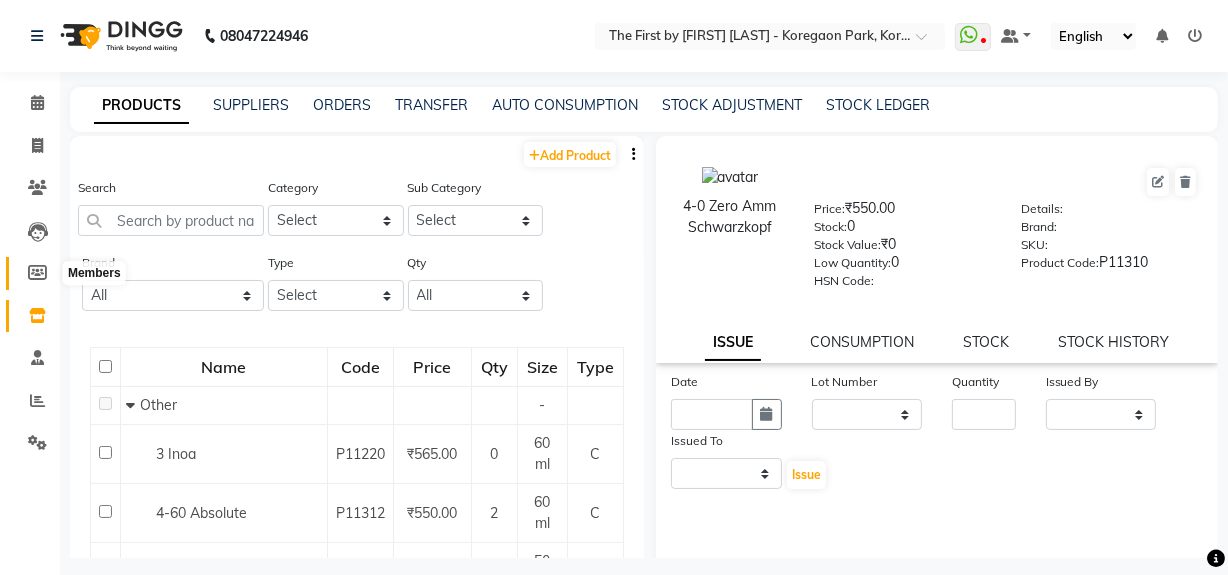 select 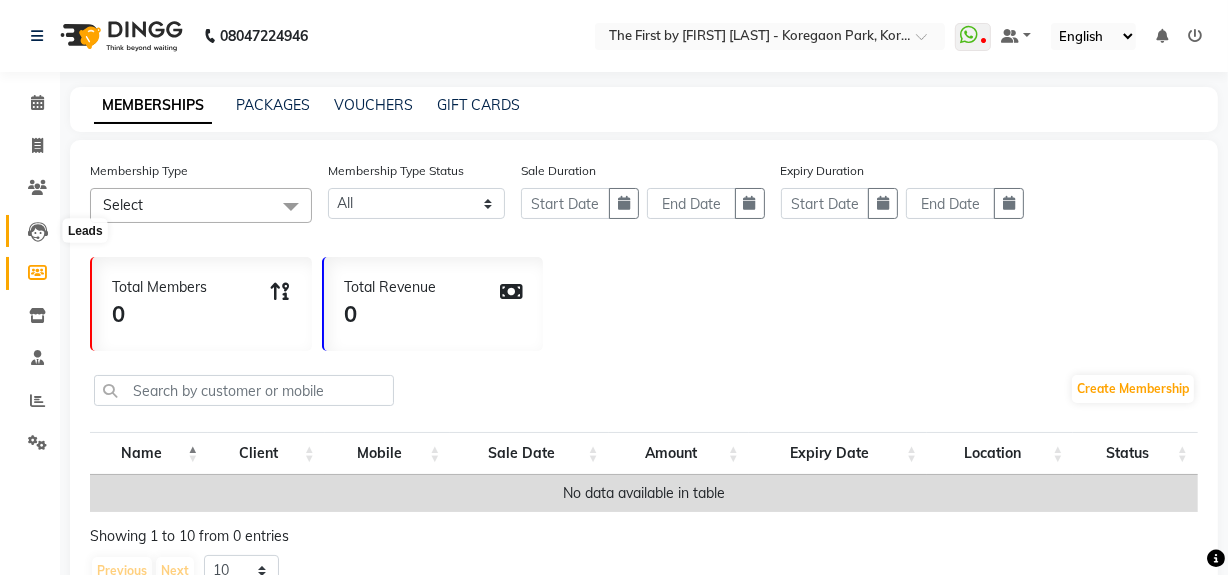 click 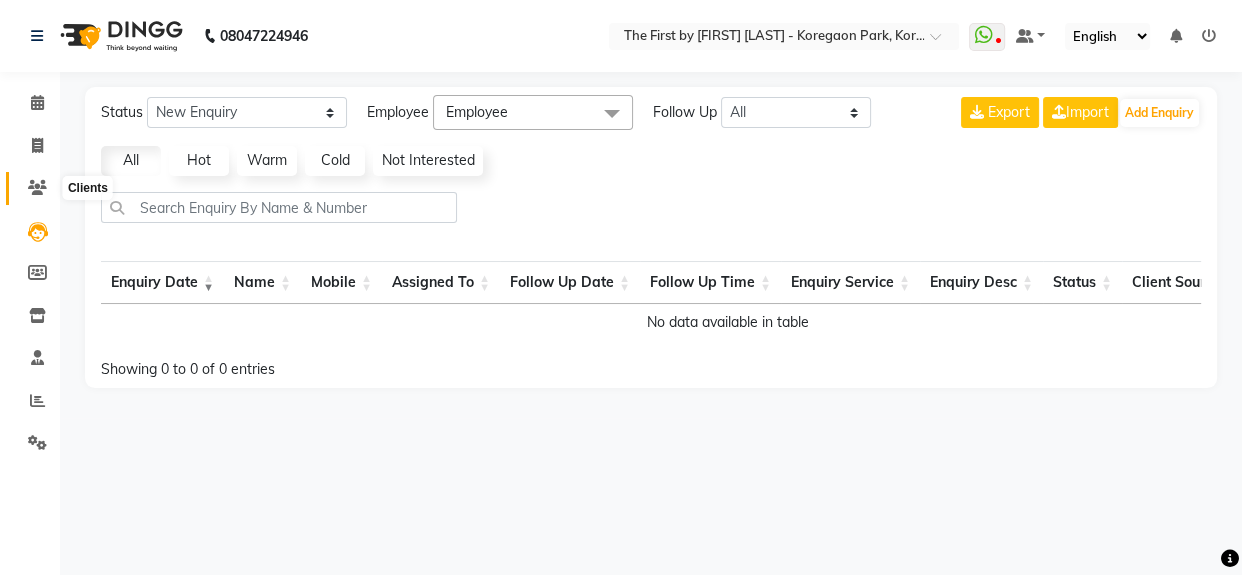 click 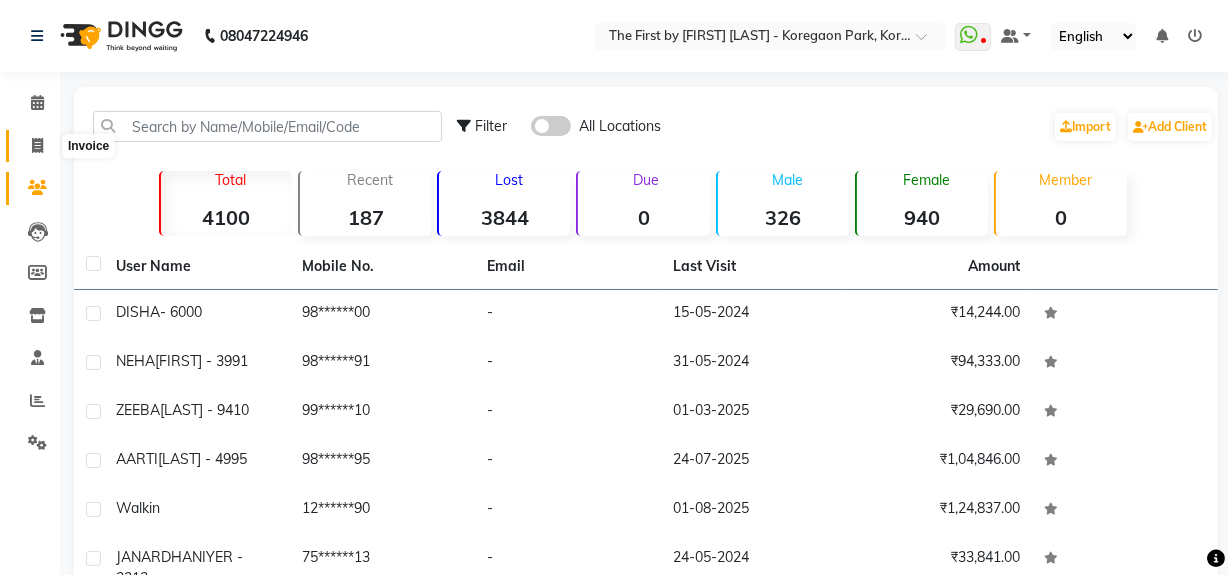 click 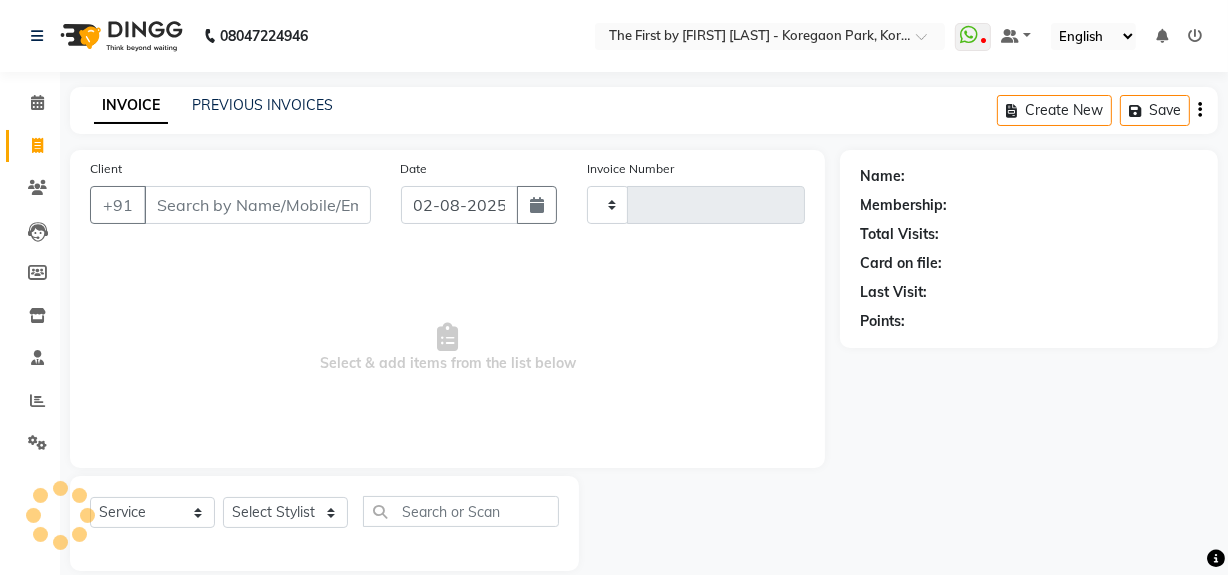 scroll, scrollTop: 26, scrollLeft: 0, axis: vertical 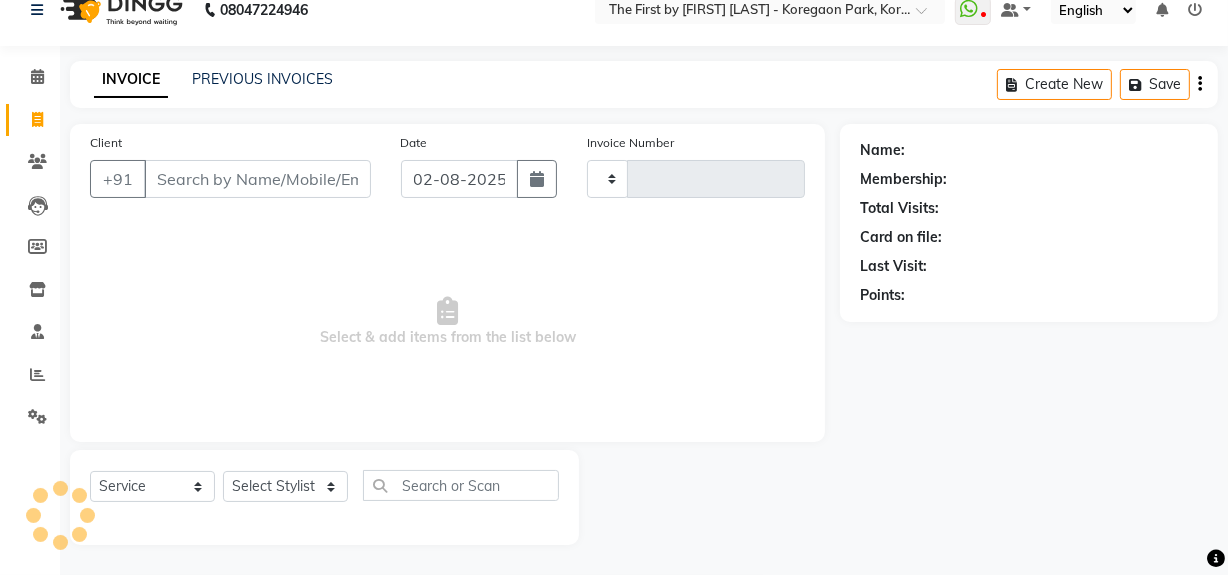 type on "0437" 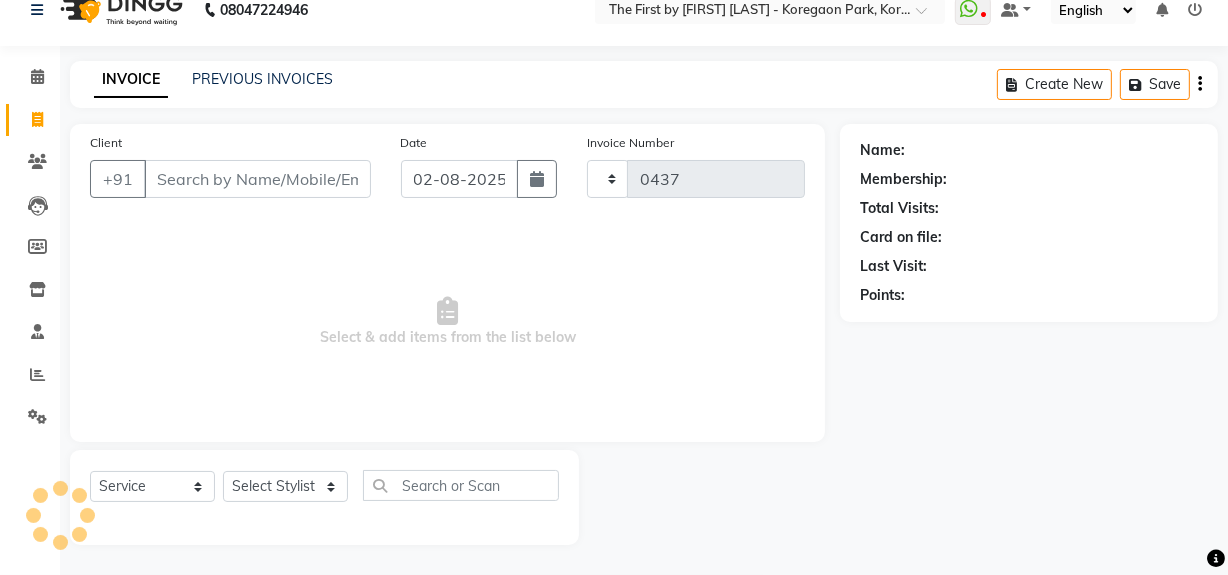 select on "6407" 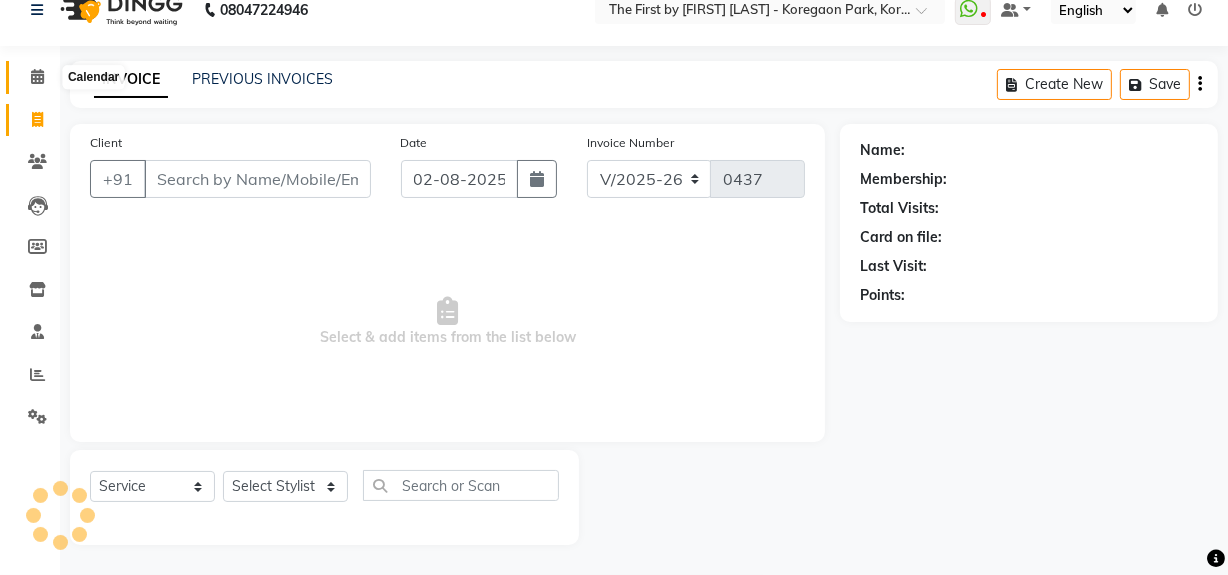 click on "Calendar" 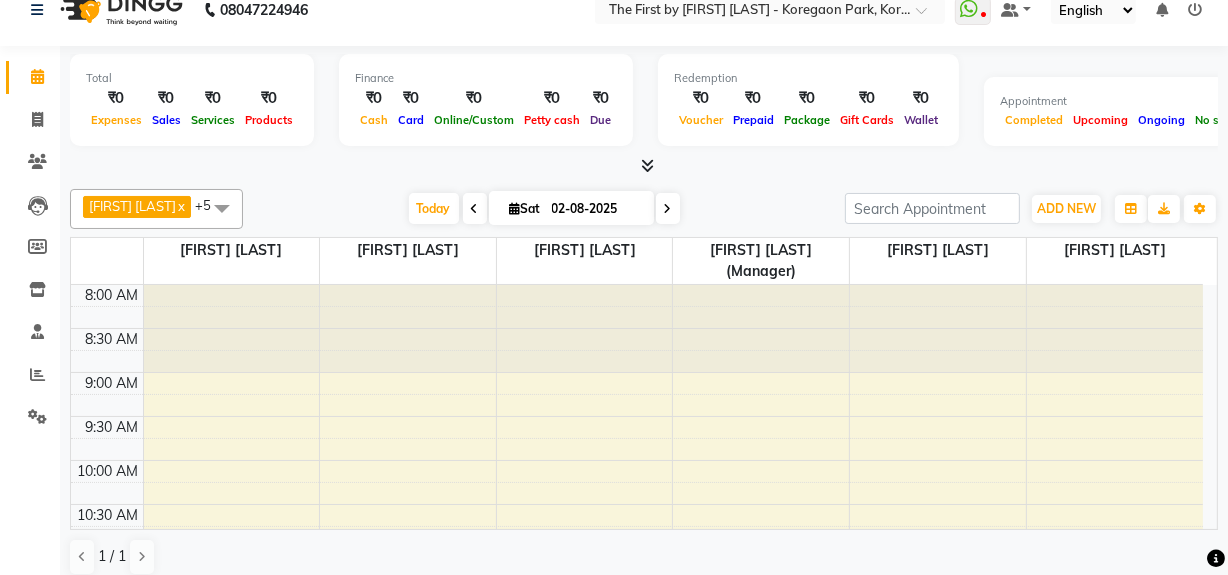 scroll, scrollTop: 0, scrollLeft: 0, axis: both 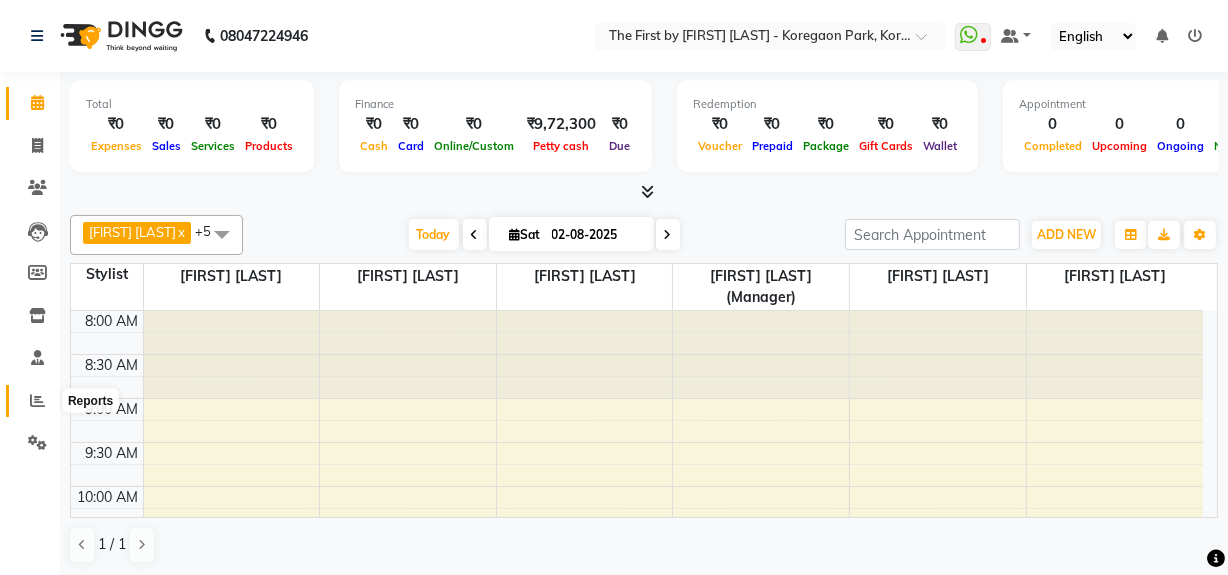 click 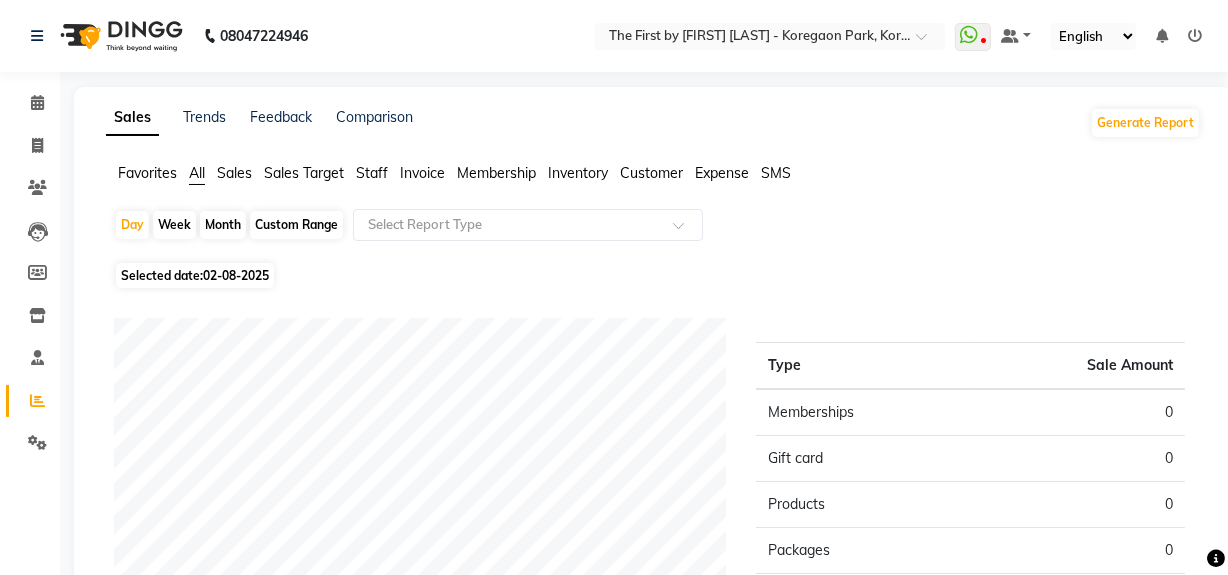 click on "Sales" 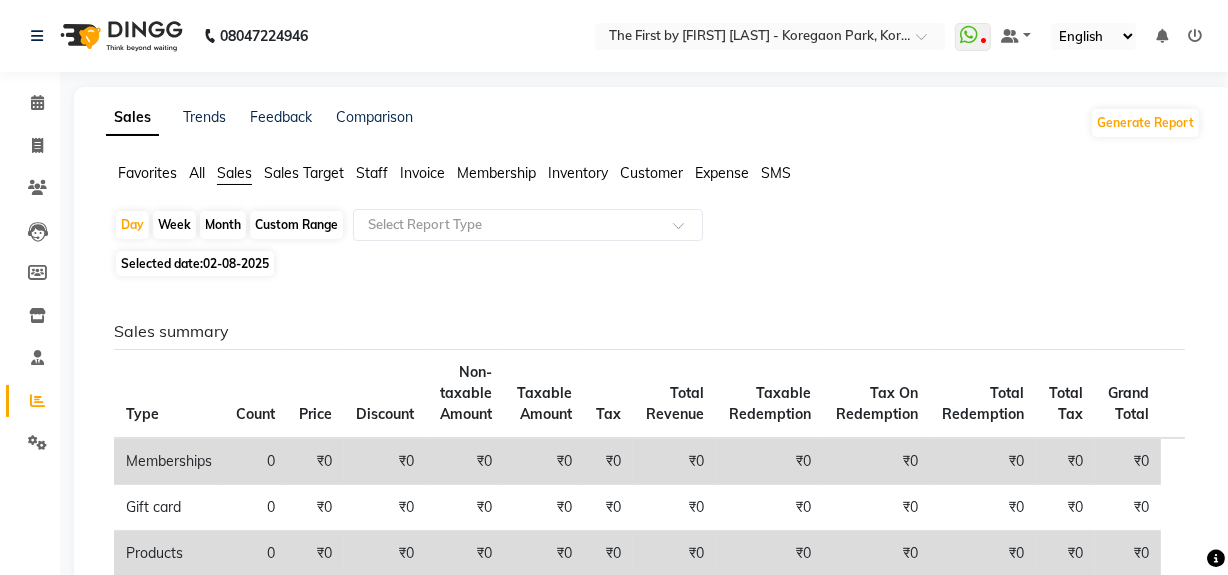 click on "Sales Target" 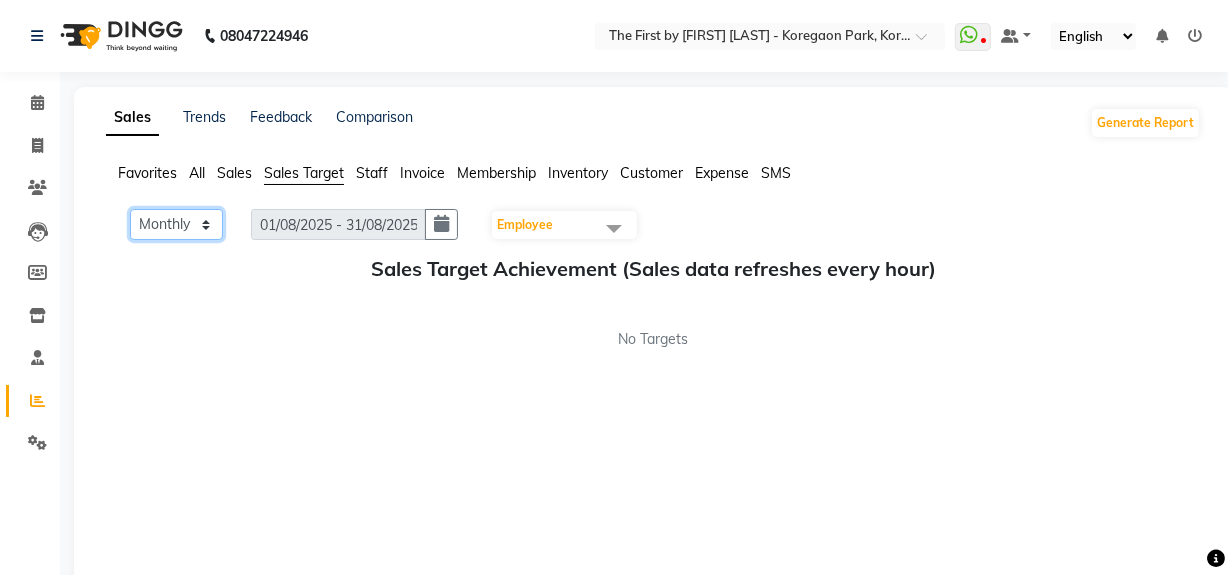 click on "Monthly Weekly" 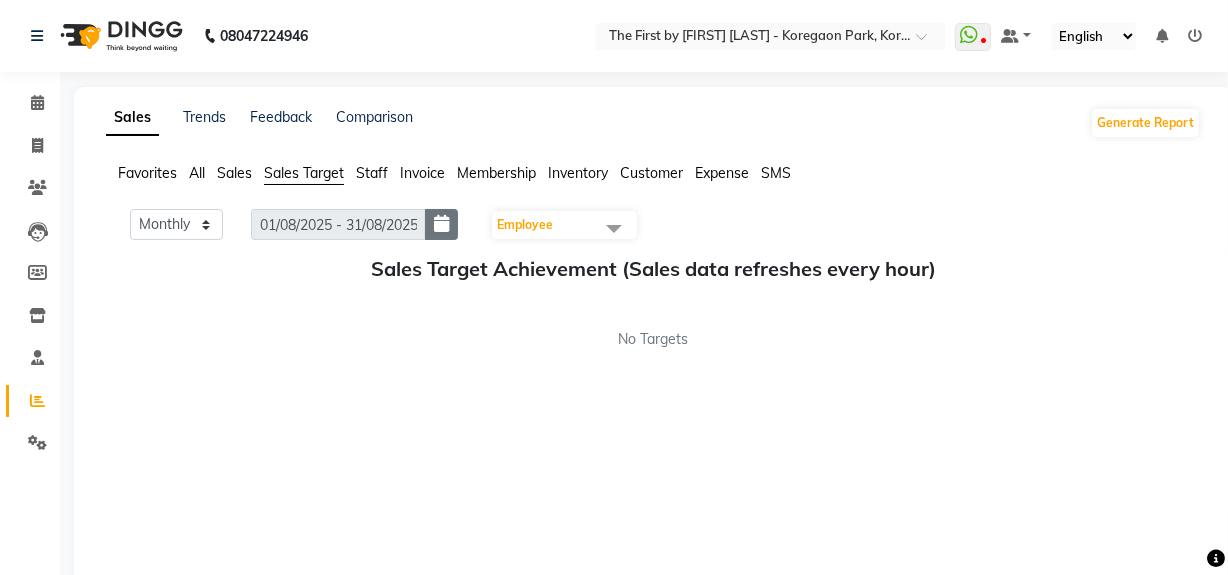 click 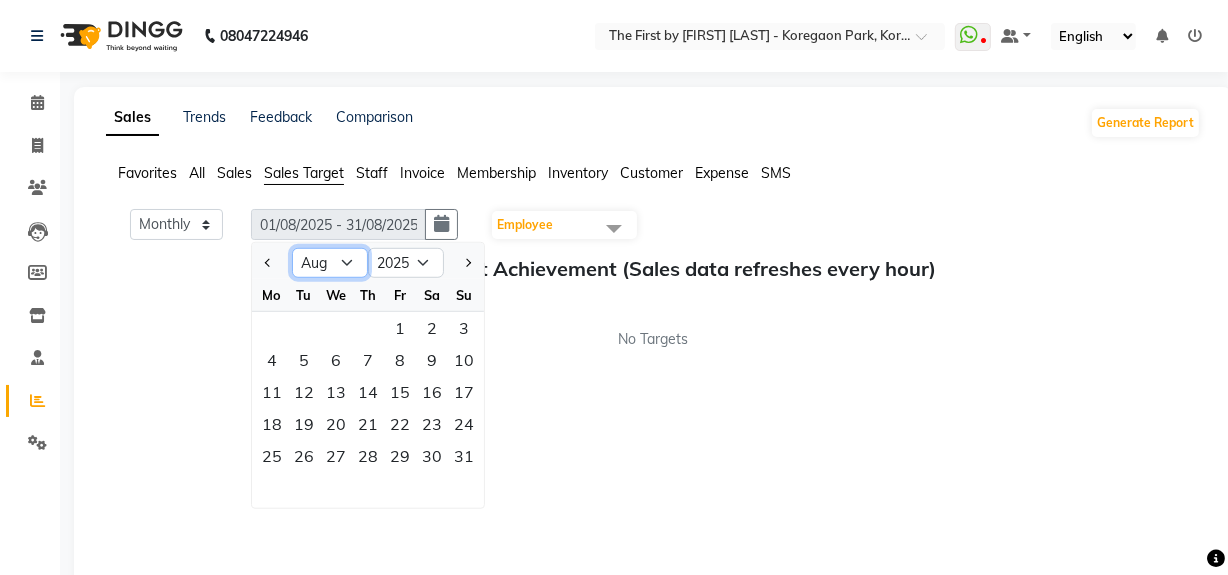 click on "Jan Feb Mar Apr May Jun Jul Aug Sep Oct Nov Dec" 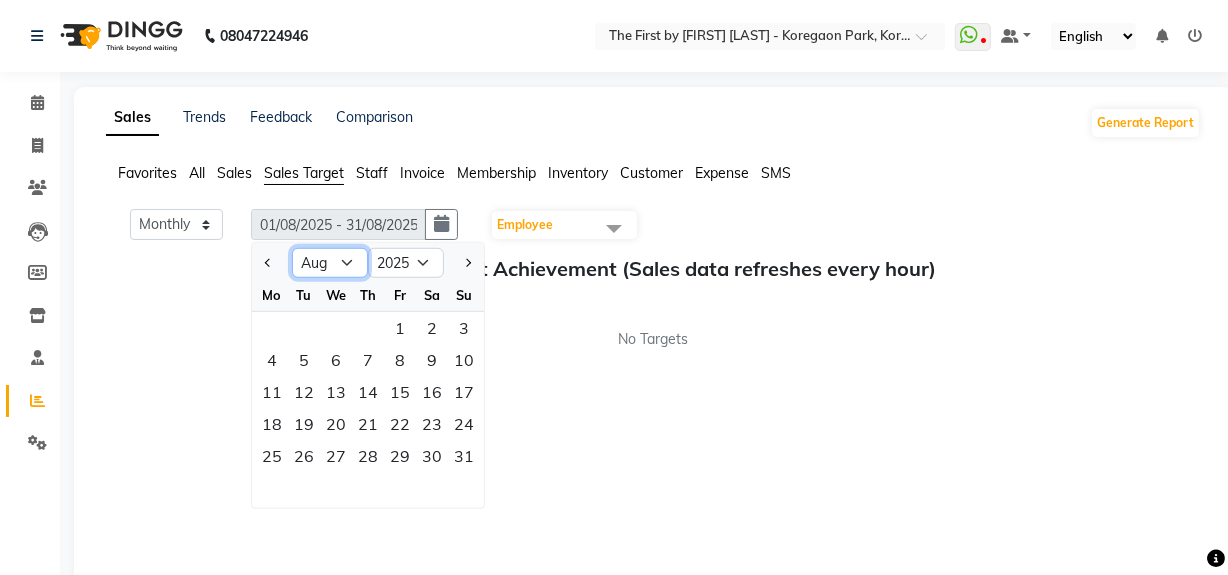 select on "7" 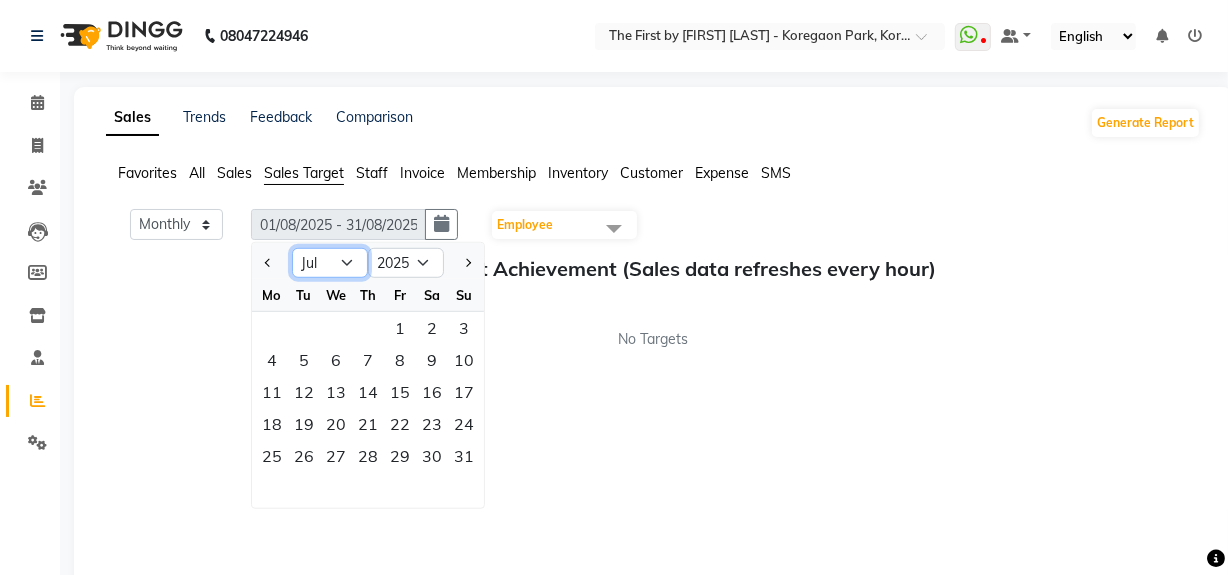 click on "Jan Feb Mar Apr May Jun Jul Aug Sep Oct Nov Dec" 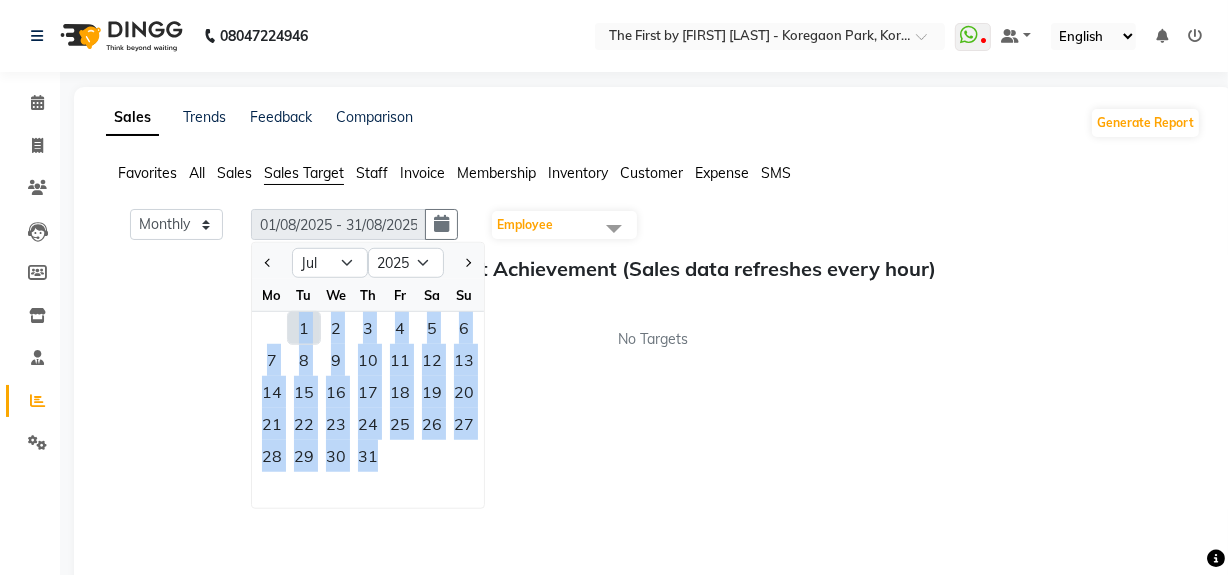 drag, startPoint x: 302, startPoint y: 321, endPoint x: 443, endPoint y: 451, distance: 191.78374 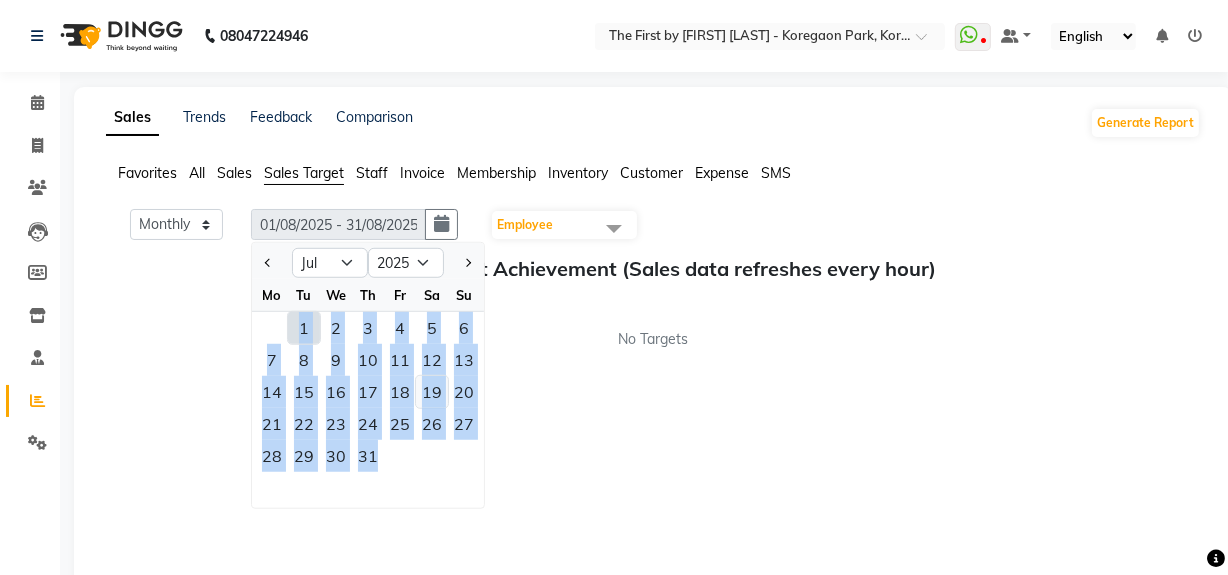 click on "19" 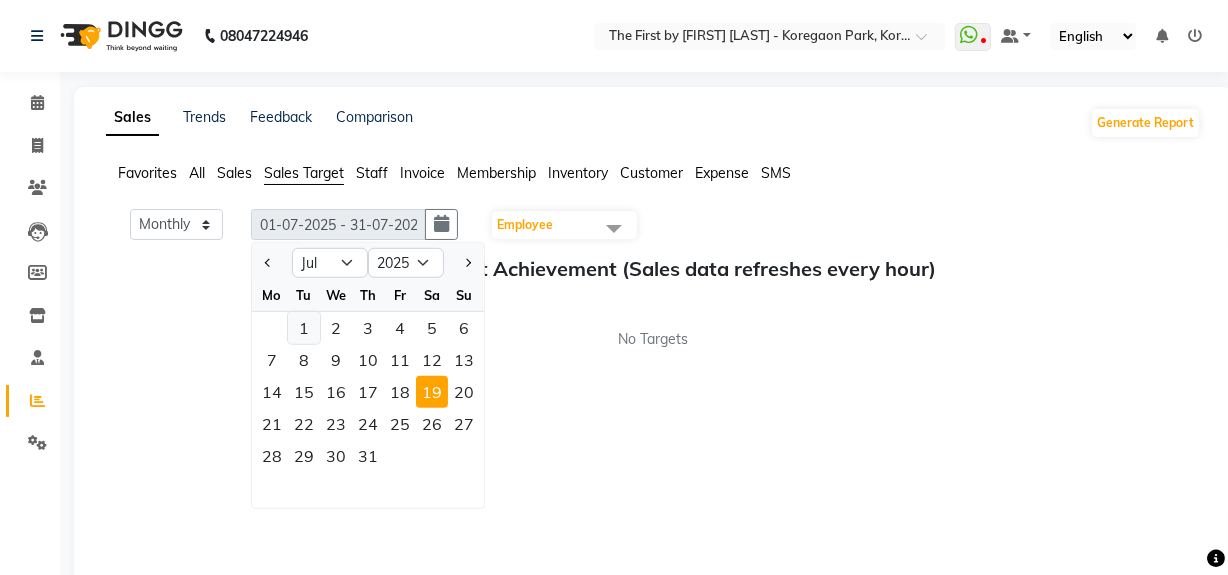 click on "1" 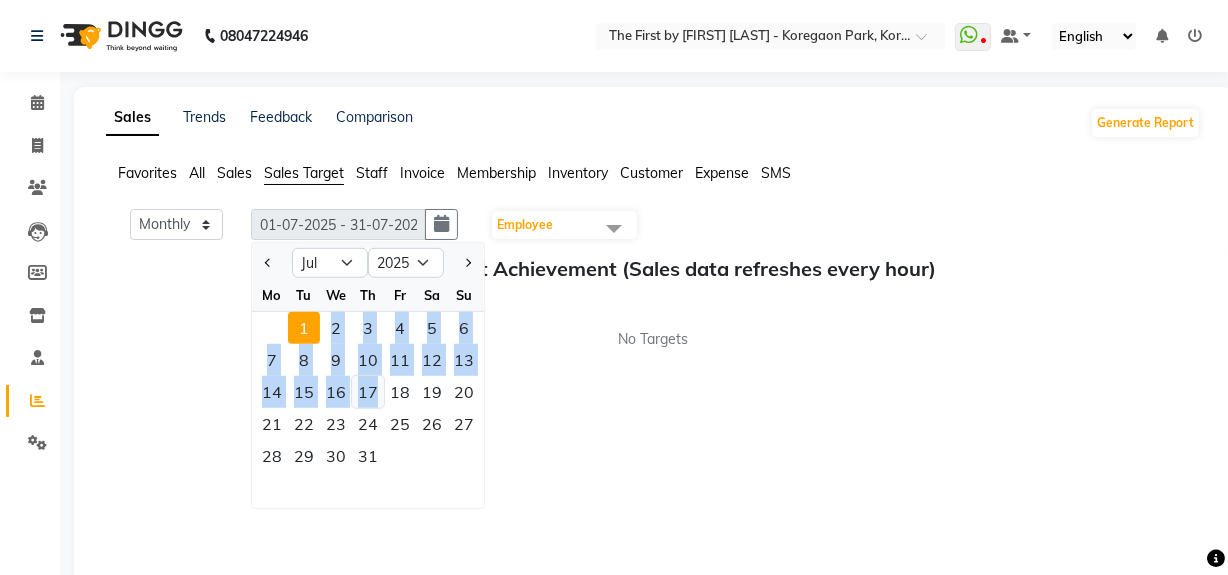 drag, startPoint x: 326, startPoint y: 331, endPoint x: 381, endPoint y: 385, distance: 77.07788 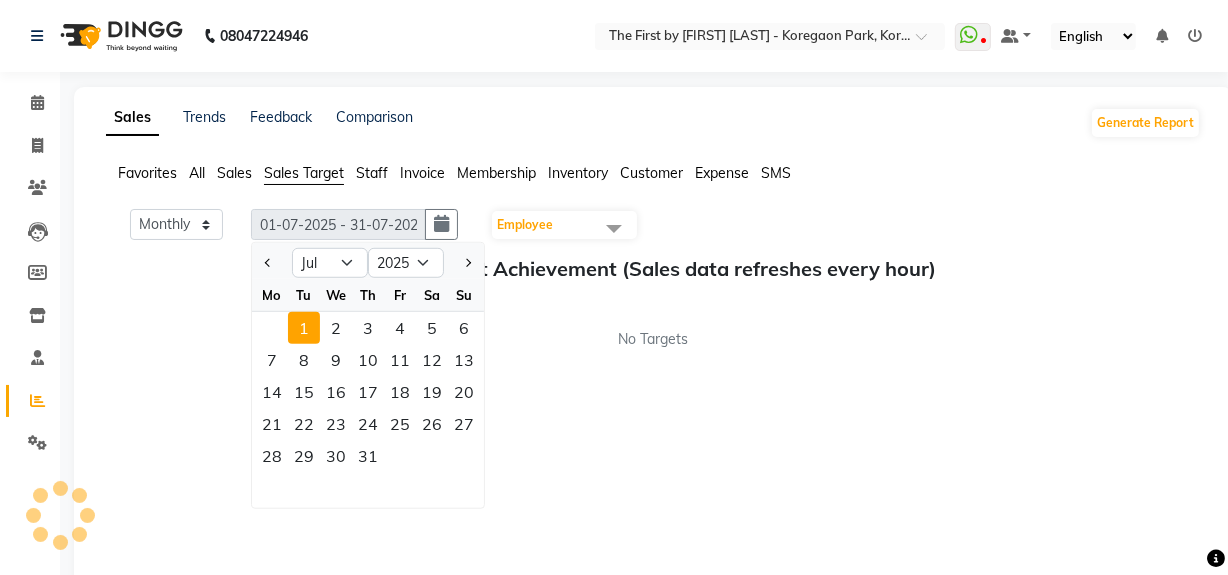 click on "1" 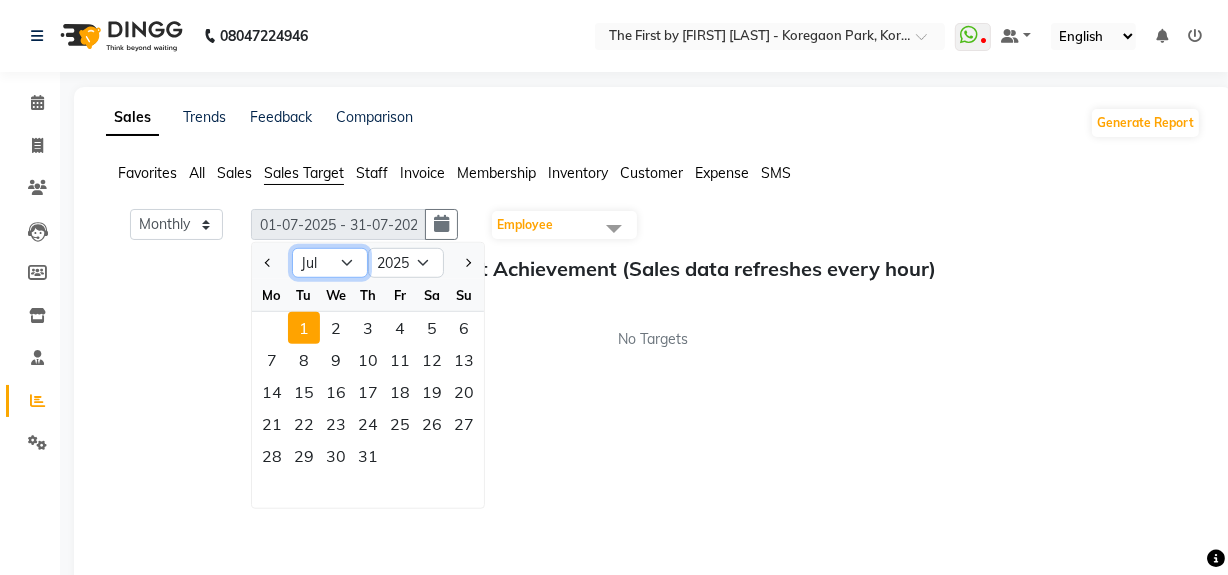 click on "Jan Feb Mar Apr May Jun Jul Aug Sep Oct Nov Dec" 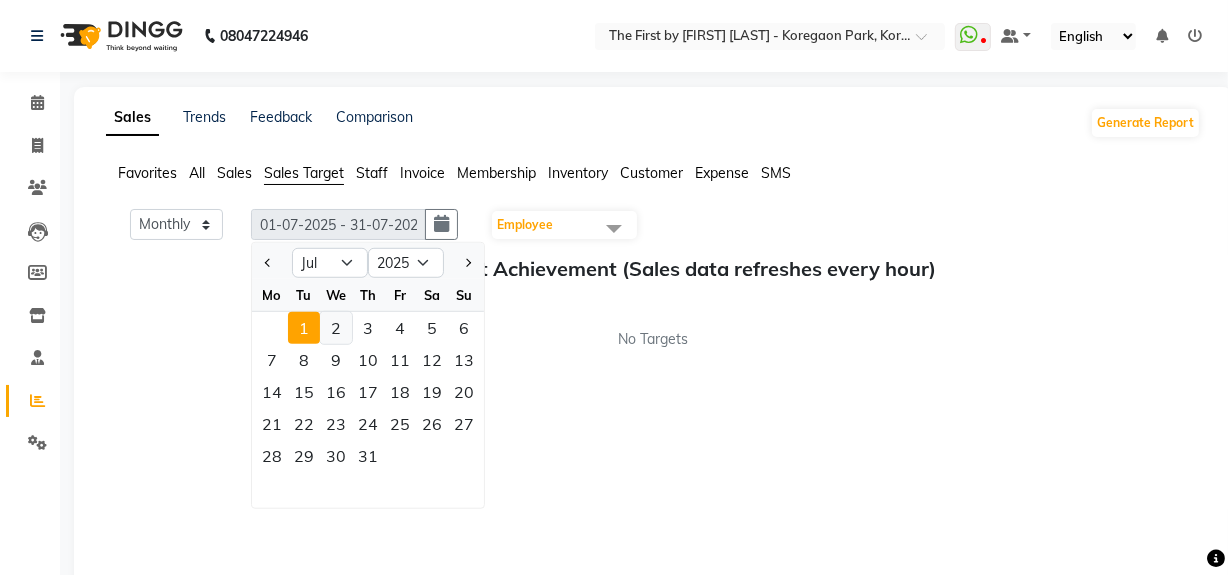click on "2" 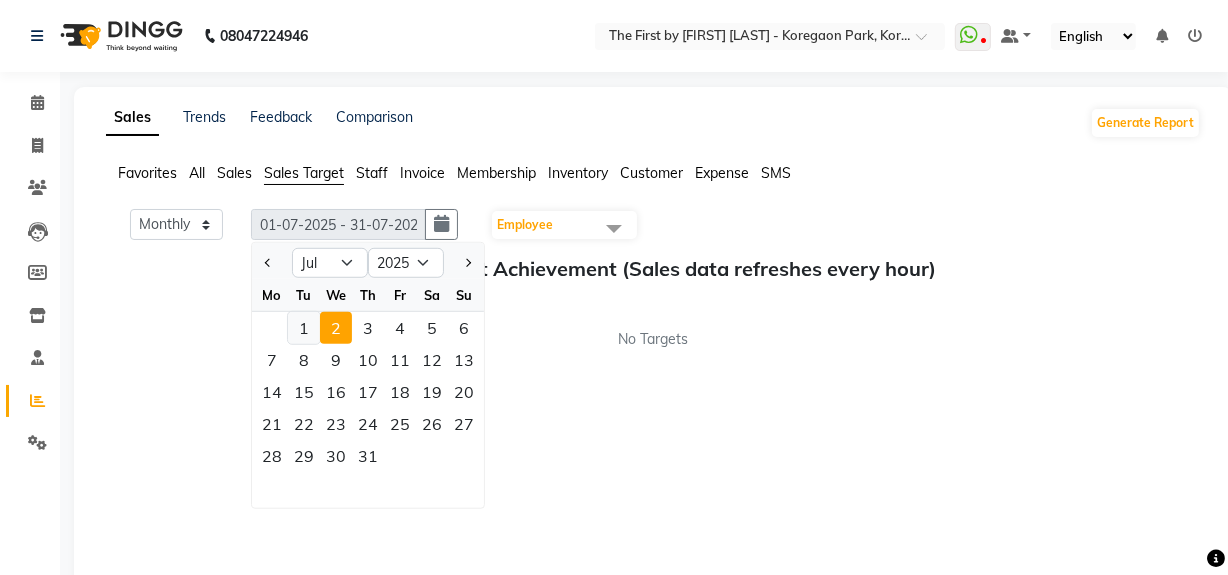 click on "1" 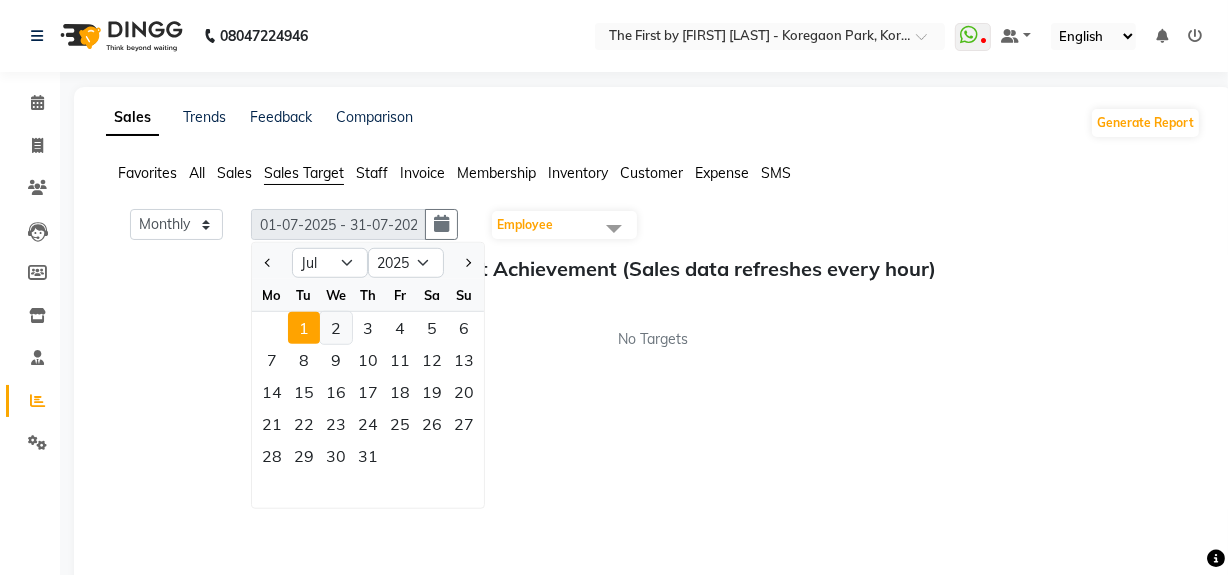 click on "2" 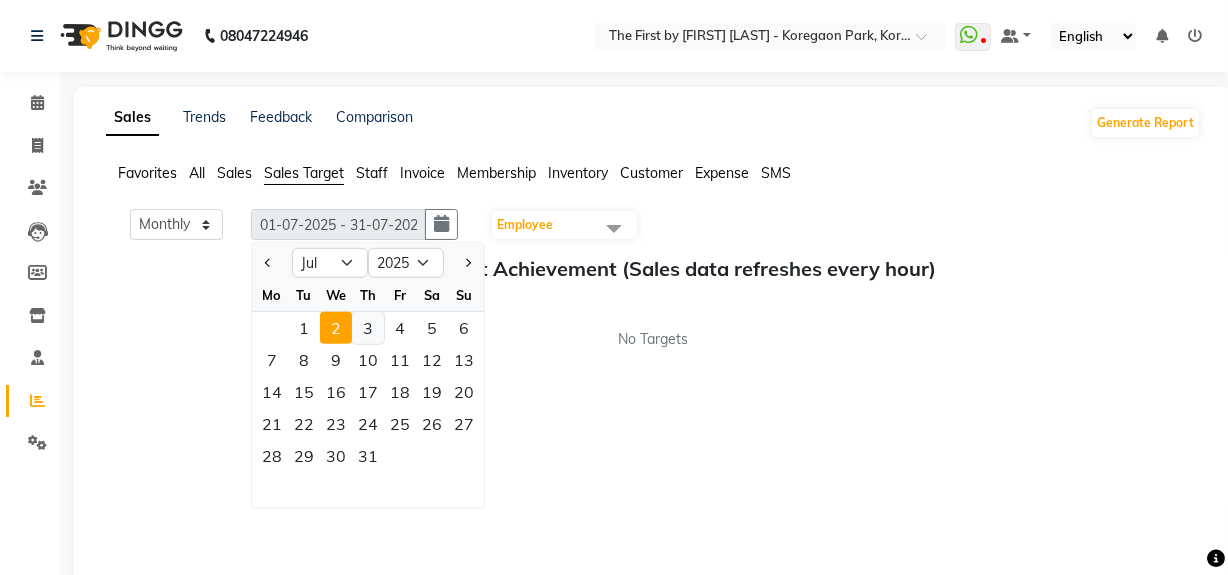 click on "3" 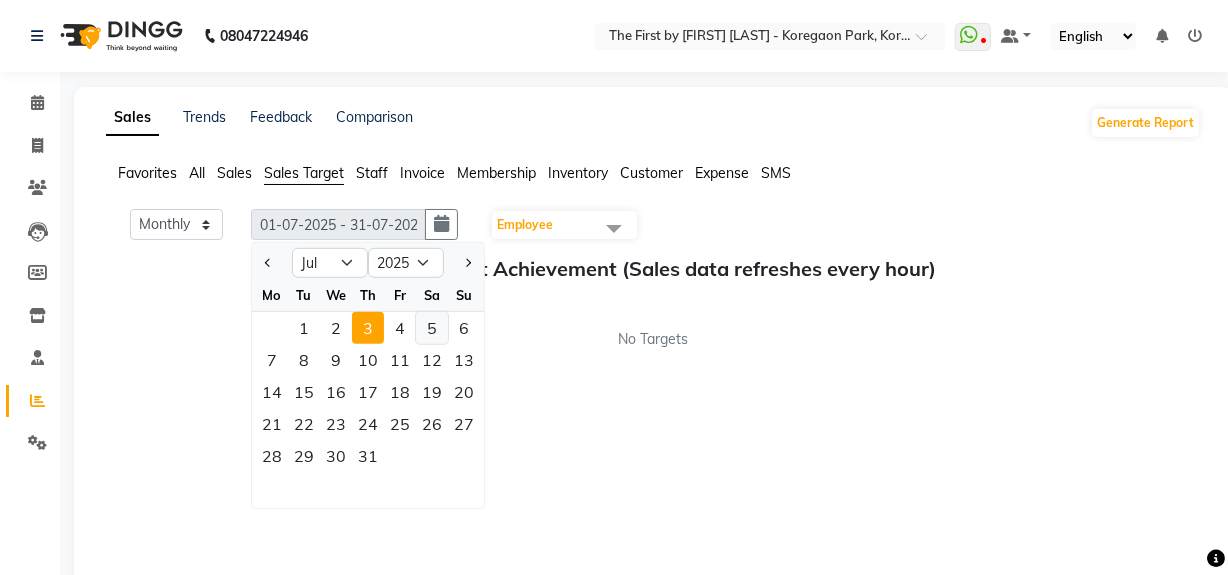 click on "5" 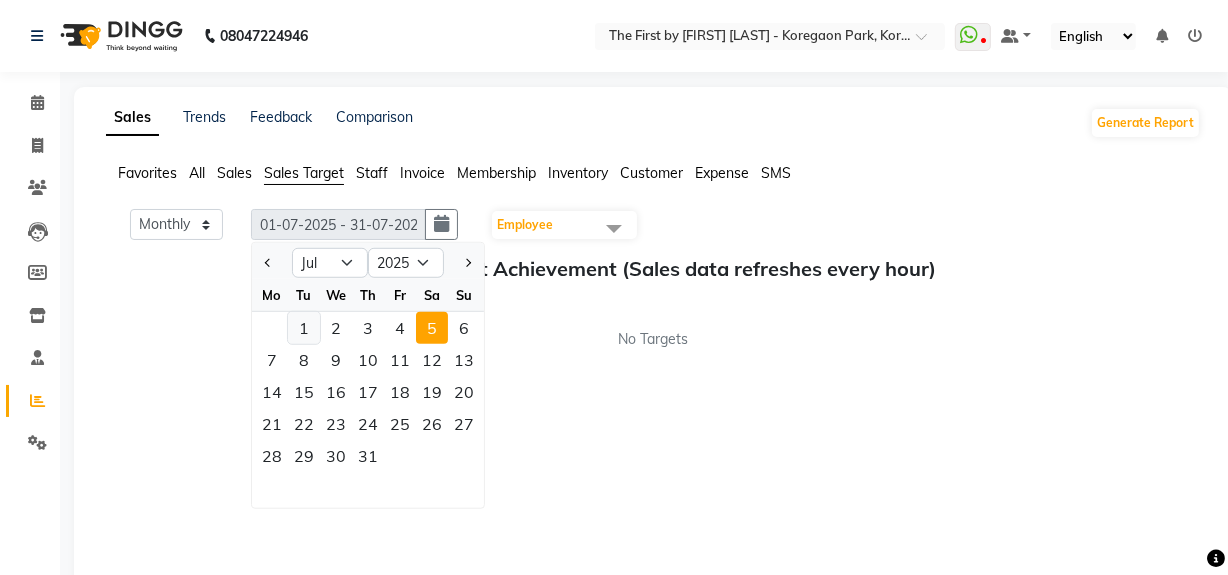 click on "1" 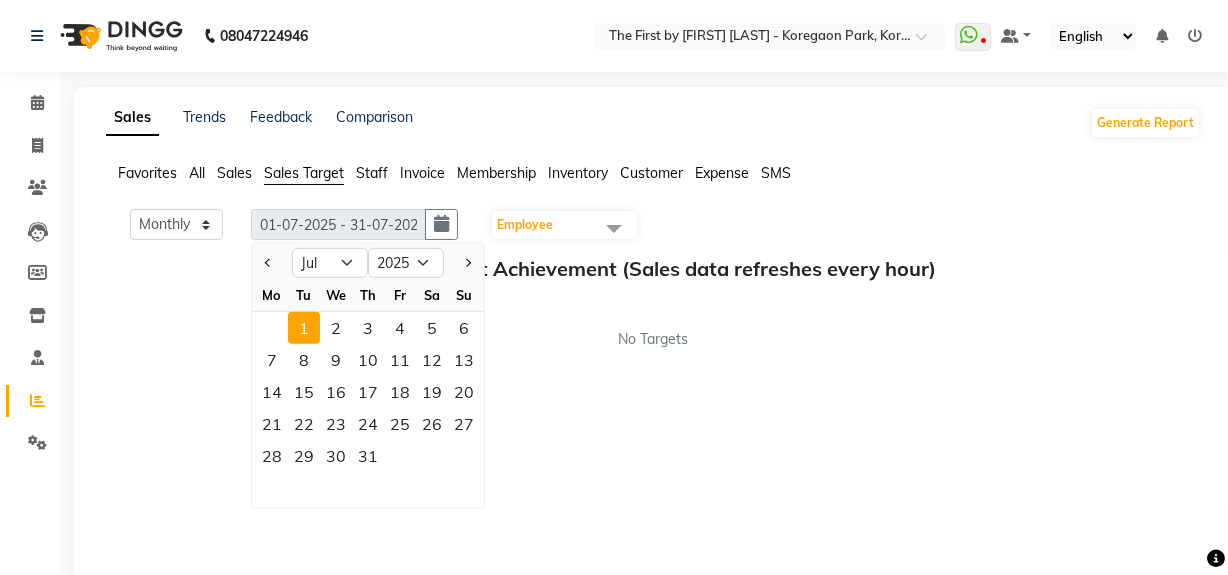 click on "Staff" 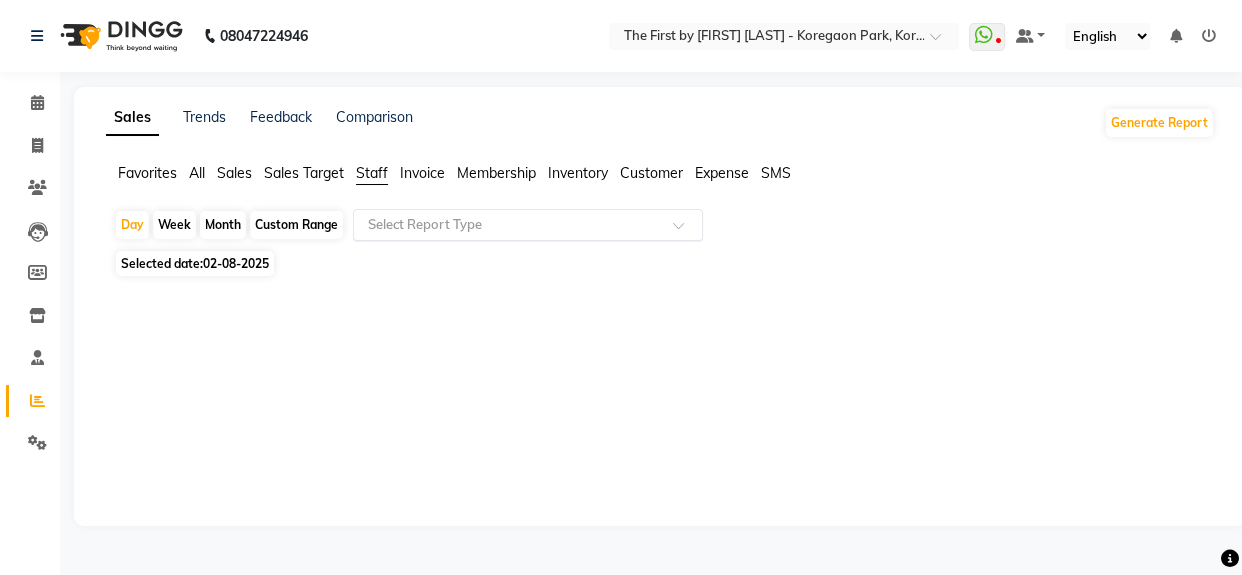 click 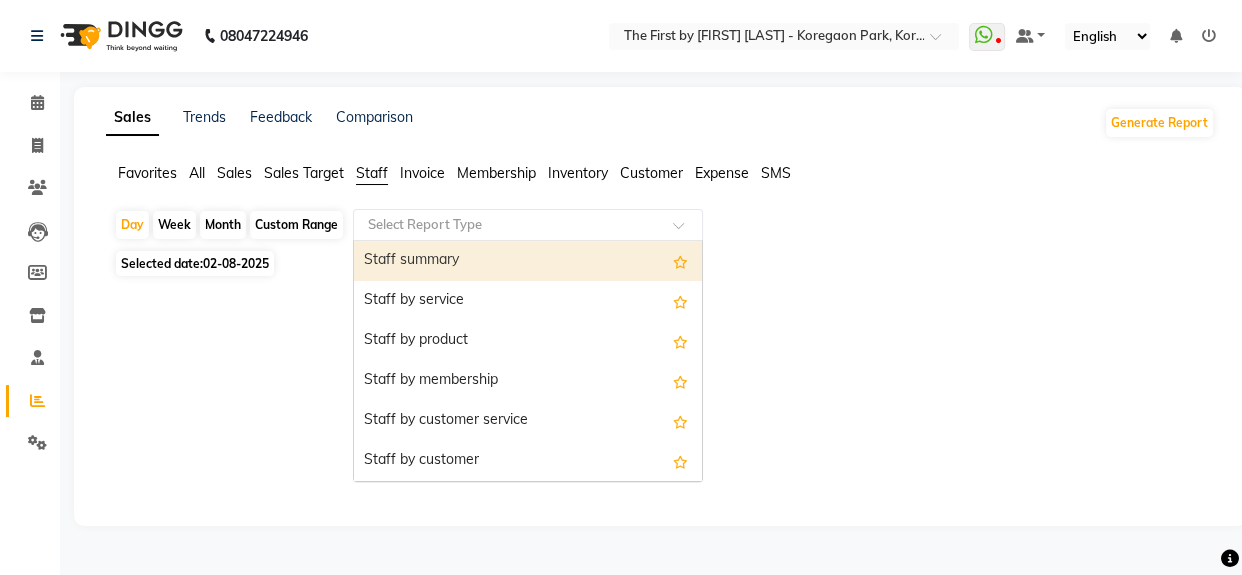 click on "Staff summary" at bounding box center (528, 261) 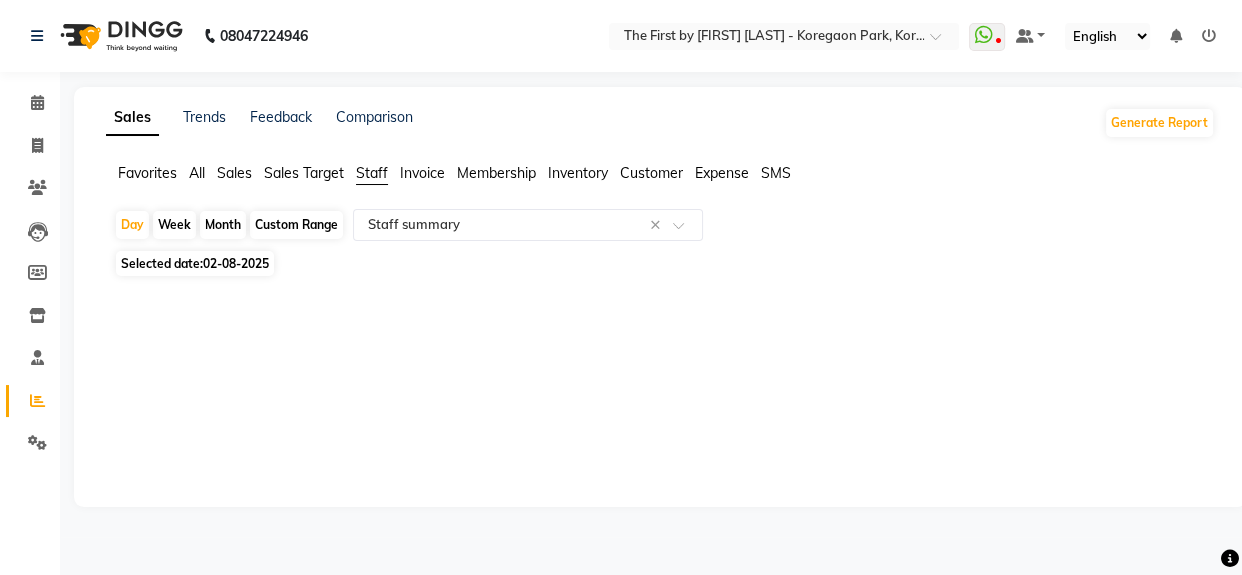 click on "Month" 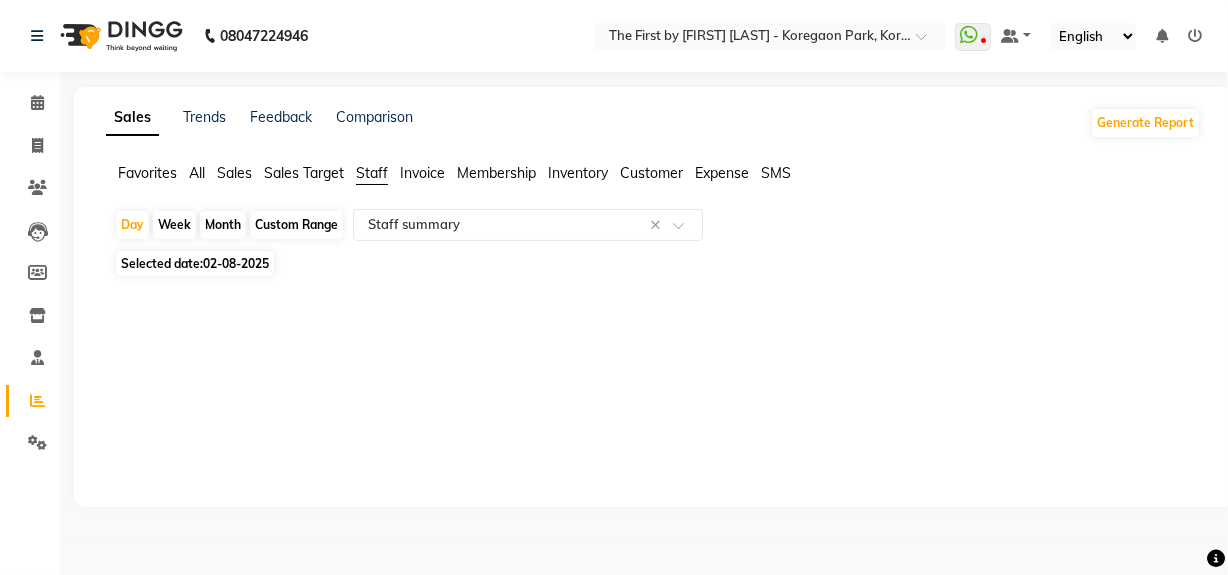 select on "8" 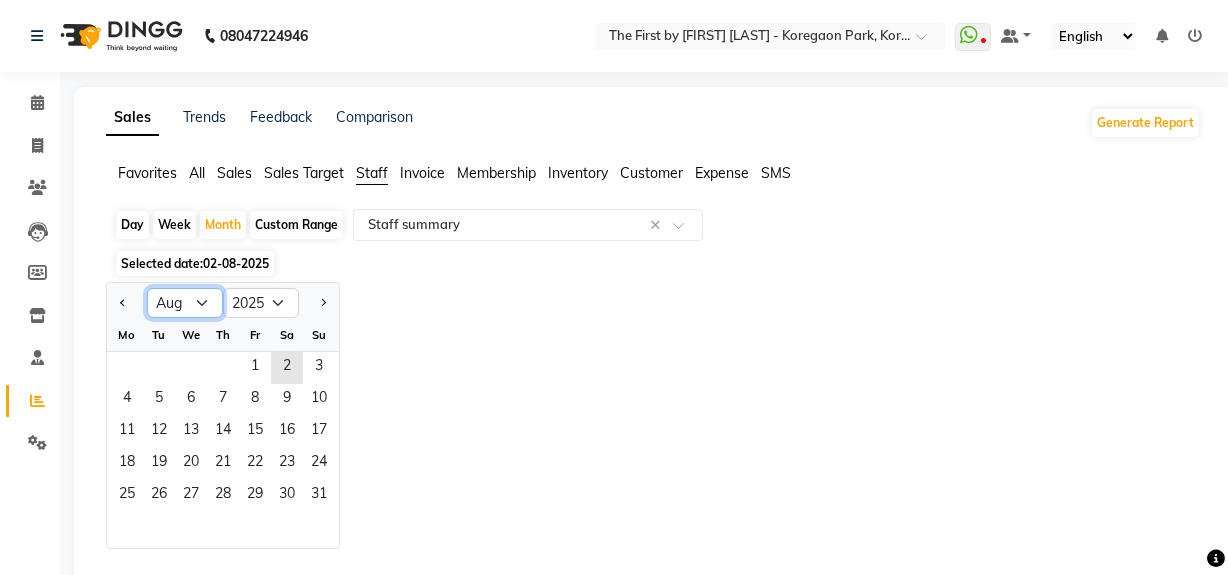 click on "Jan Feb Mar Apr May Jun Jul Aug Sep Oct Nov Dec" 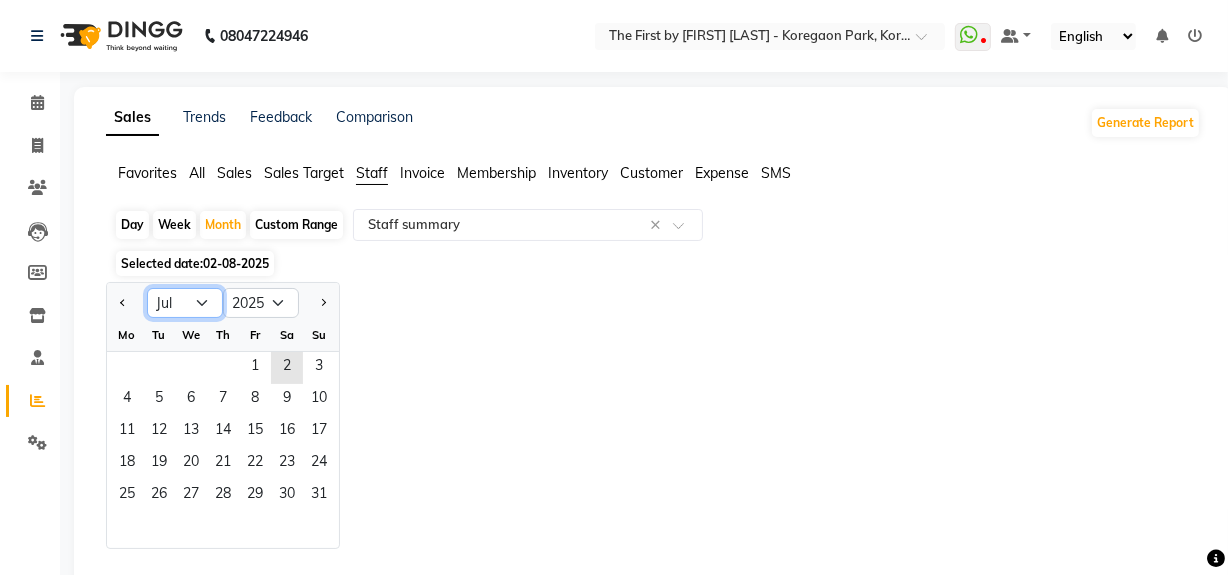 click on "Jan Feb Mar Apr May Jun Jul Aug Sep Oct Nov Dec" 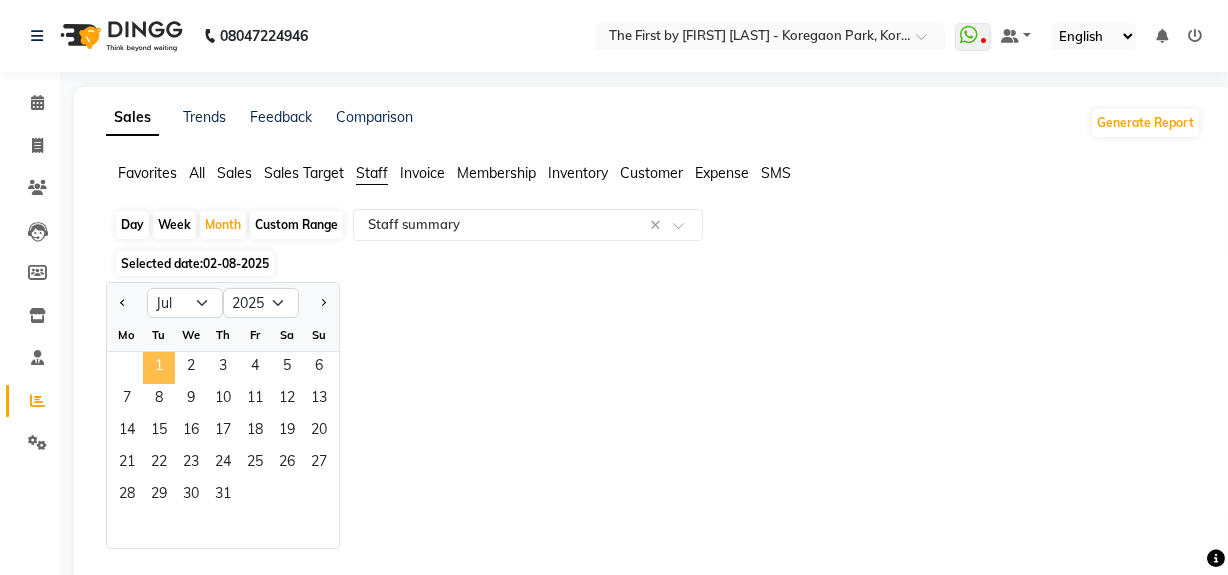 click on "1" 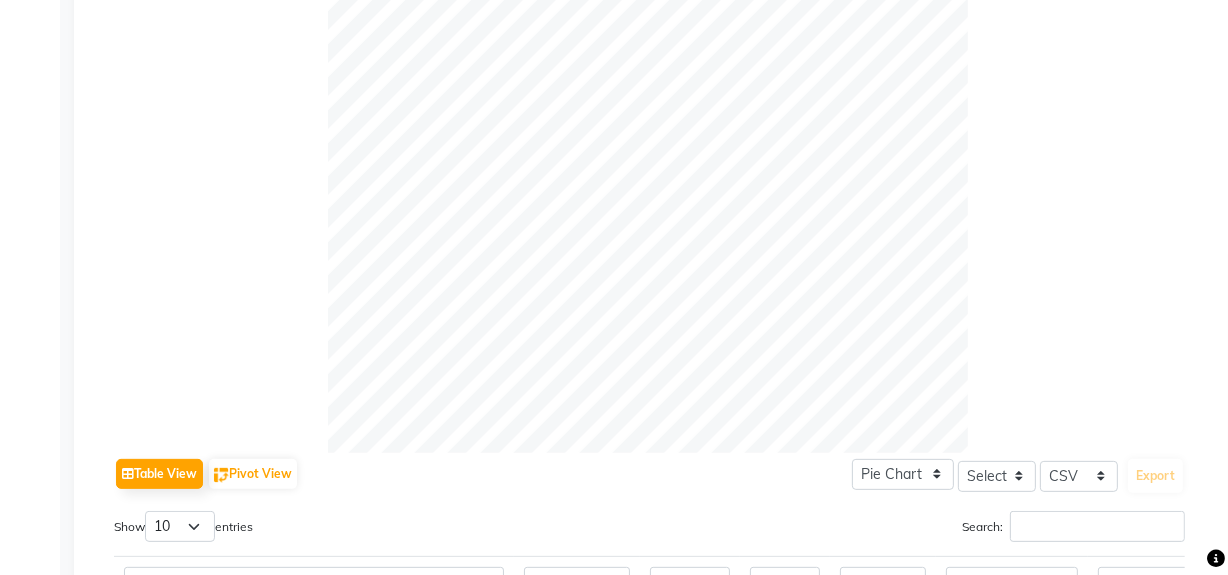 scroll, scrollTop: 492, scrollLeft: 0, axis: vertical 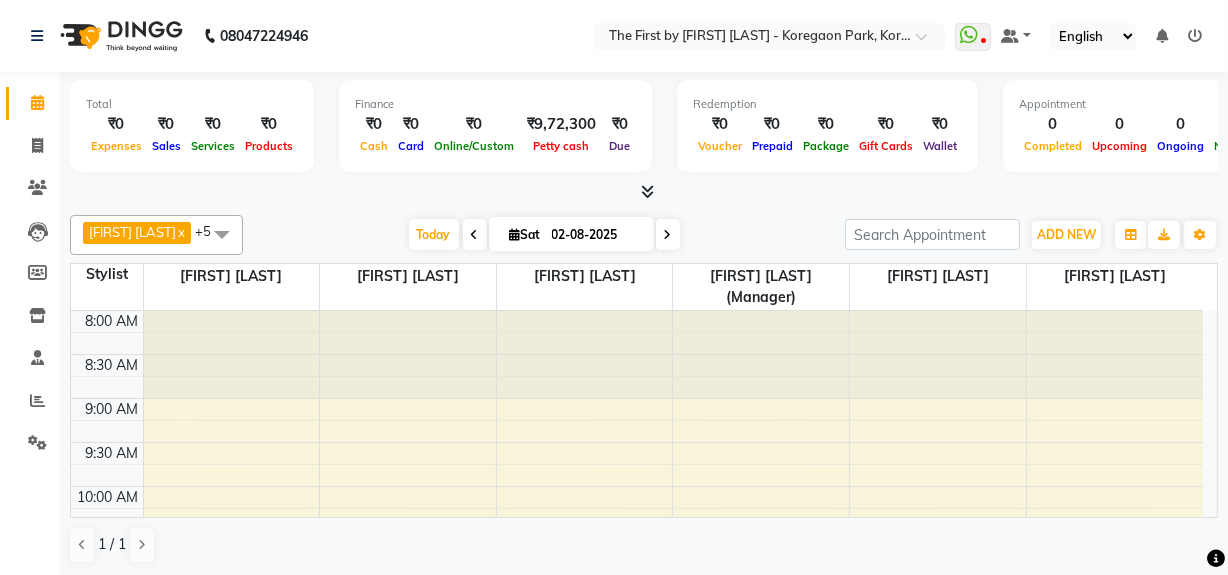 click on "8:00 AM 8:30 AM 9:00 AM 9:30 AM 10:00 AM 10:30 AM 11:00 AM 11:30 AM 12:00 PM 12:30 PM 1:00 PM 1:30 PM 2:00 PM 2:30 PM 3:00 PM 3:30 PM 4:00 PM 4:30 PM 5:00 PM 5:30 PM 6:00 PM 6:30 PM 7:00 PM 7:30 PM 8:00 PM 8:30 PM" at bounding box center (637, 882) 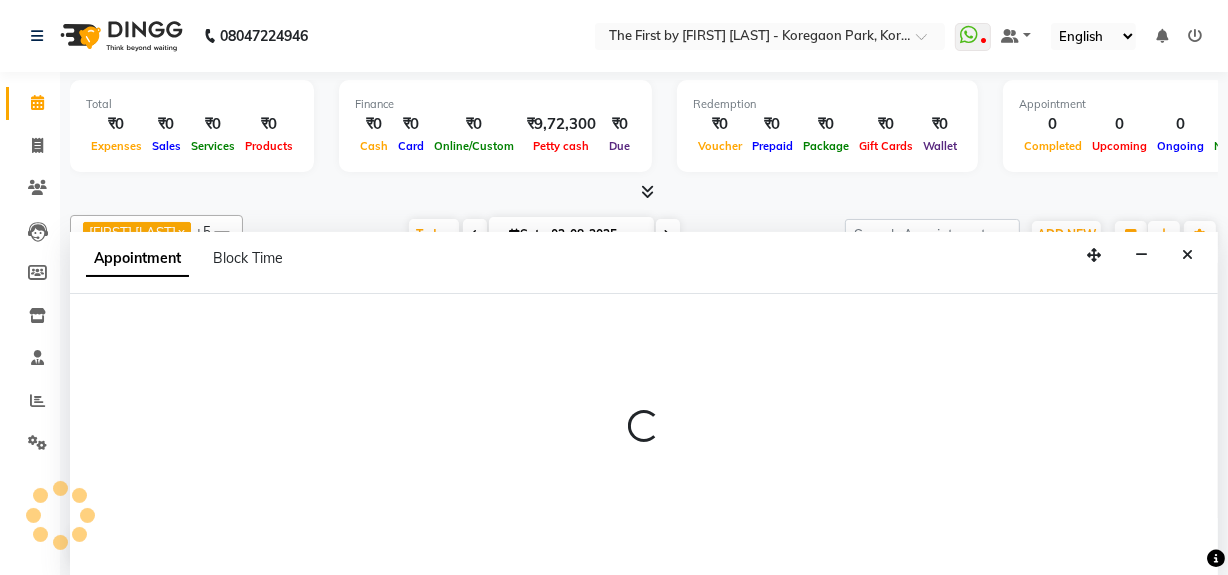 scroll, scrollTop: 0, scrollLeft: 0, axis: both 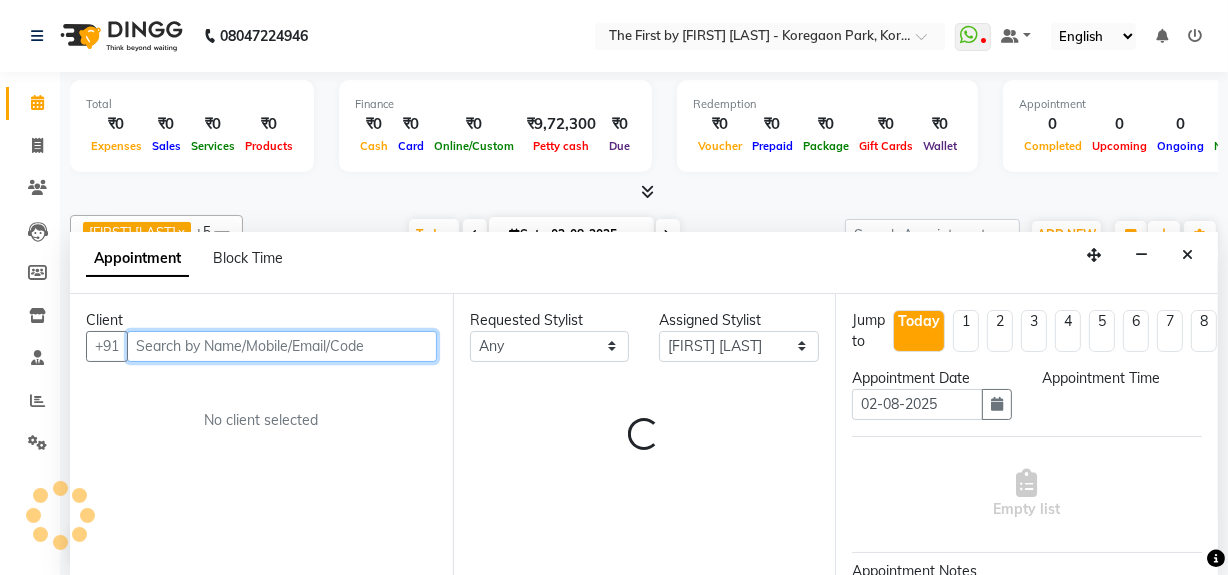 select on "600" 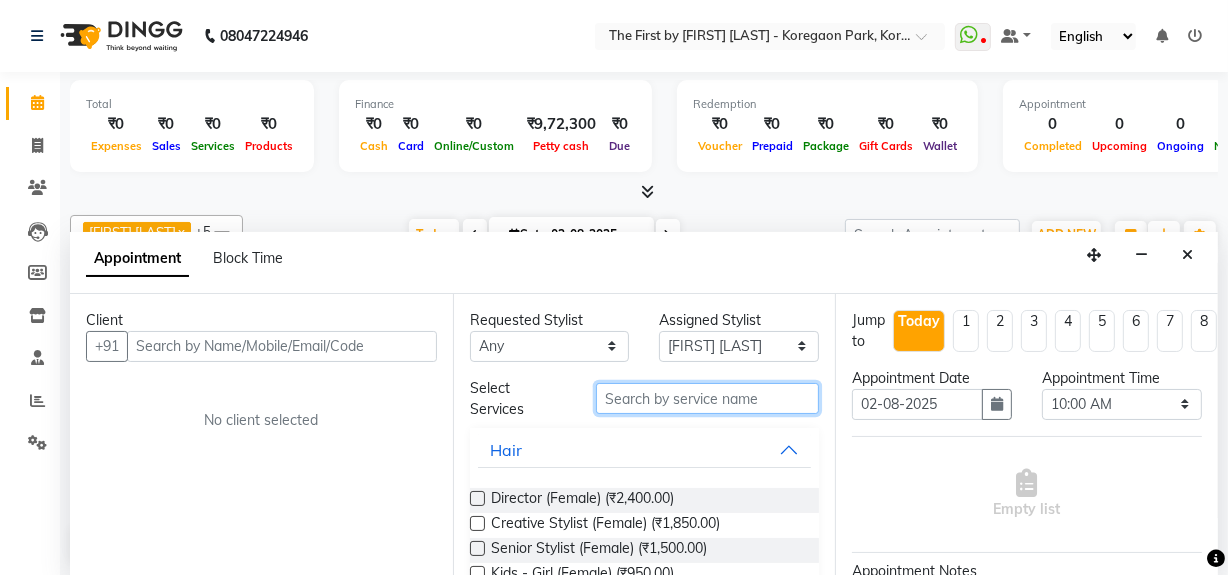 click at bounding box center [707, 398] 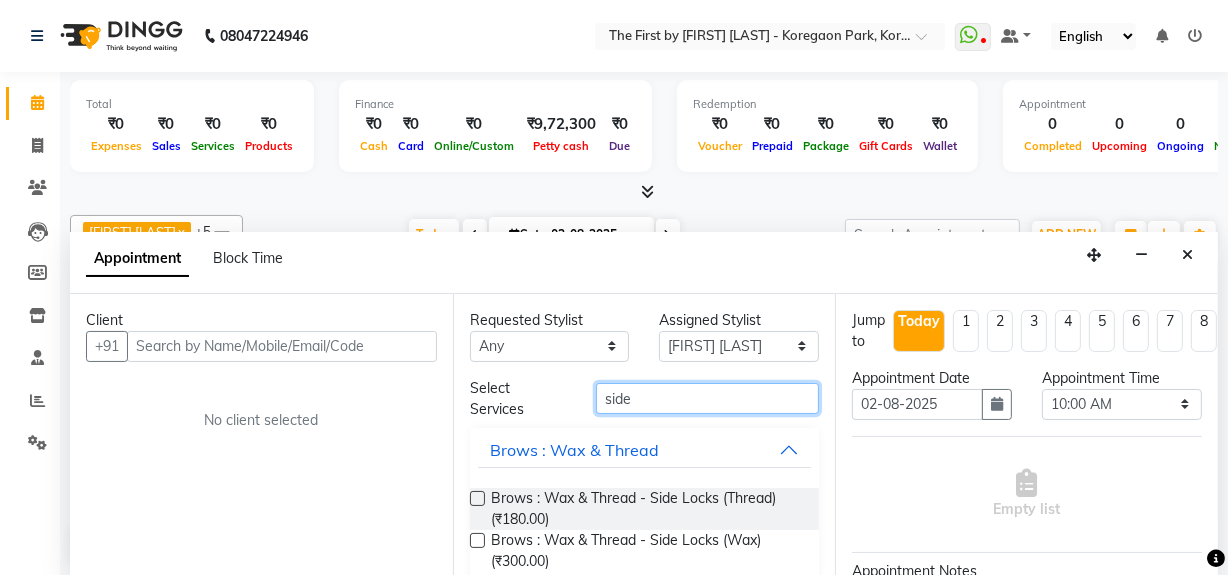 type on "side" 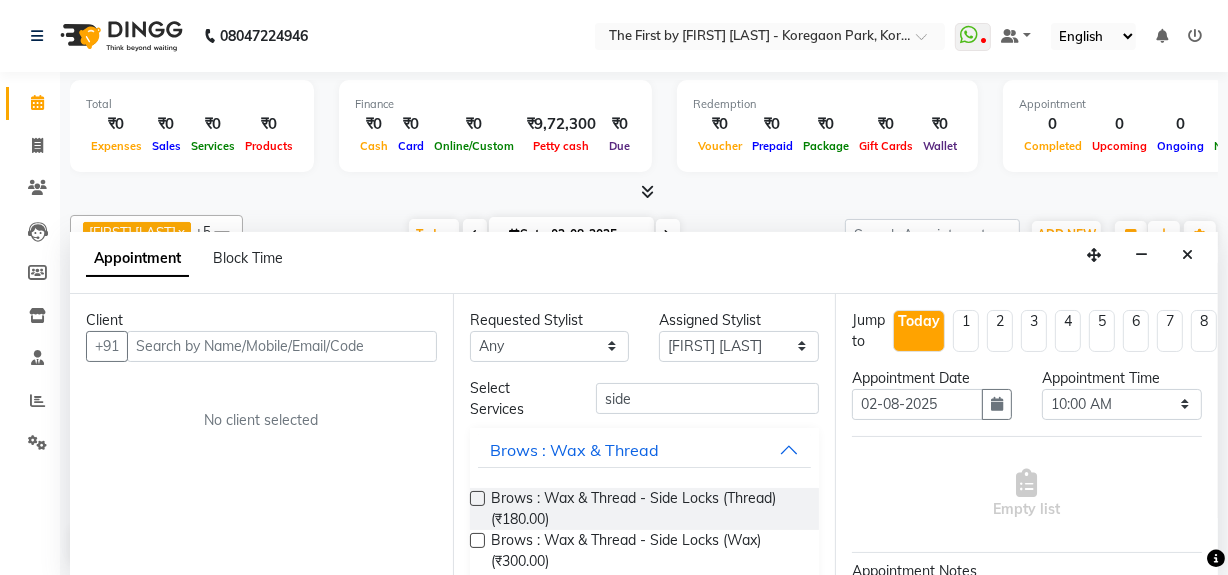 click on "Client" at bounding box center (261, 320) 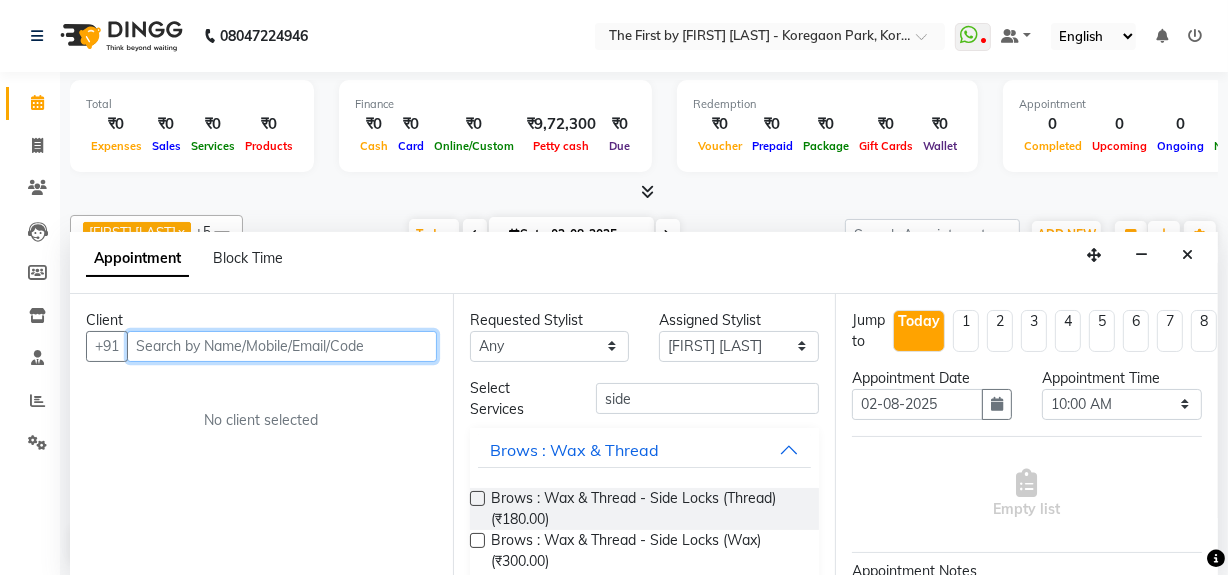 click at bounding box center (282, 346) 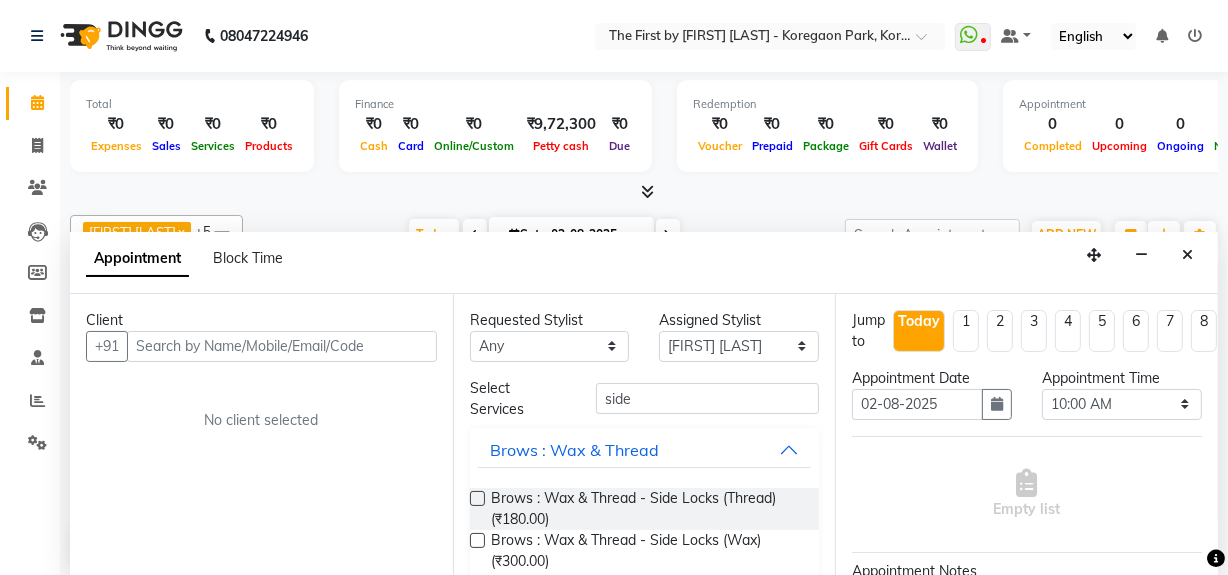 click at bounding box center (1187, 255) 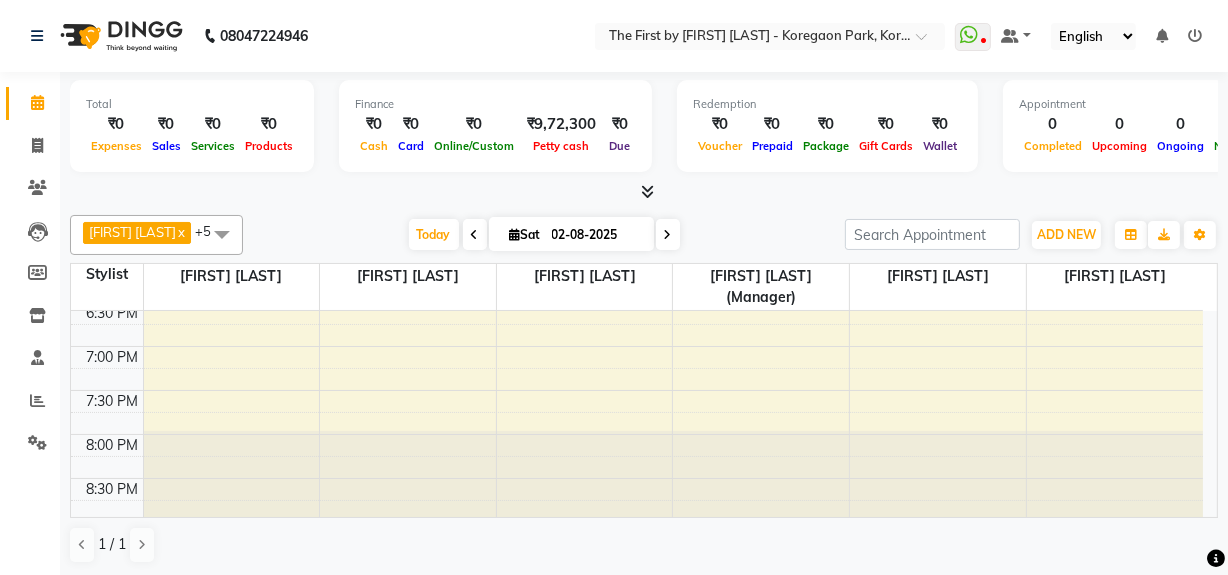 scroll, scrollTop: 387, scrollLeft: 0, axis: vertical 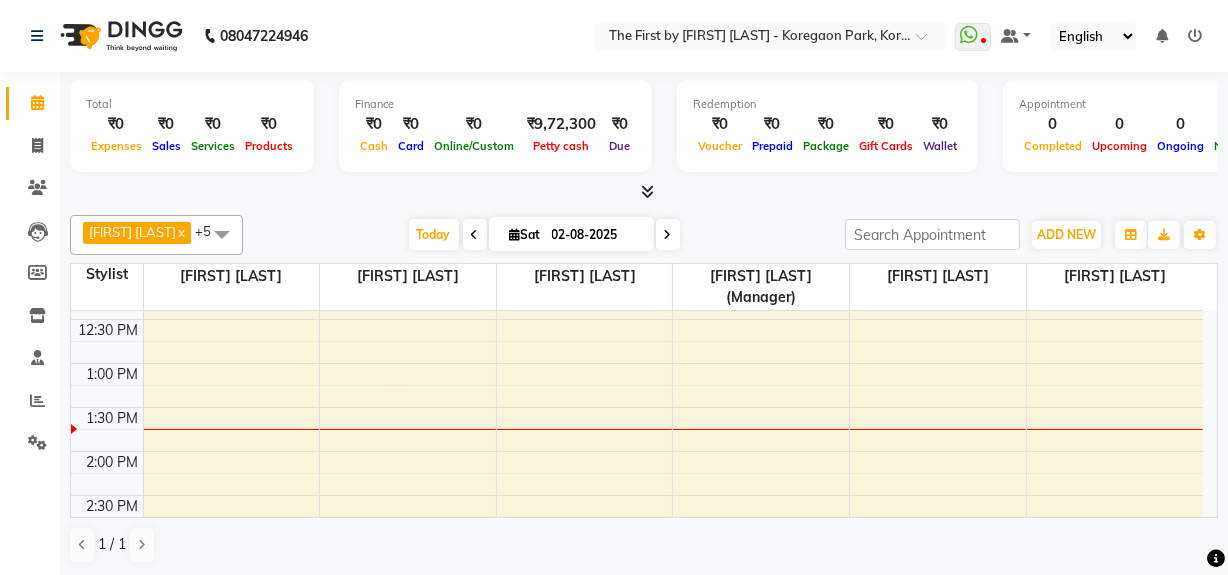 click on "8:00 AM 8:30 AM 9:00 AM 9:30 AM 10:00 AM 10:30 AM 11:00 AM 11:30 AM 12:00 PM 12:30 PM 1:00 PM 1:30 PM 2:00 PM 2:30 PM 3:00 PM 3:30 PM 4:00 PM 4:30 PM 5:00 PM 5:30 PM 6:00 PM 6:30 PM 7:00 PM 7:30 PM 8:00 PM 8:30 PM" at bounding box center [637, 495] 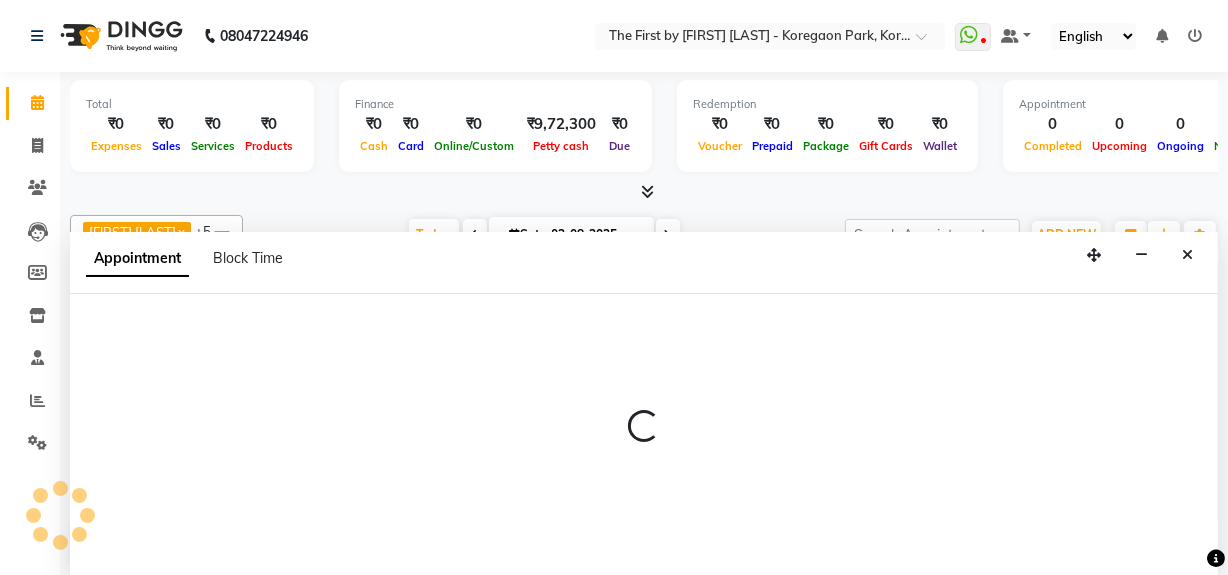 select on "66898" 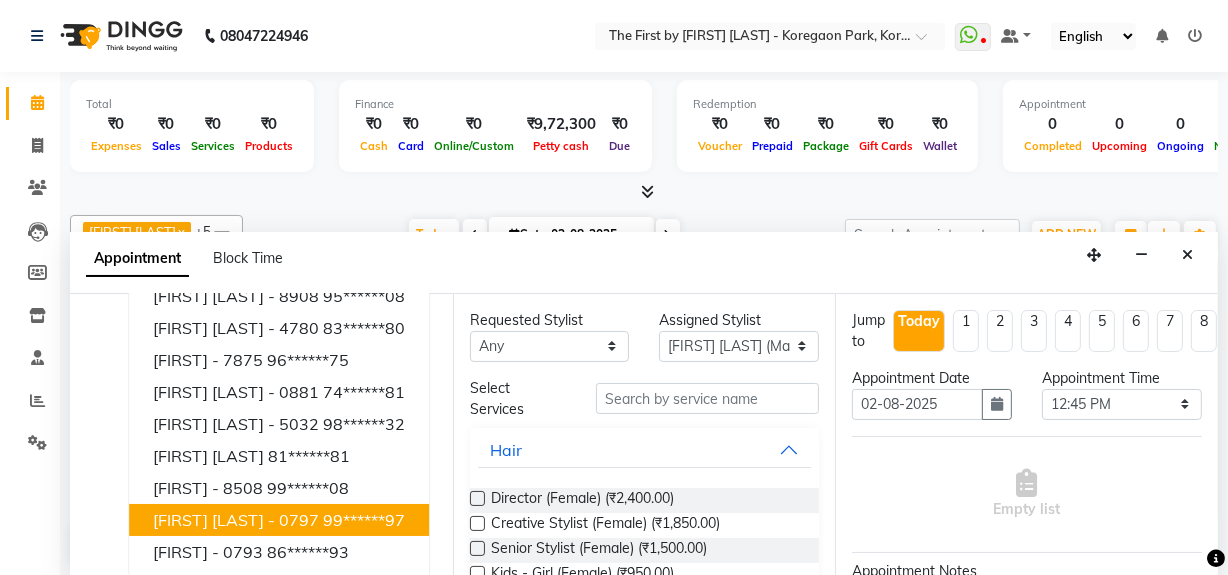 scroll, scrollTop: 137, scrollLeft: 0, axis: vertical 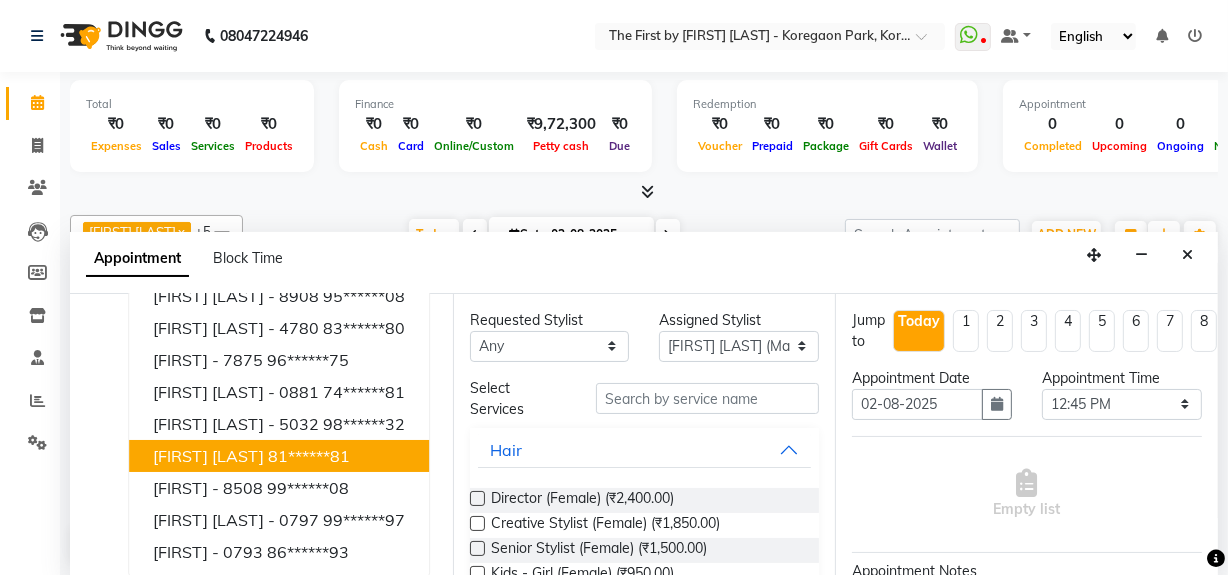 click on "81******81" at bounding box center [309, 456] 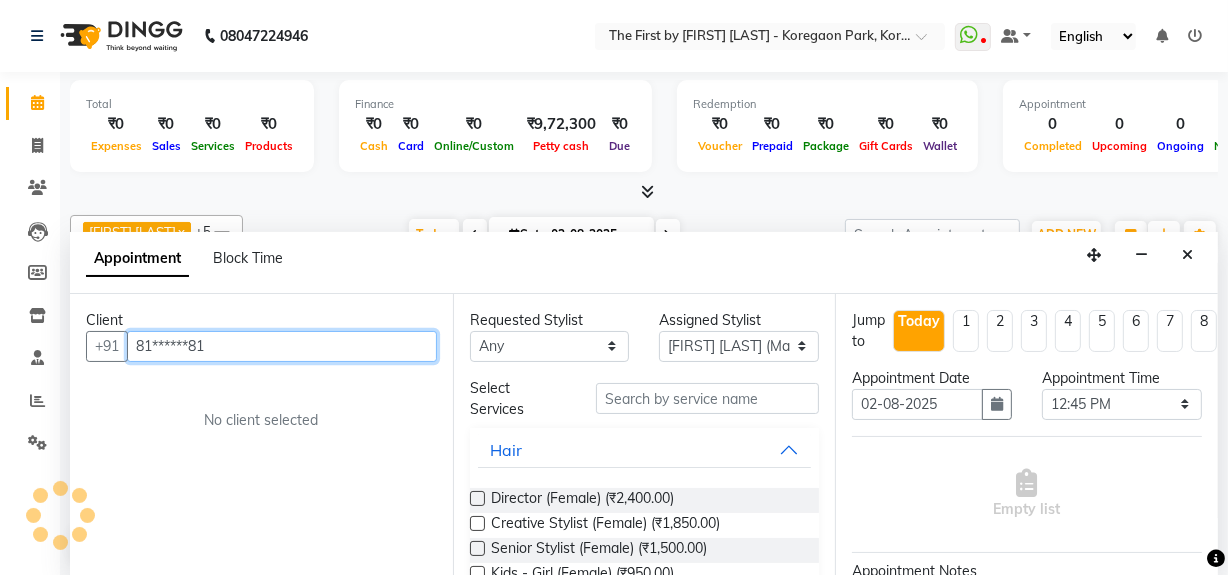 scroll, scrollTop: 0, scrollLeft: 0, axis: both 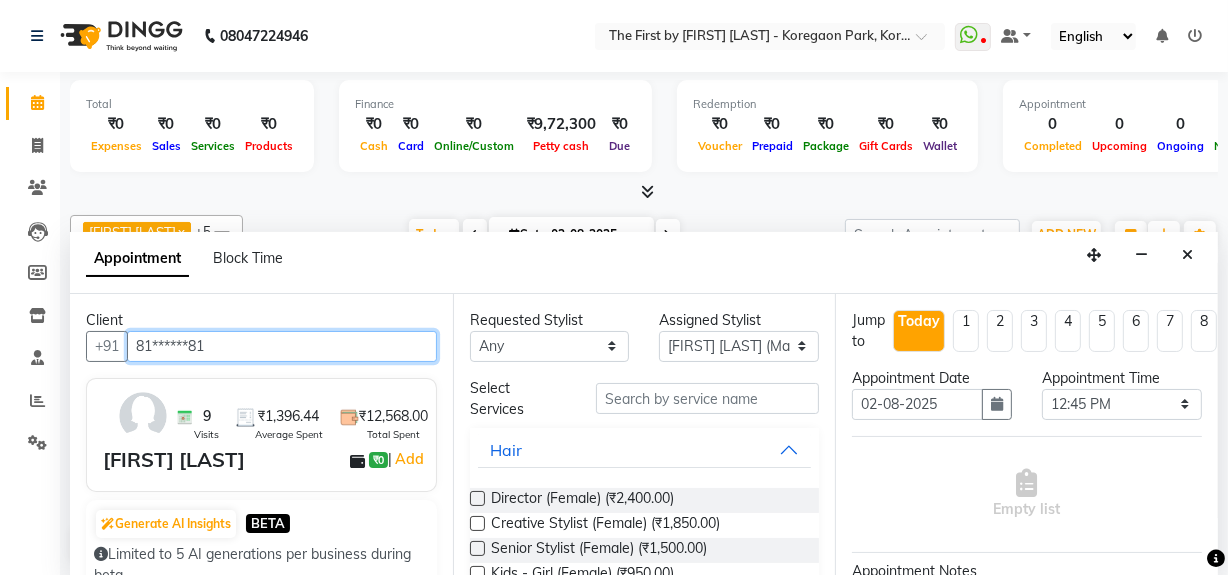type on "81******81" 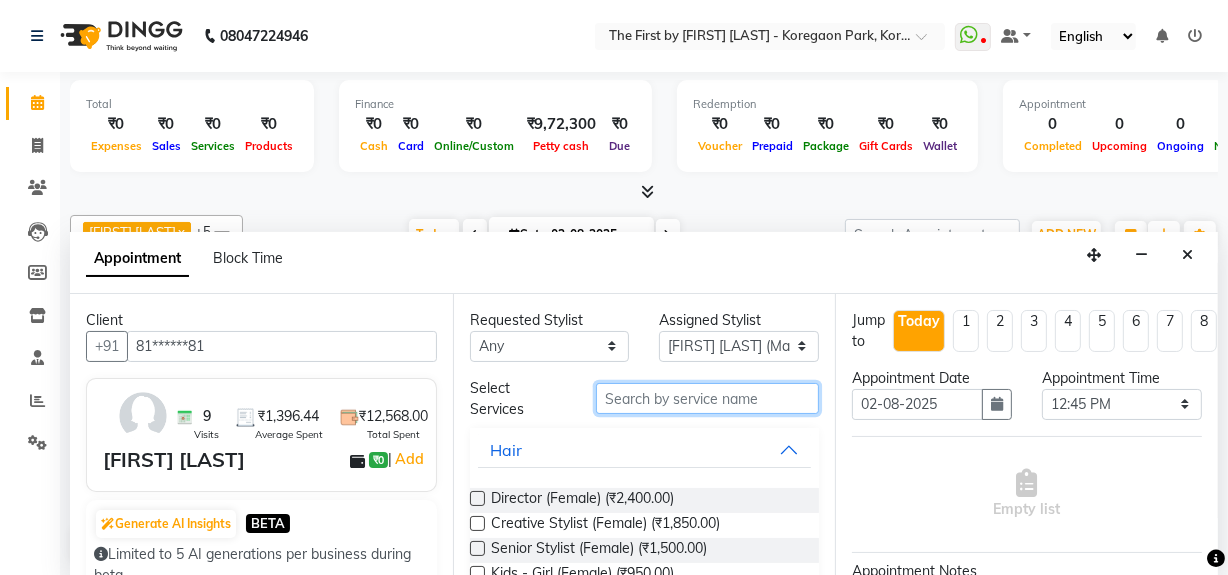 click at bounding box center [707, 398] 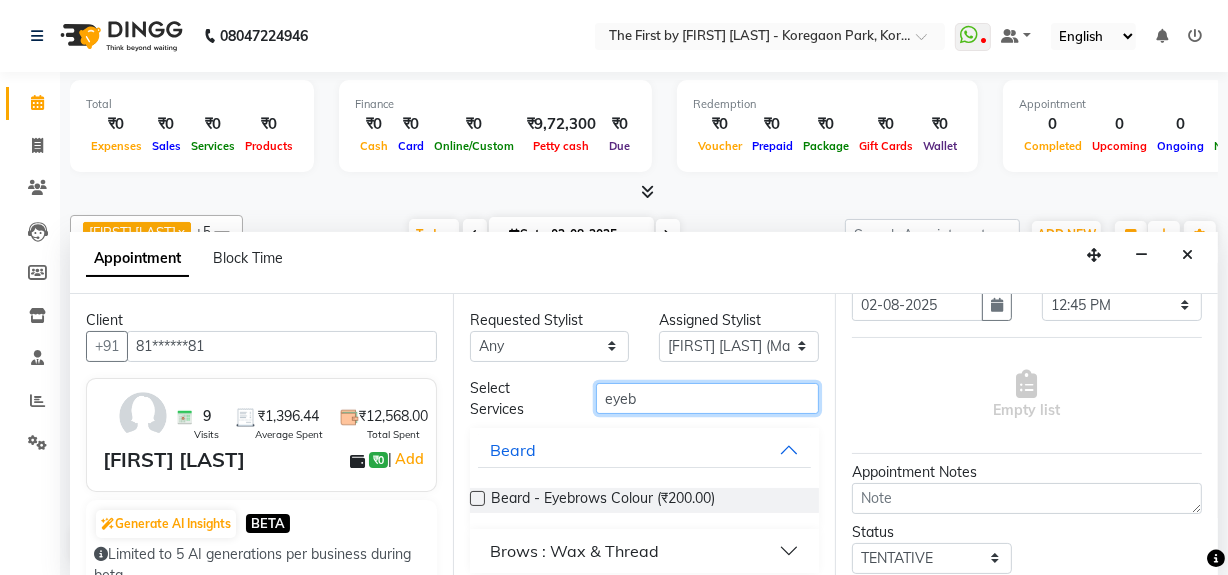 scroll, scrollTop: 252, scrollLeft: 0, axis: vertical 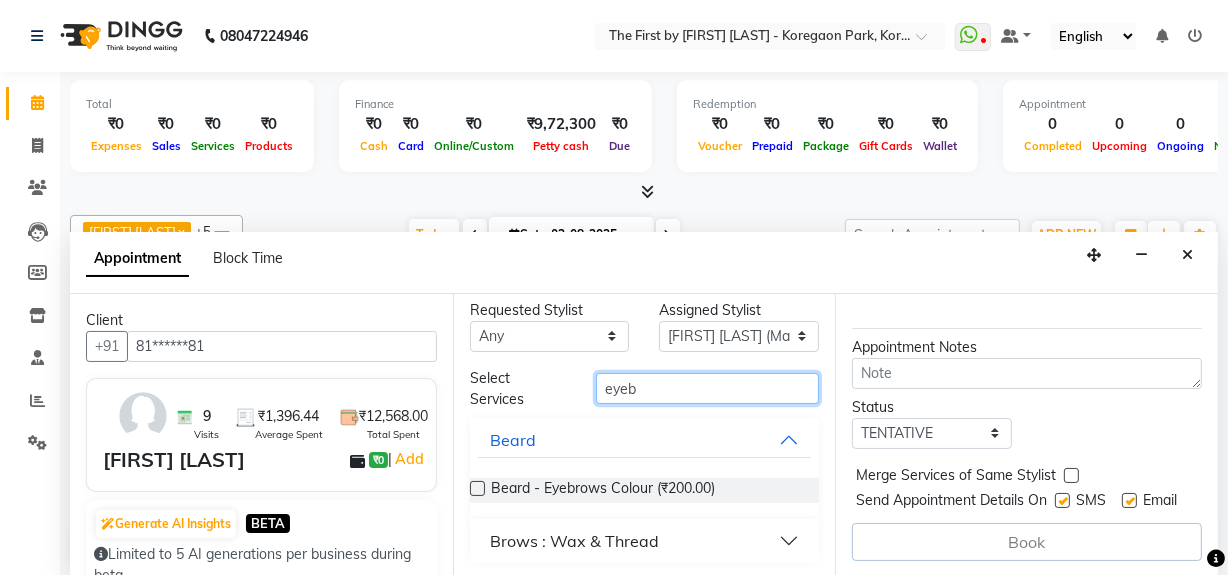 type on "eyeb" 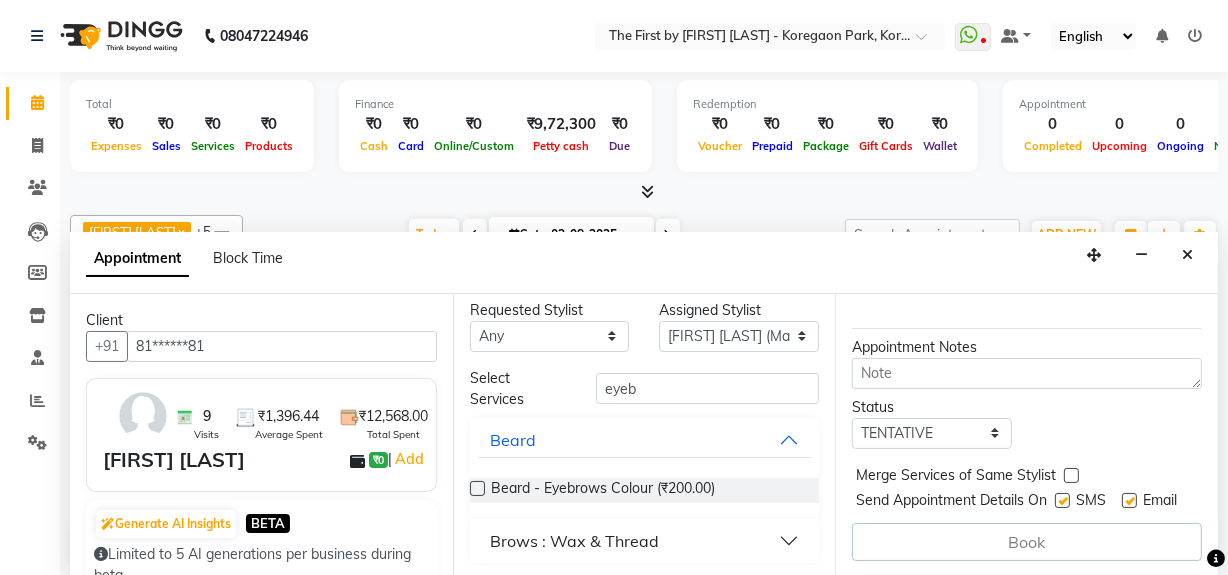 click on "Brows : Wax & Thread" at bounding box center (645, 541) 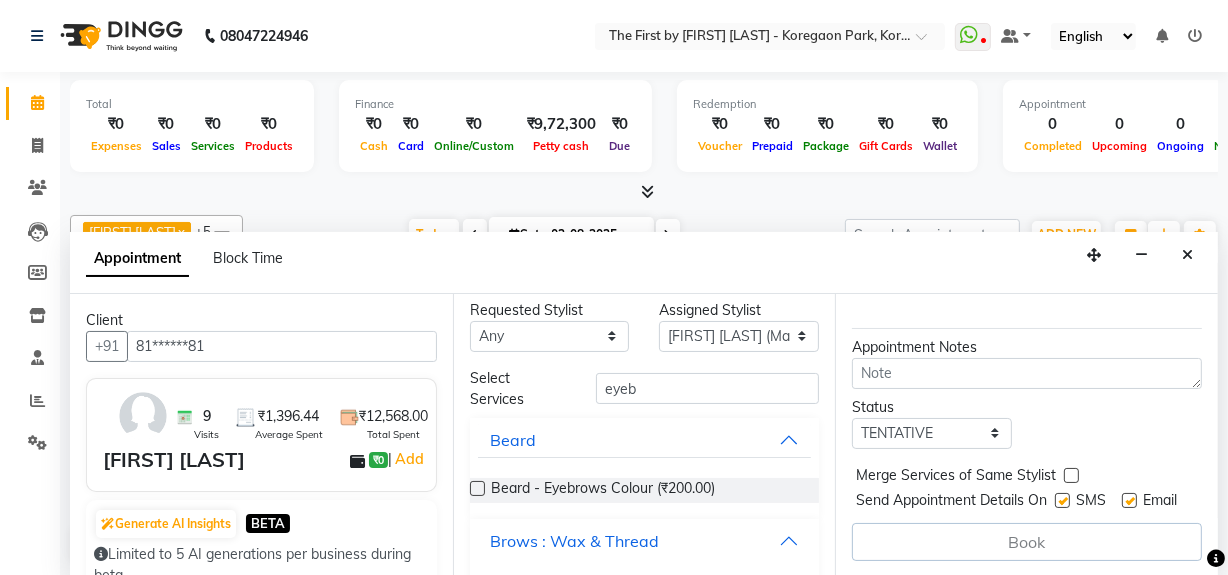 scroll, scrollTop: 110, scrollLeft: 0, axis: vertical 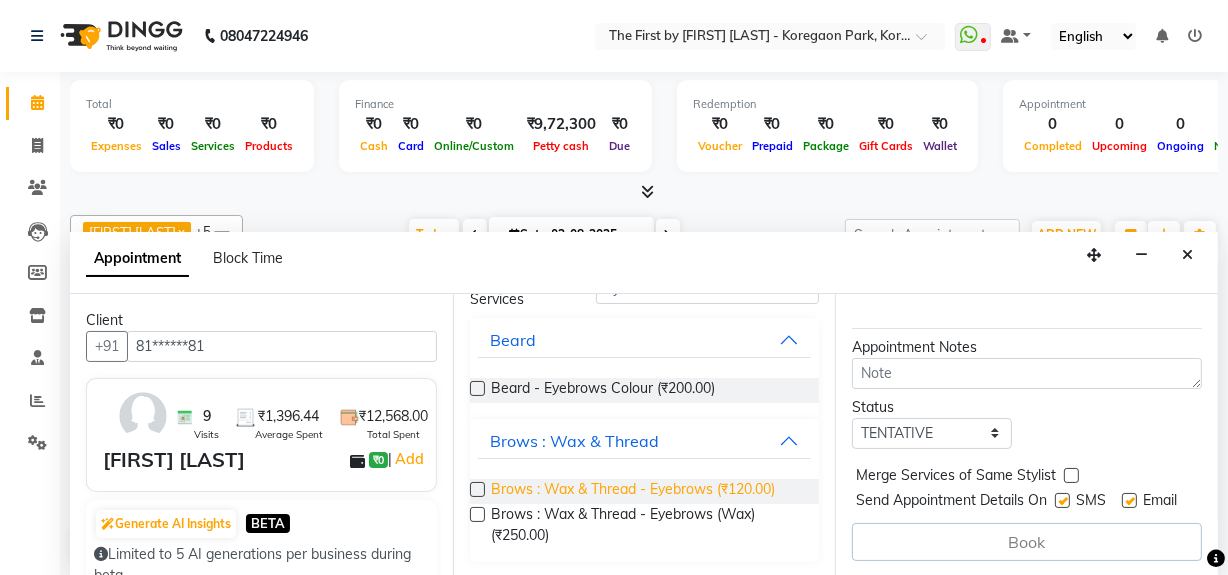 click on "Brows : Wax & Thread - Eyebrows (₹120.00)" at bounding box center [633, 491] 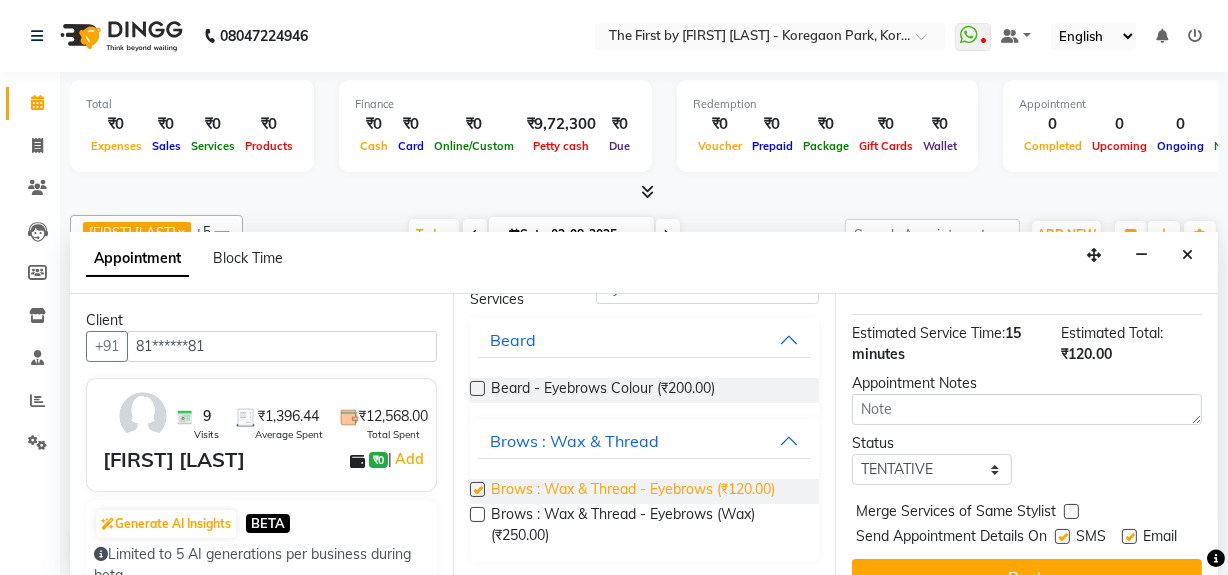 checkbox on "false" 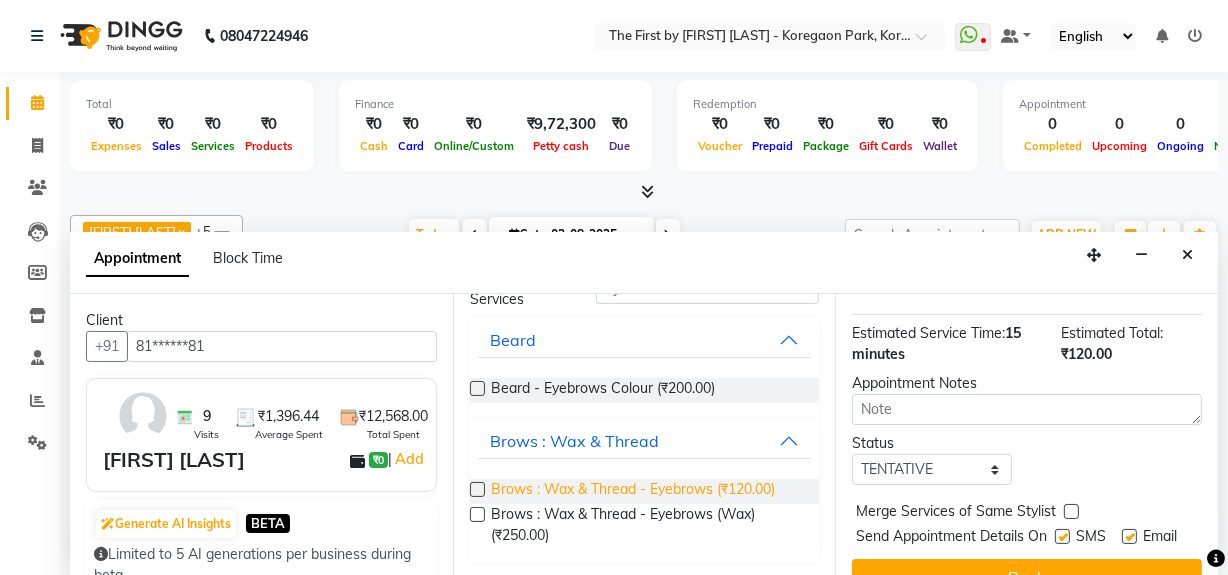 scroll, scrollTop: 0, scrollLeft: 0, axis: both 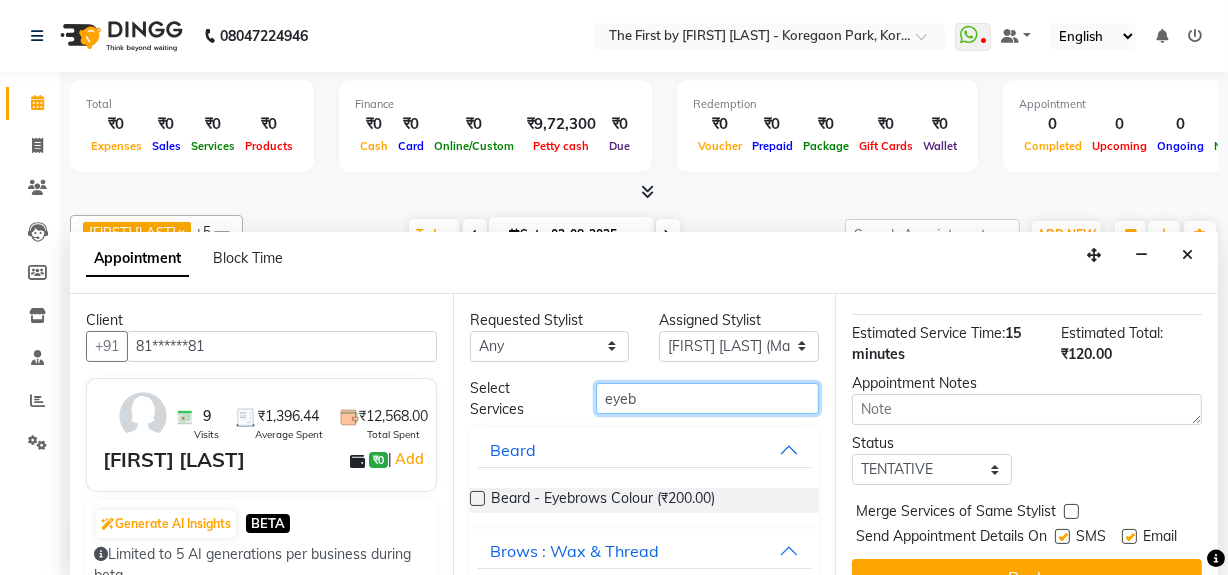 click on "eyeb" at bounding box center (707, 398) 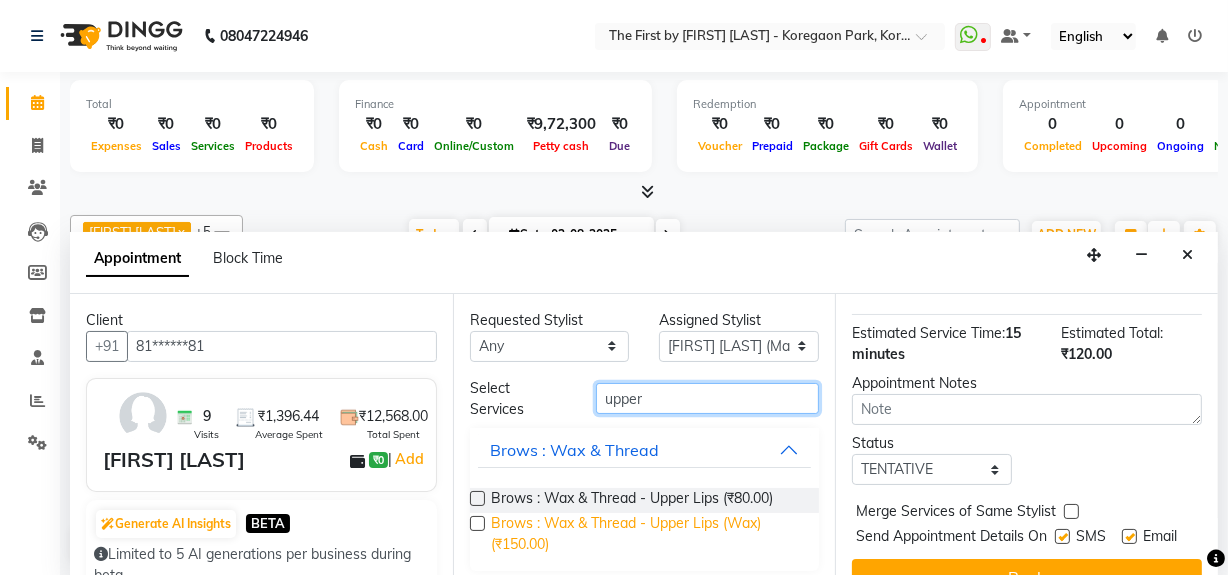 type on "upper" 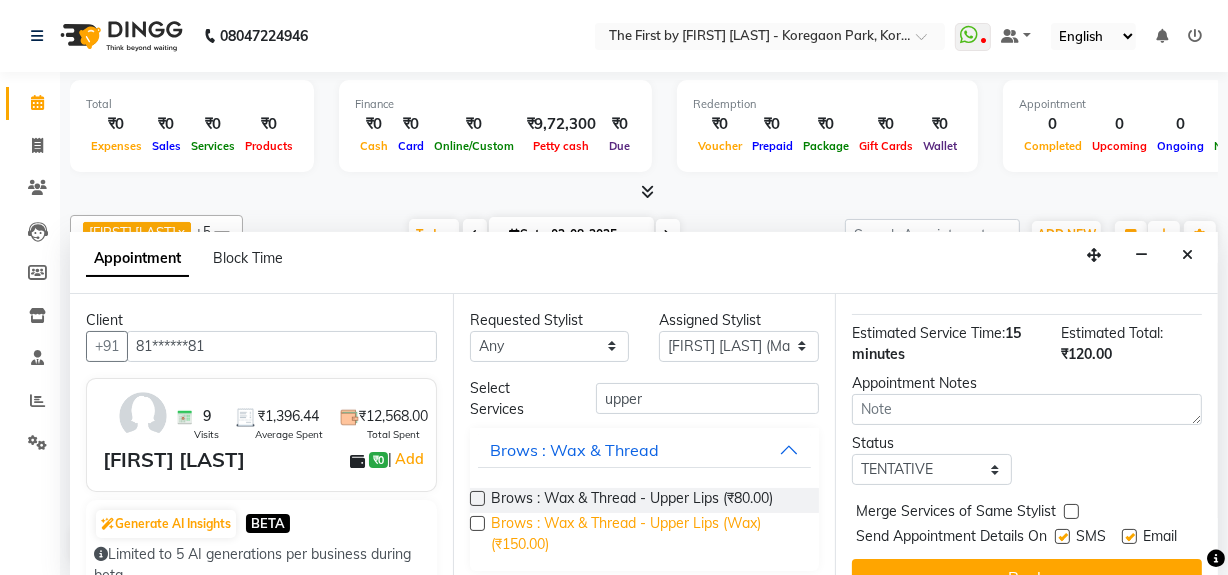 click on "Brows : Wax & Thread - Upper Lips (Wax) (₹150.00)" at bounding box center (647, 534) 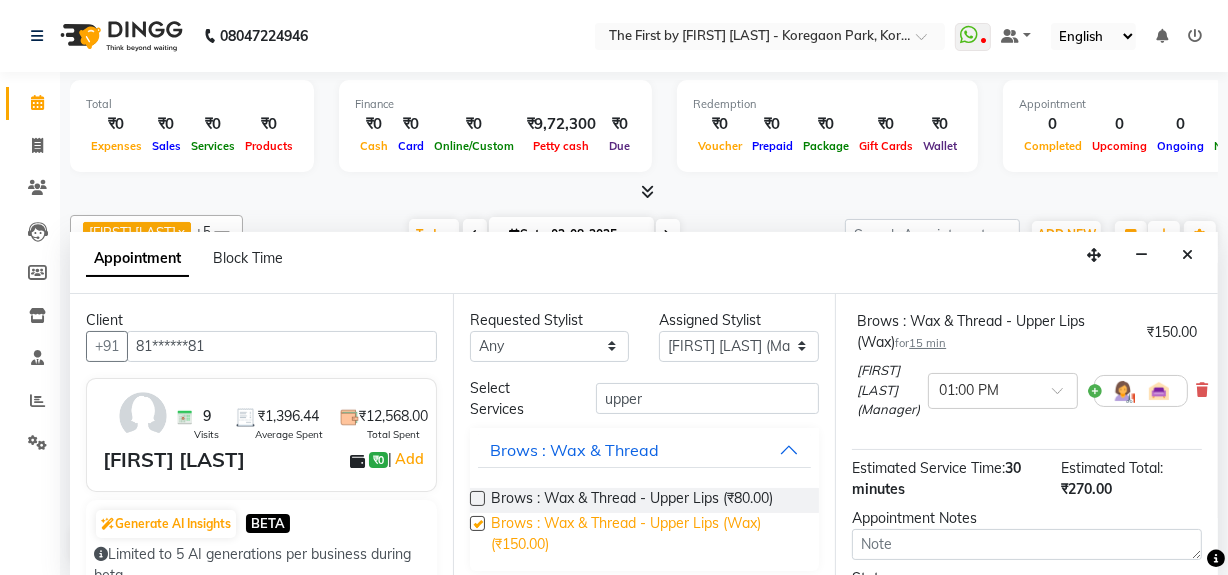 checkbox on "false" 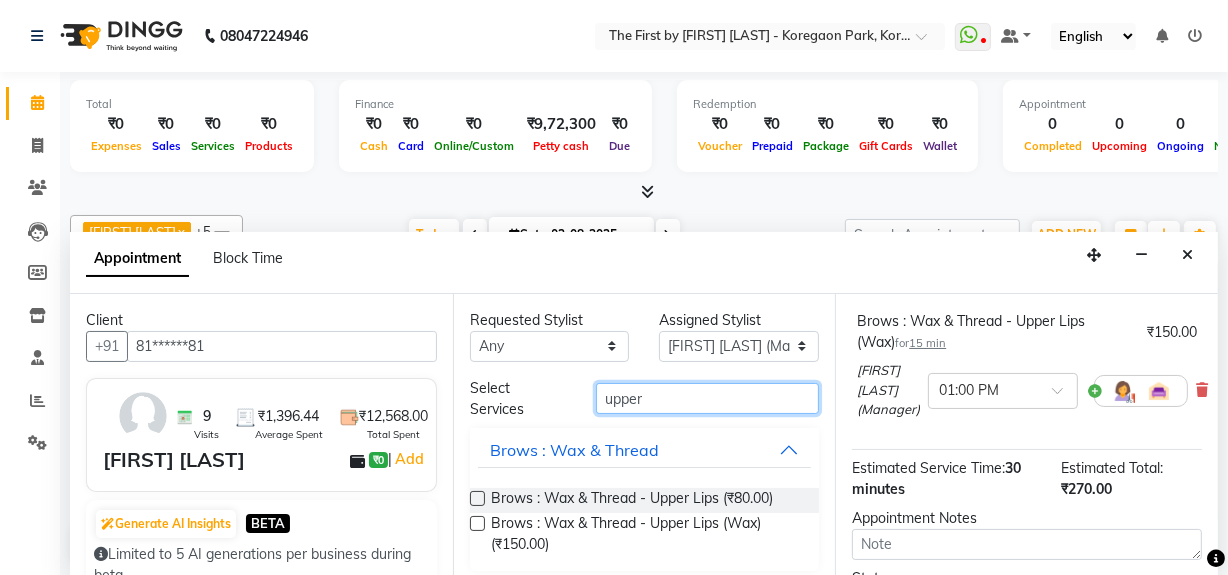 click on "upper" at bounding box center (707, 398) 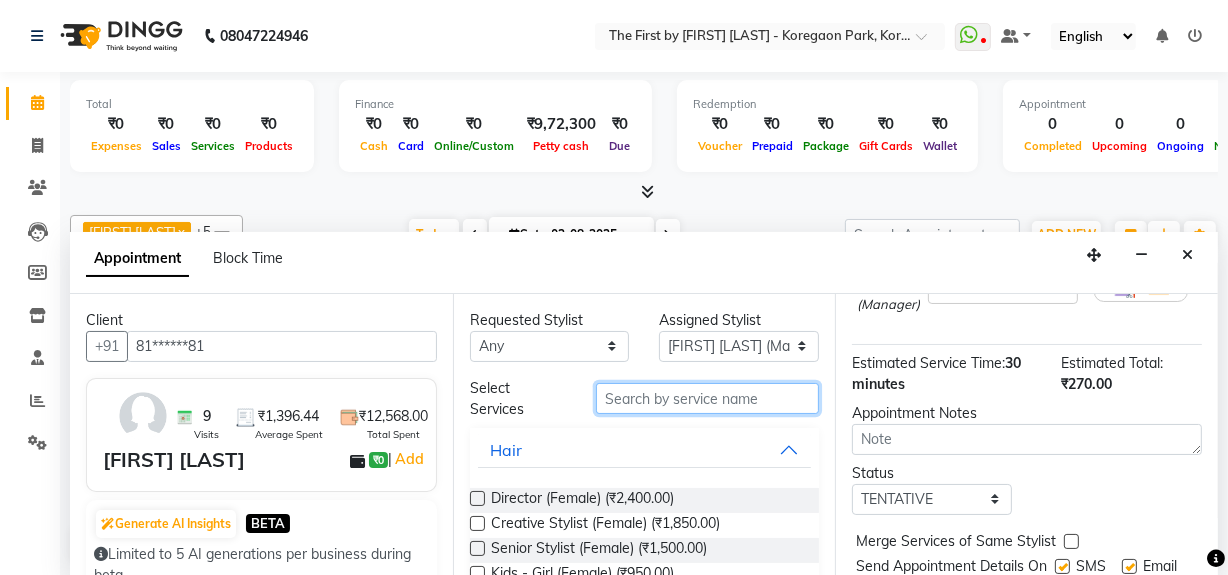 scroll, scrollTop: 471, scrollLeft: 0, axis: vertical 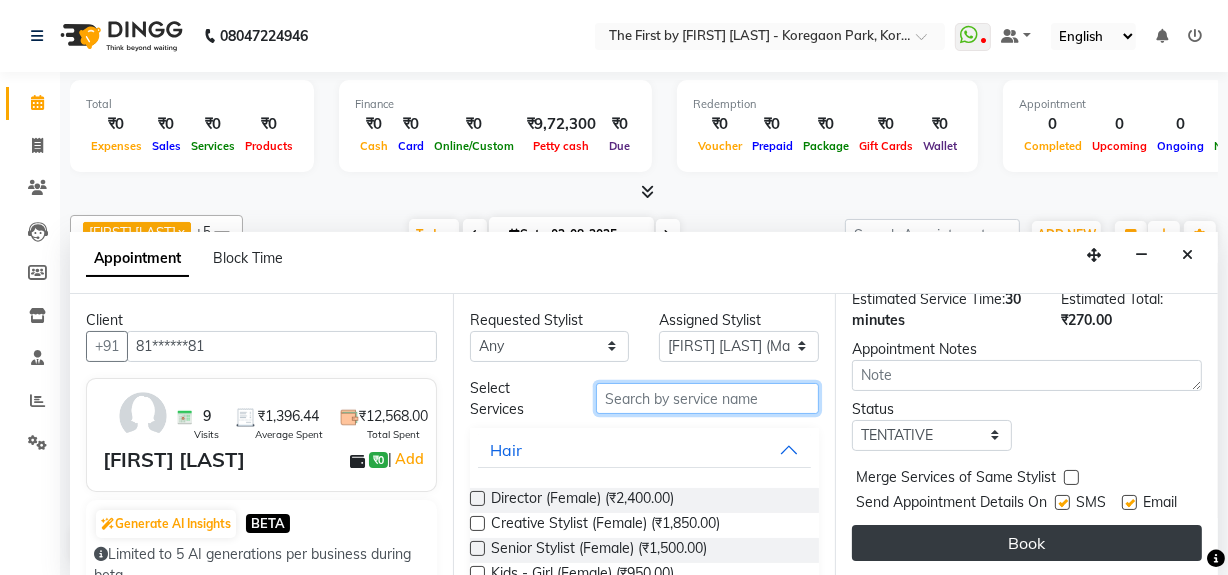 type 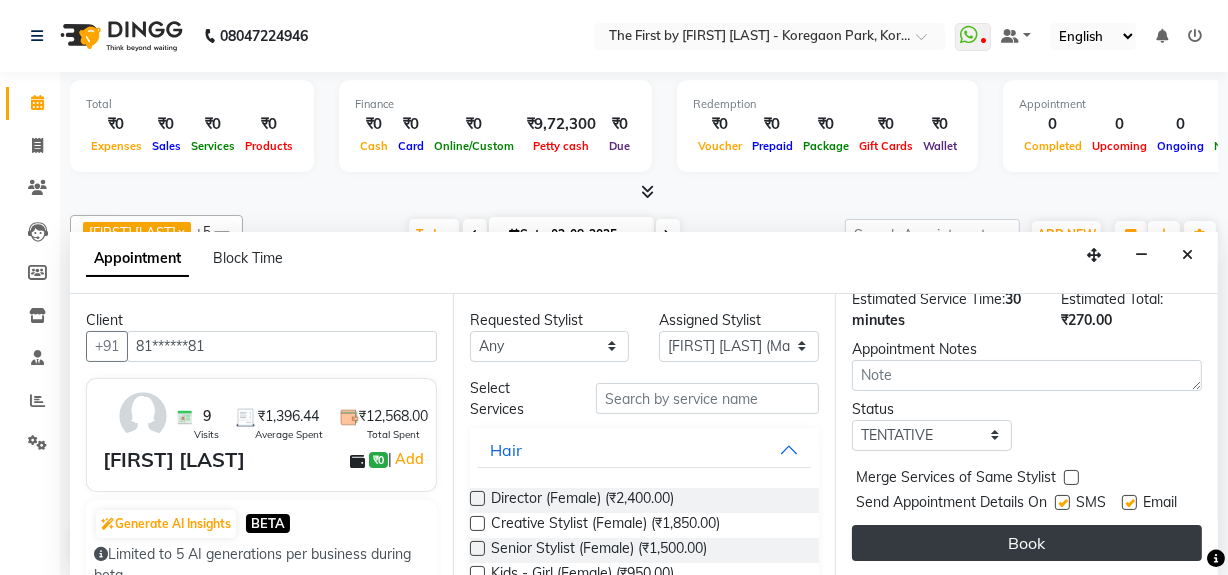click on "Book" at bounding box center (1027, 543) 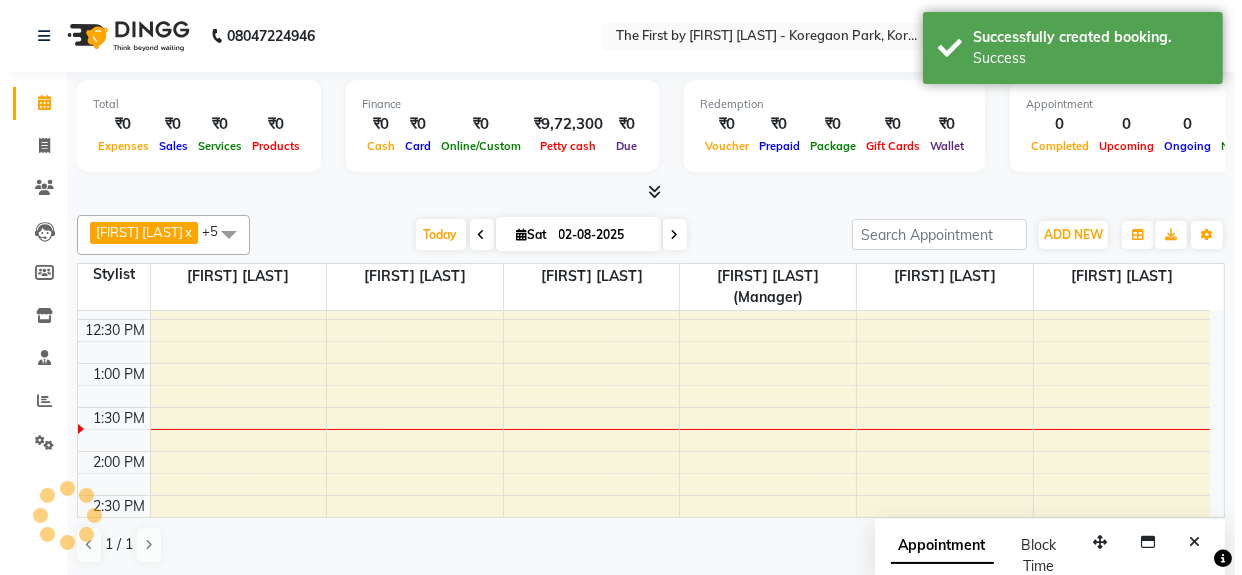 scroll, scrollTop: 0, scrollLeft: 0, axis: both 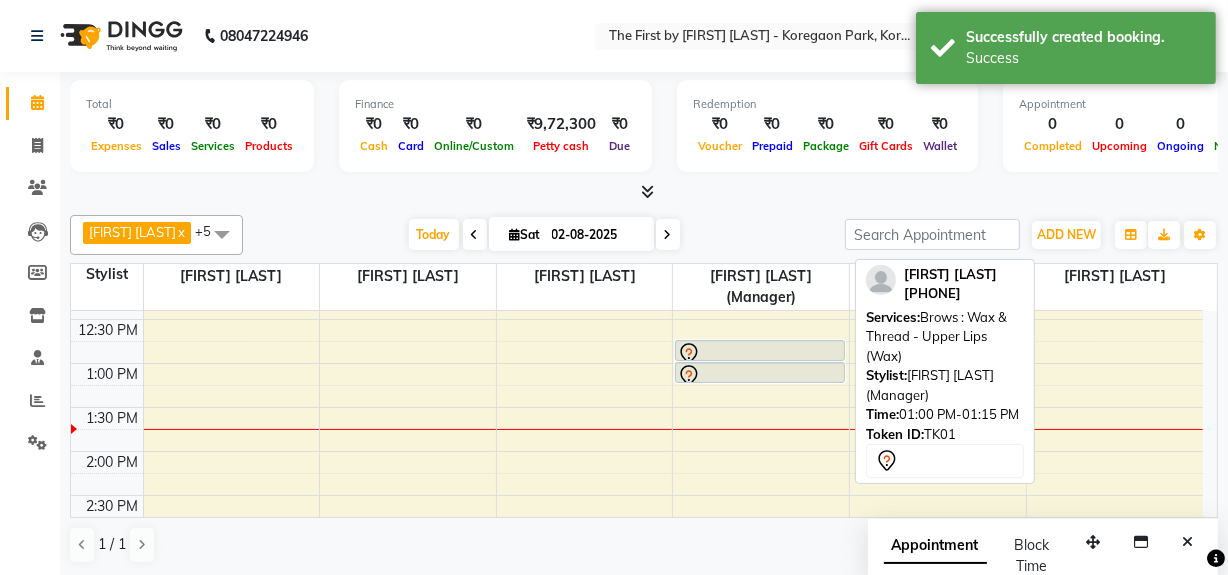 click at bounding box center [759, 376] 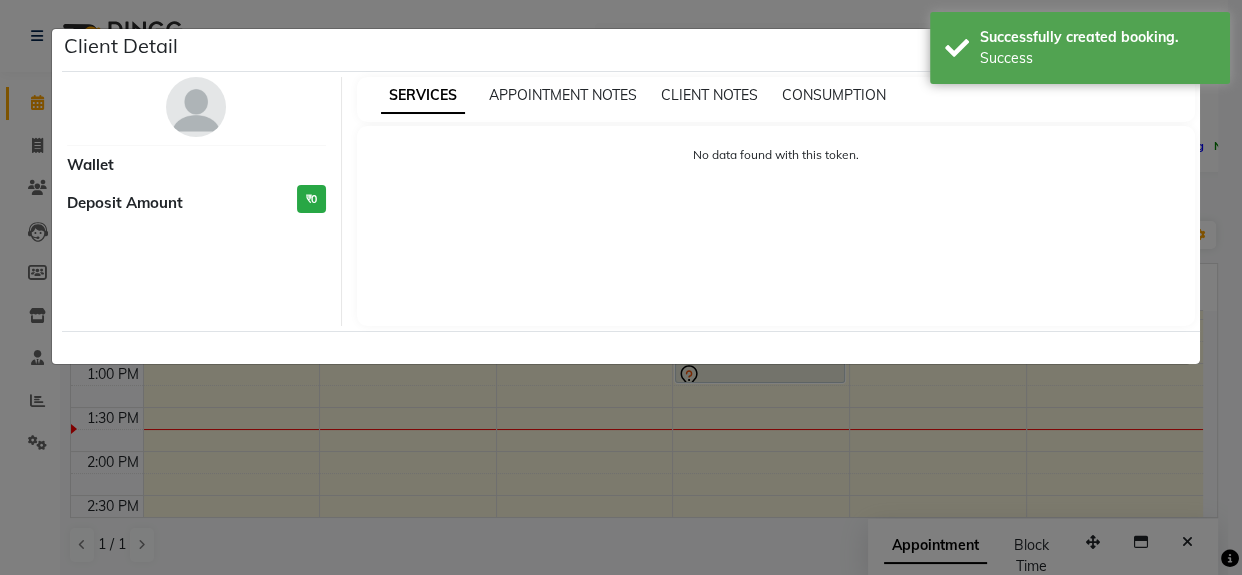 select on "7" 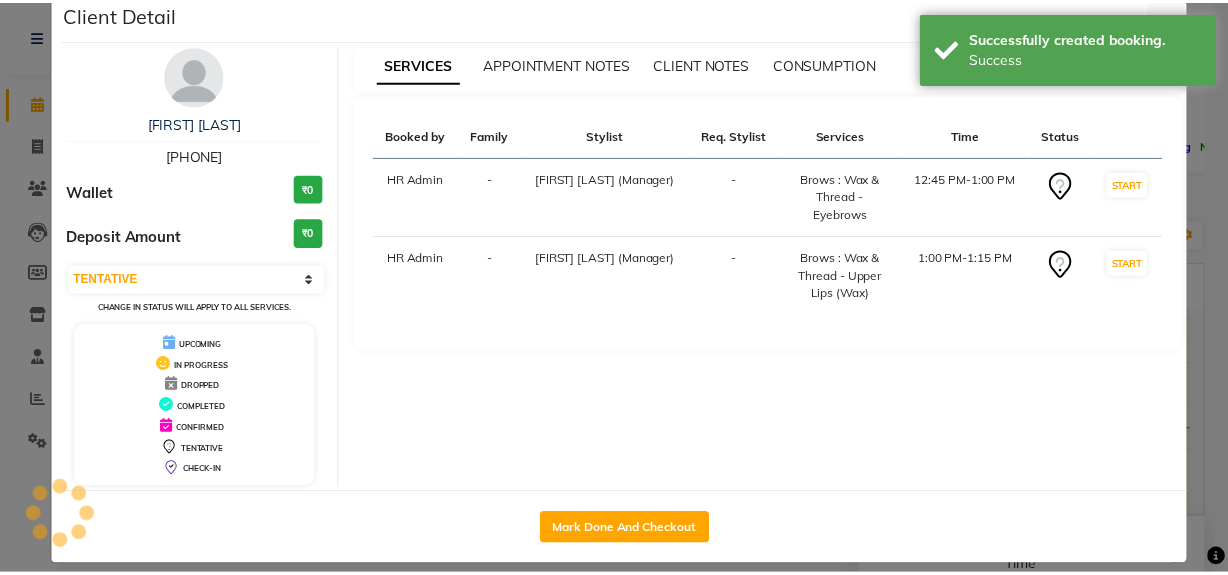 scroll, scrollTop: 49, scrollLeft: 0, axis: vertical 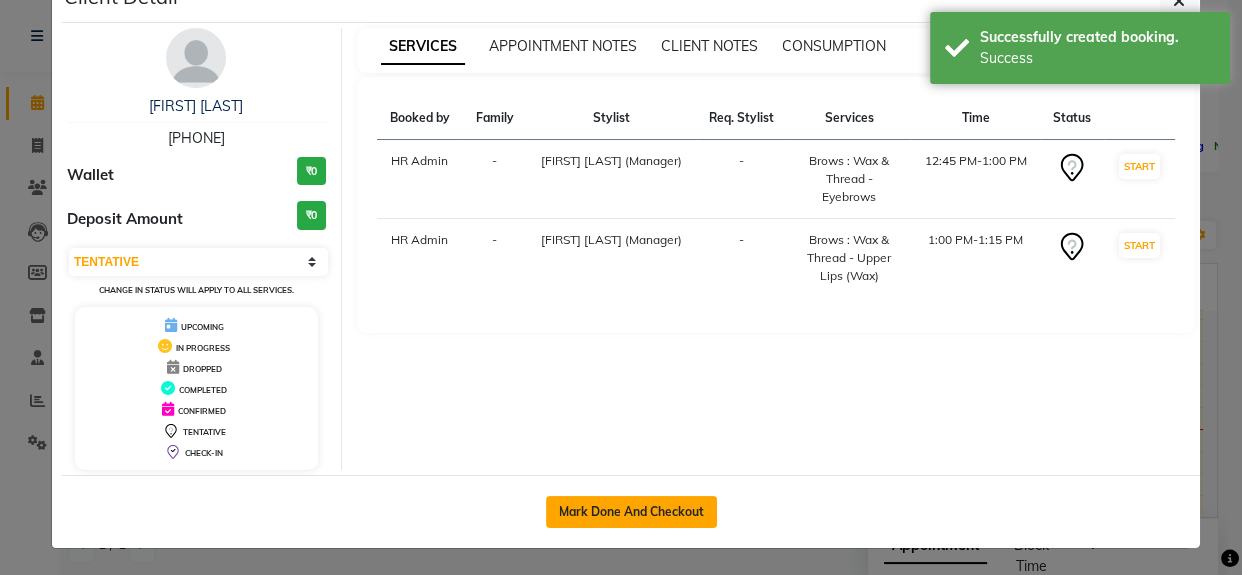 click on "Mark Done And Checkout" 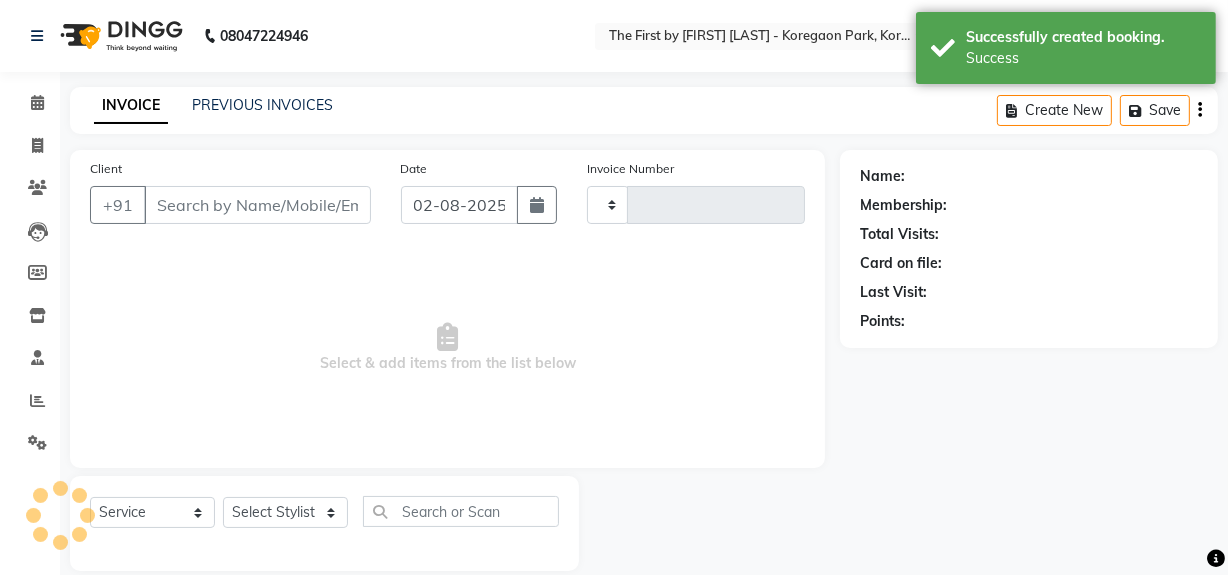 type on "0437" 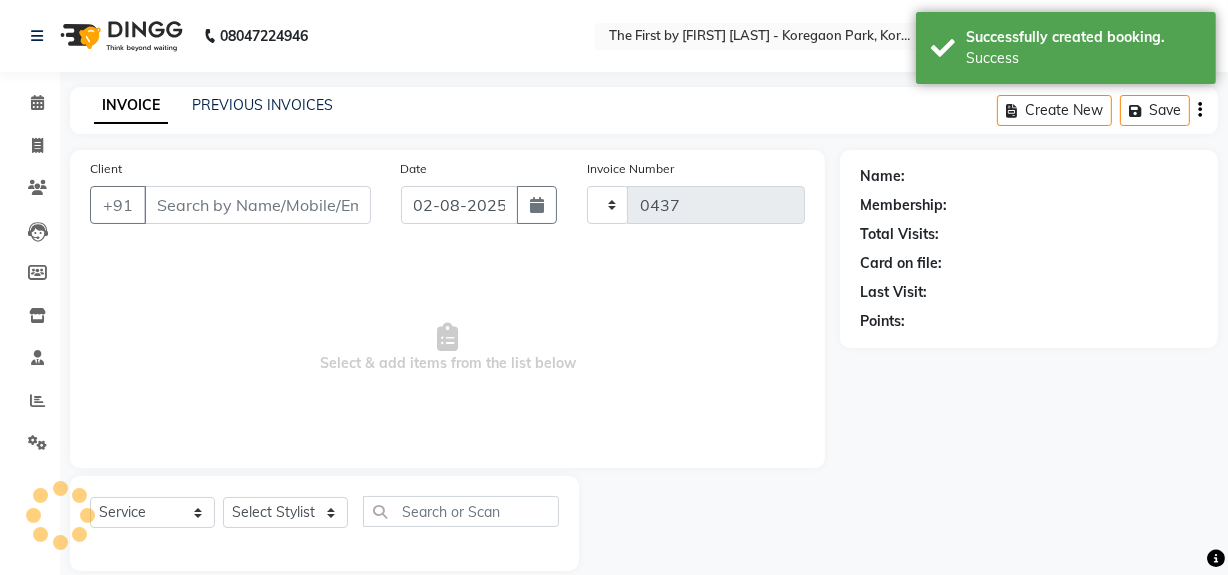 select on "6407" 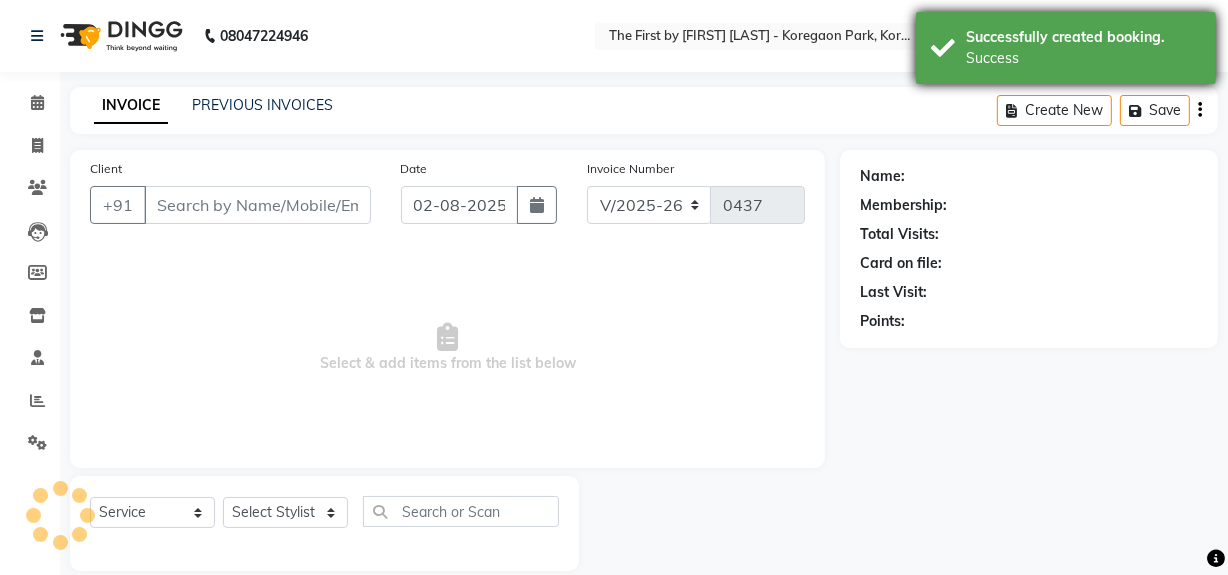 click on "Successfully created booking.   Success" at bounding box center (1066, 48) 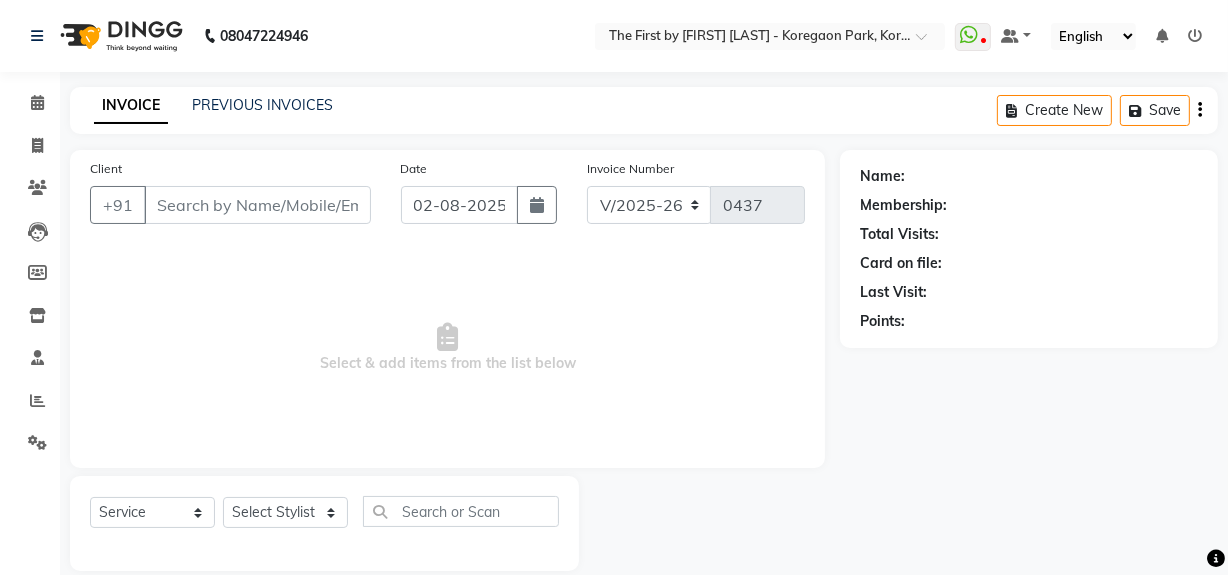 type on "81******81" 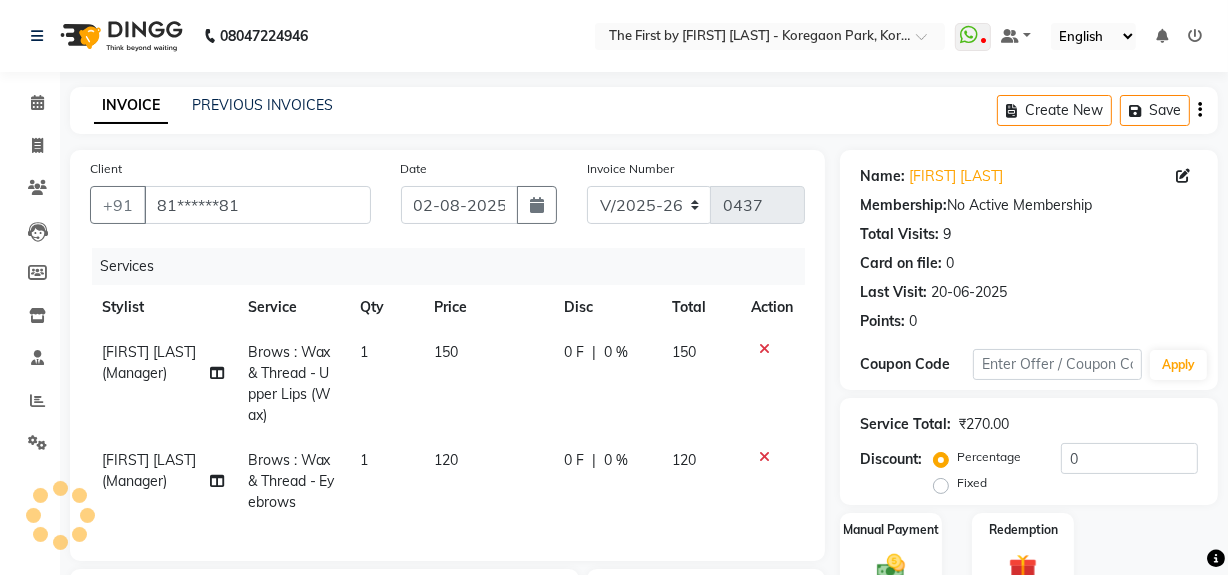 scroll, scrollTop: 332, scrollLeft: 0, axis: vertical 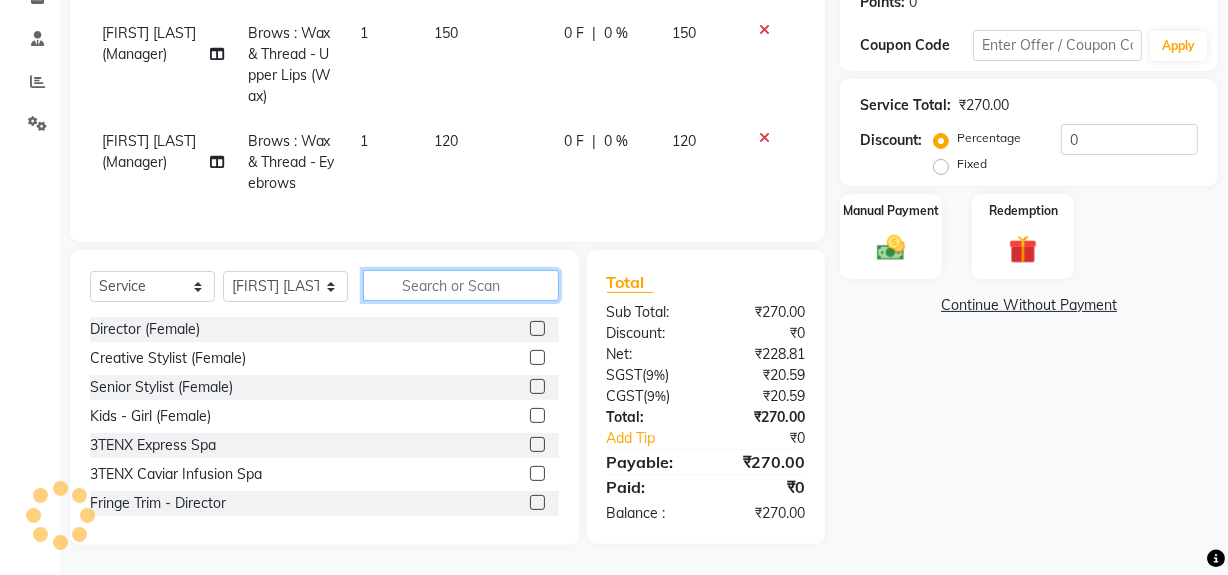 click 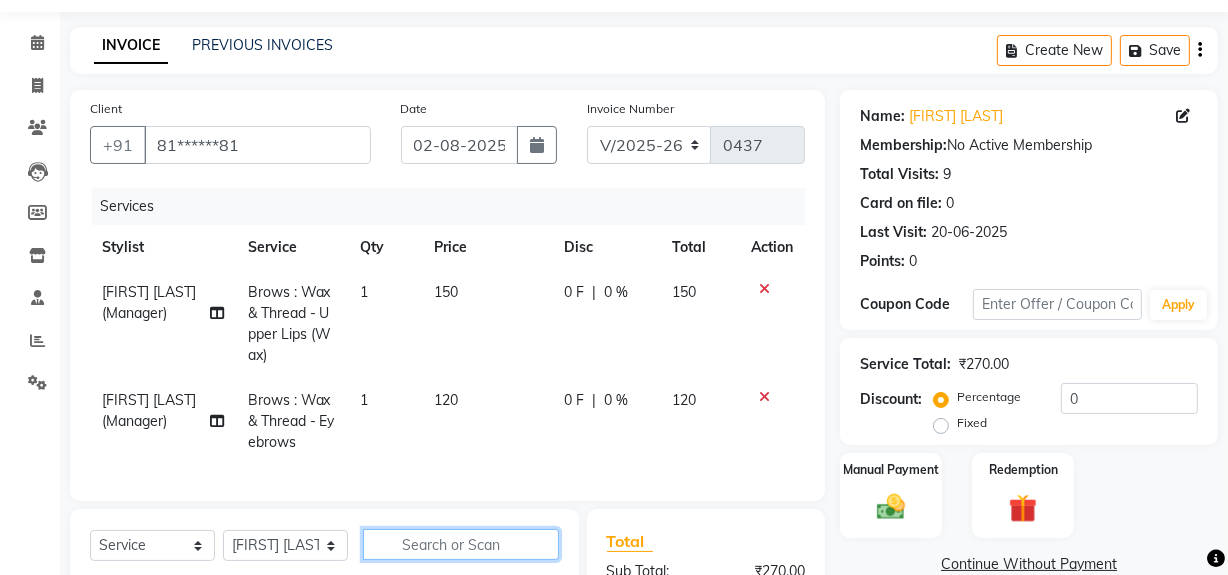 scroll, scrollTop: 332, scrollLeft: 0, axis: vertical 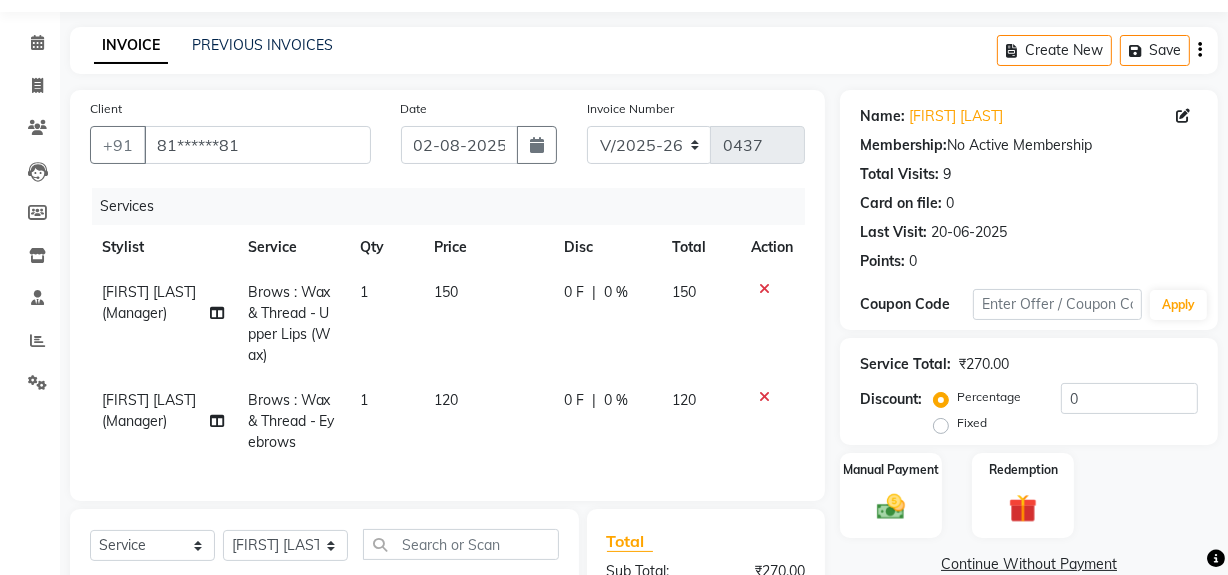 click on "150" 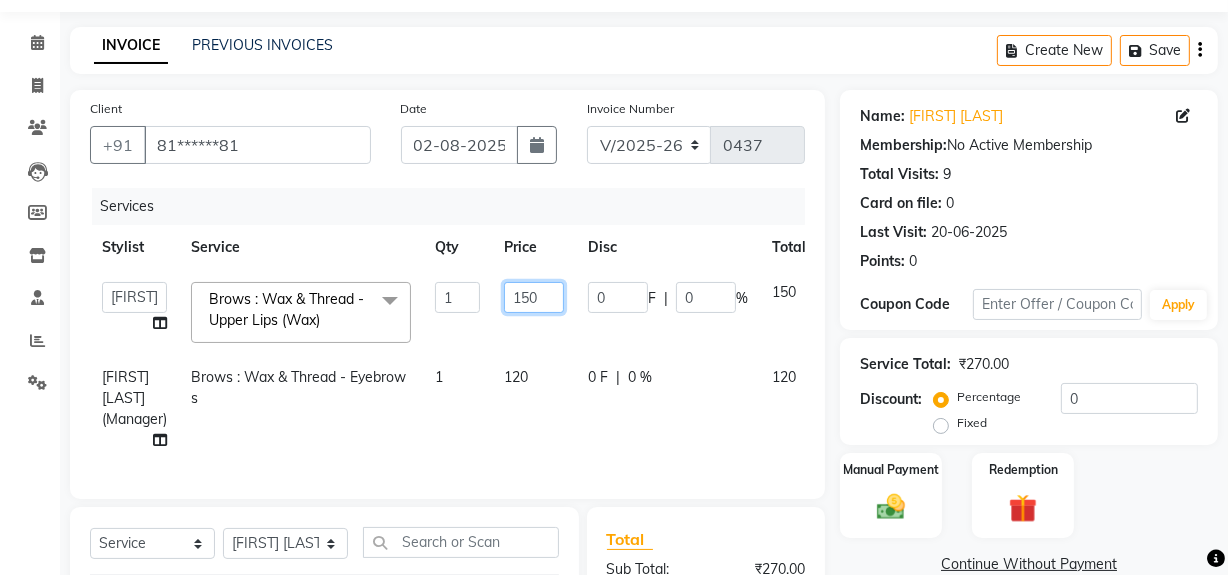 click on "150" 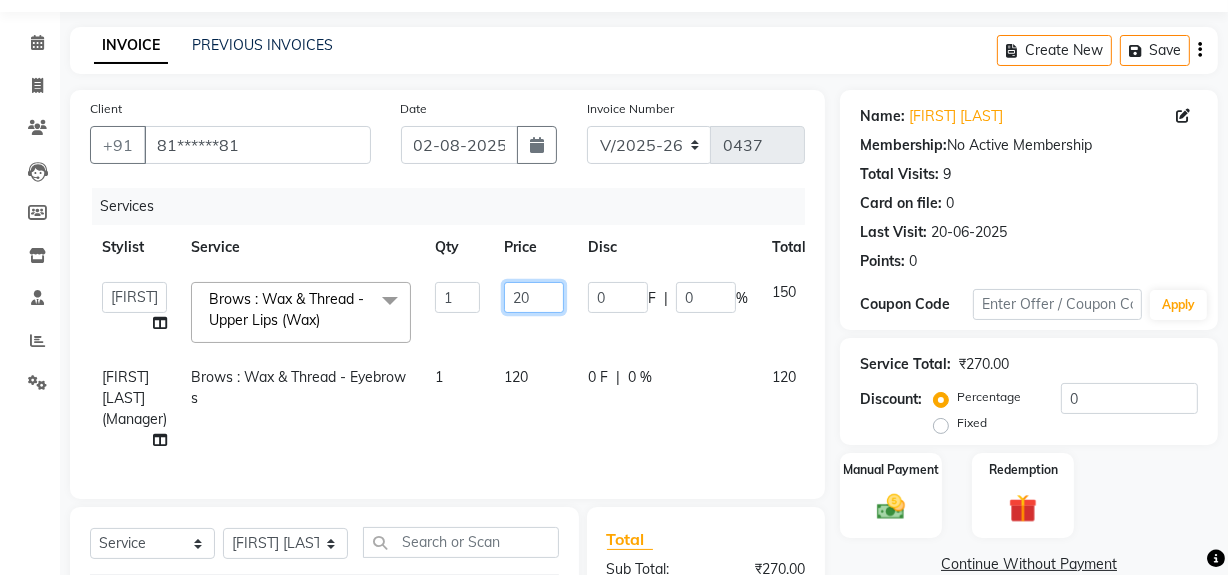 type on "200" 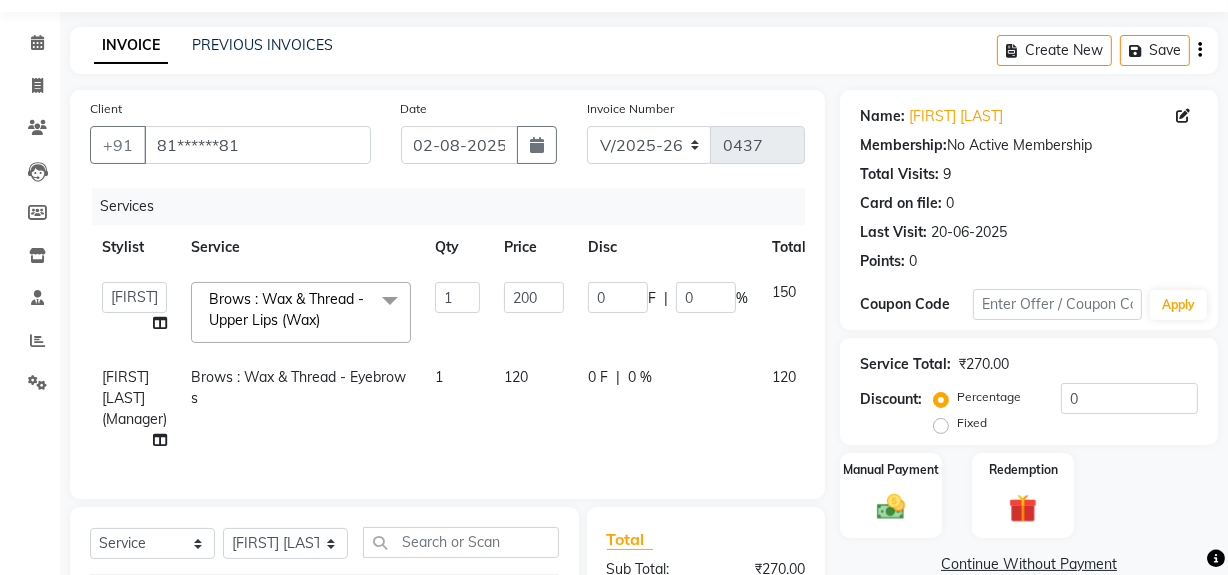 click on "Manual Payment Redemption" 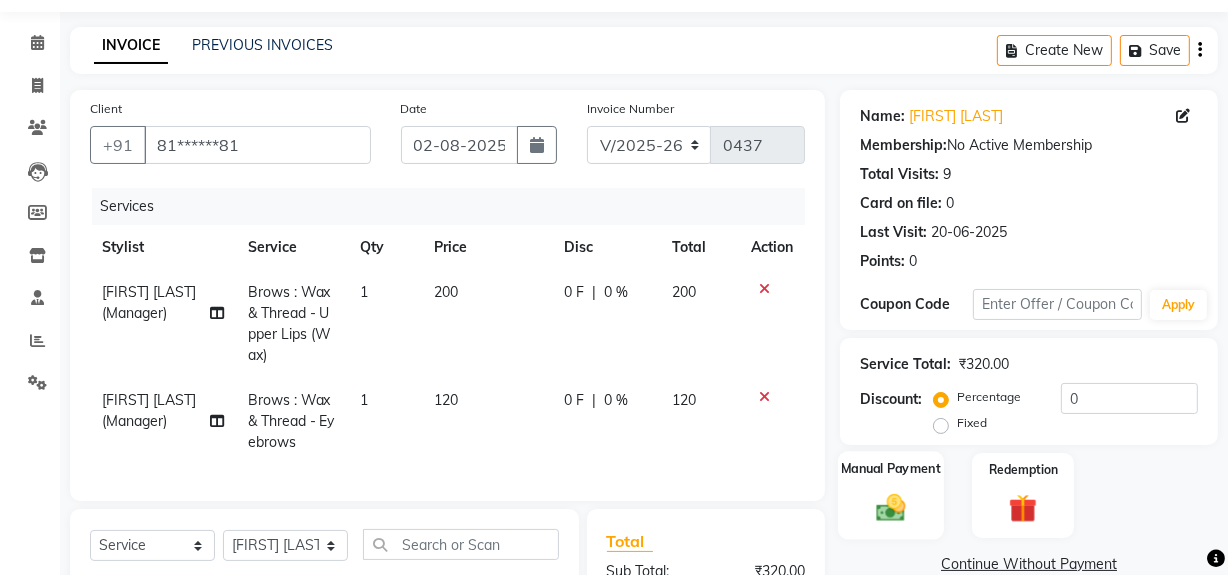 scroll, scrollTop: 332, scrollLeft: 0, axis: vertical 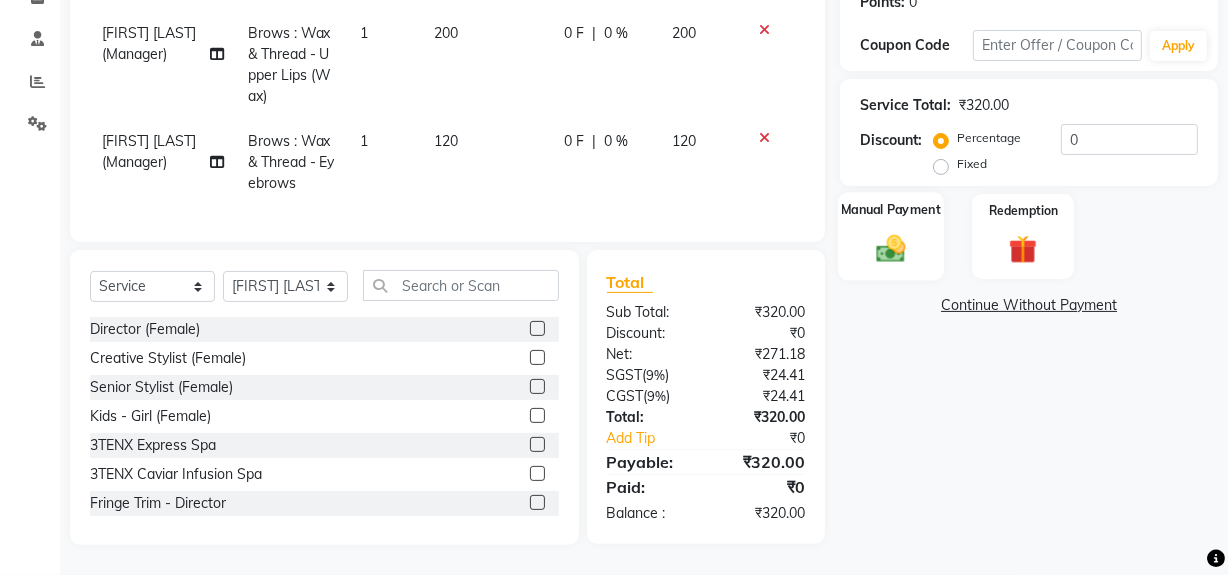 click 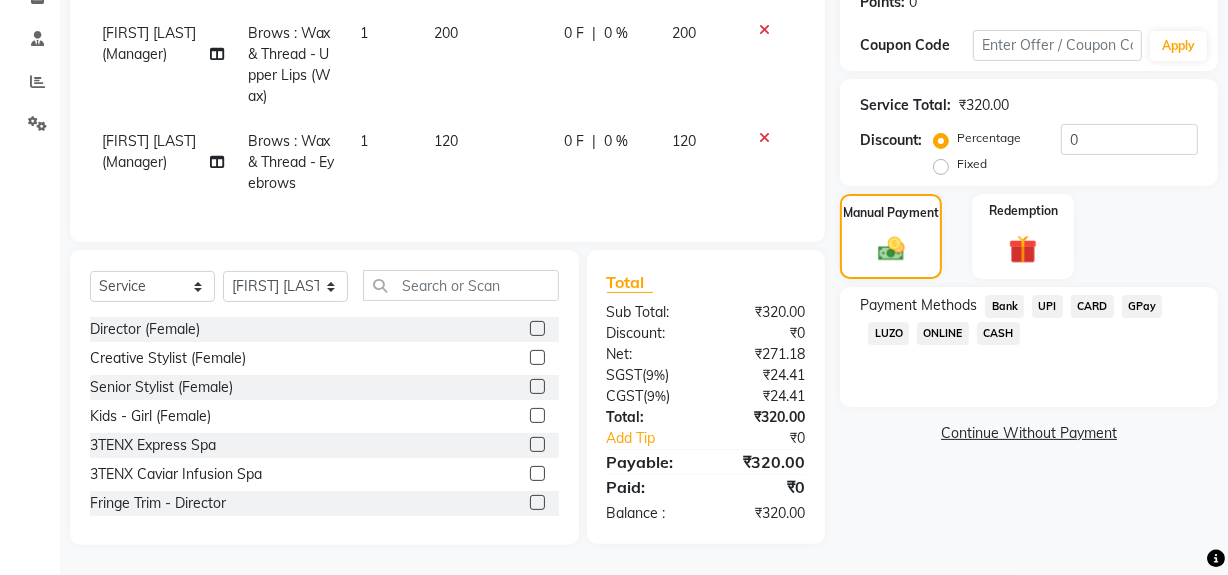 click on "UPI" 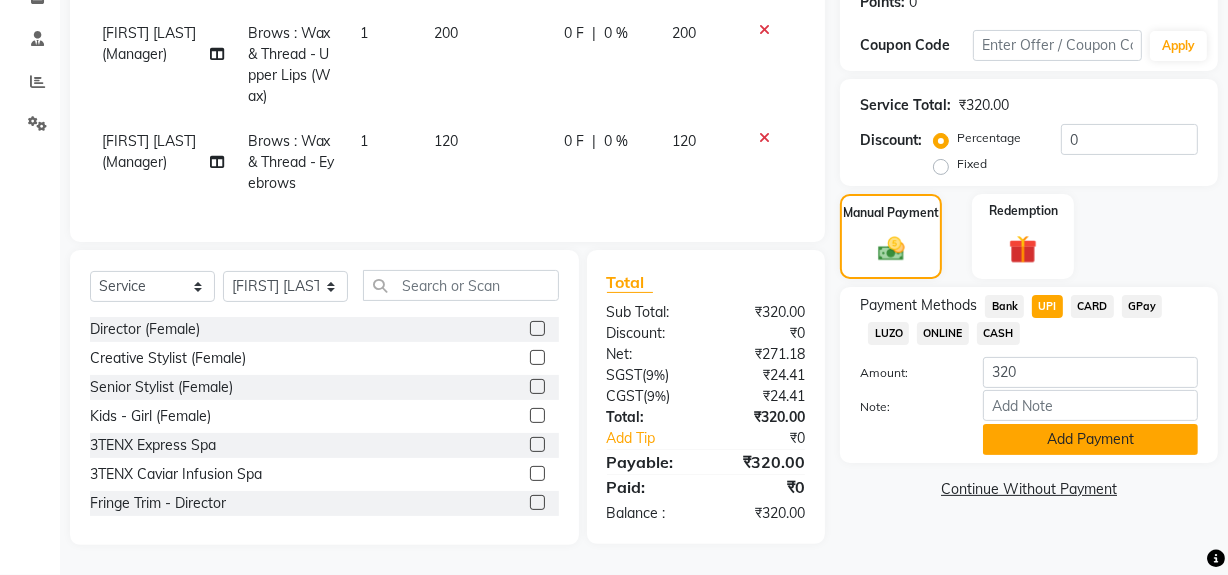 click on "Add Payment" 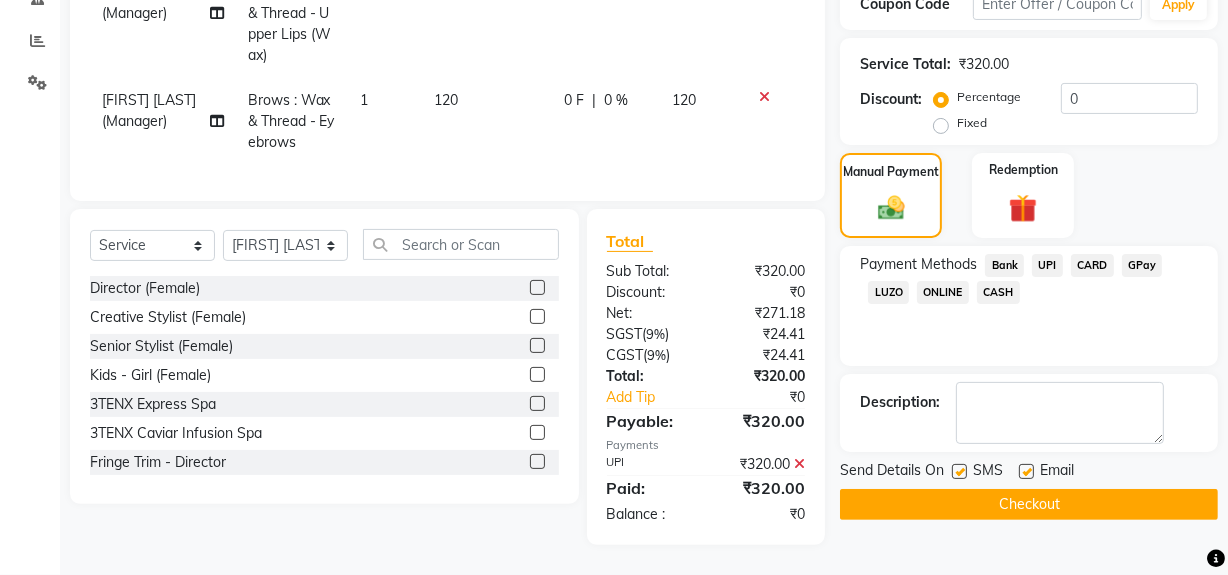 scroll, scrollTop: 373, scrollLeft: 0, axis: vertical 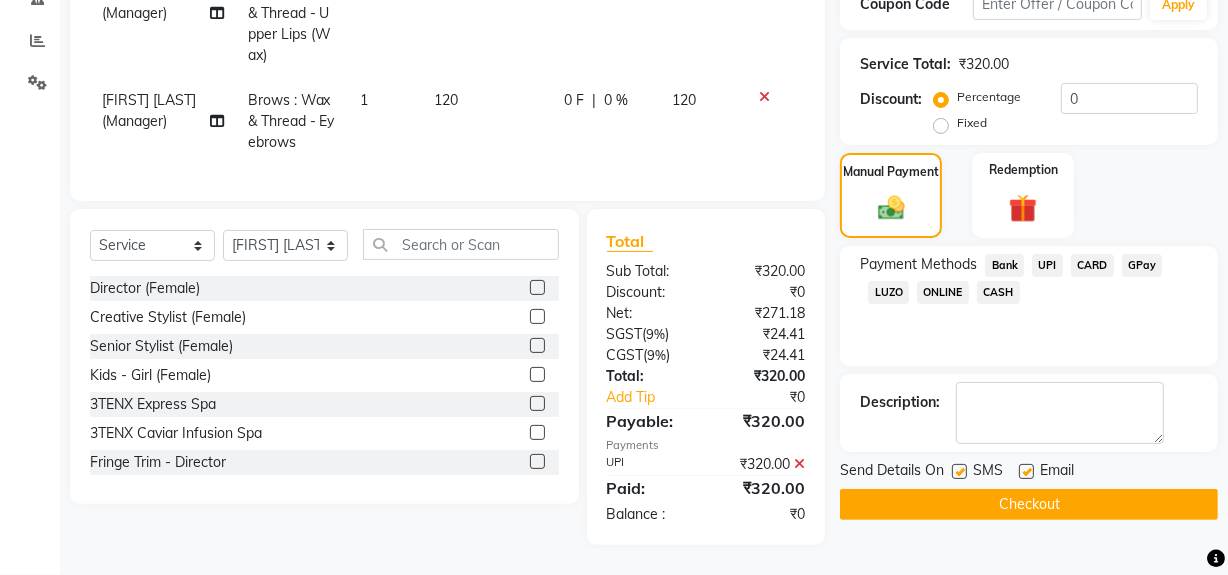 click on "Checkout" 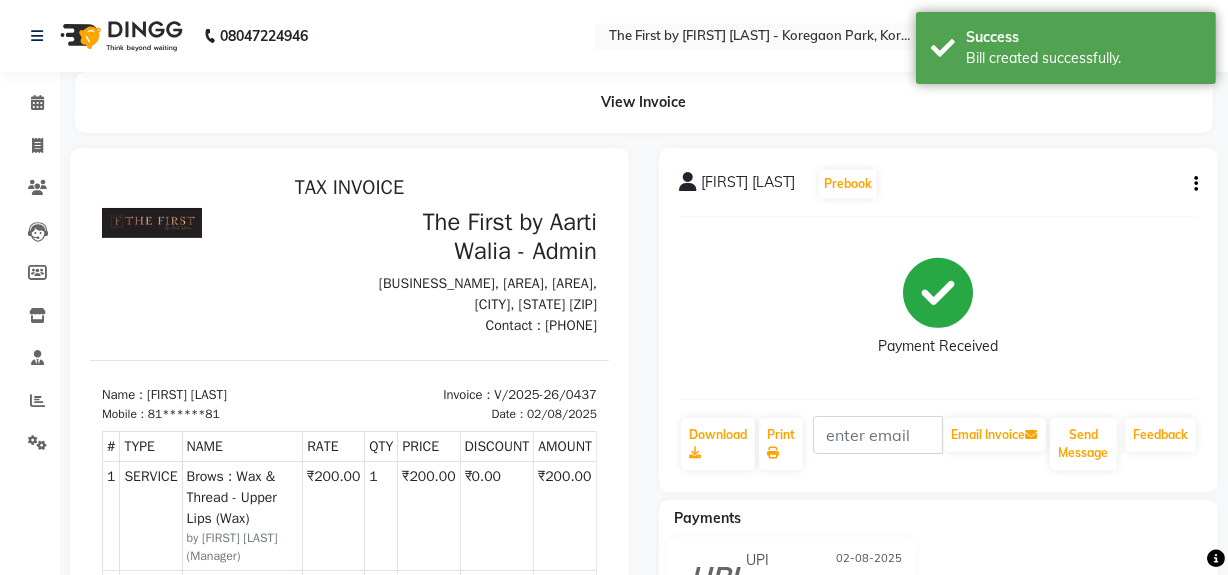 scroll, scrollTop: 0, scrollLeft: 0, axis: both 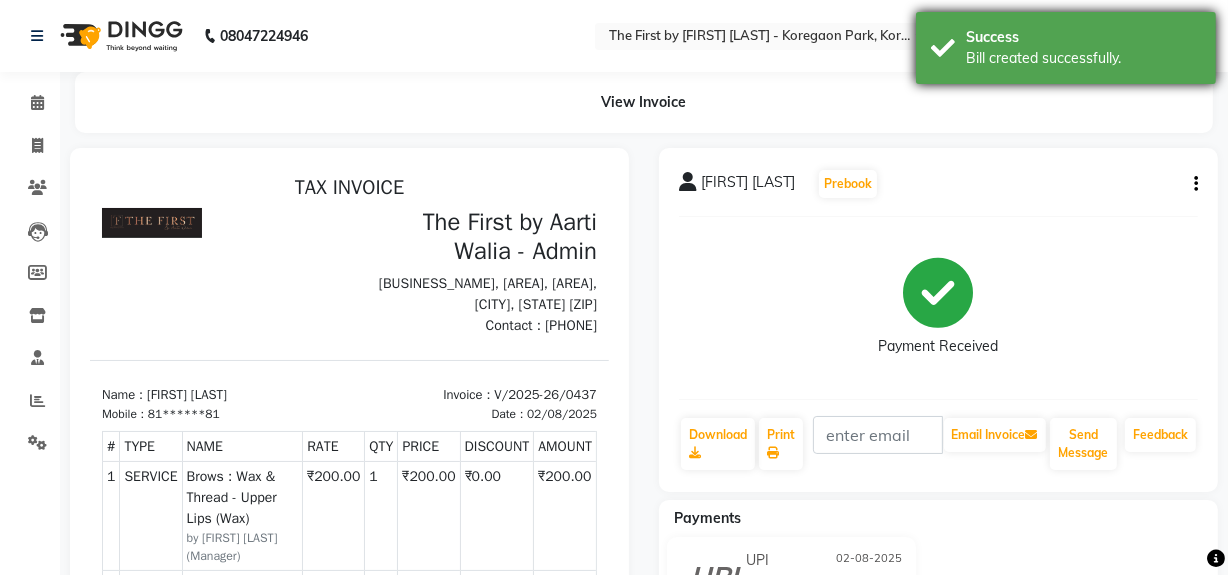 click on "Success   Bill created successfully." at bounding box center [1066, 48] 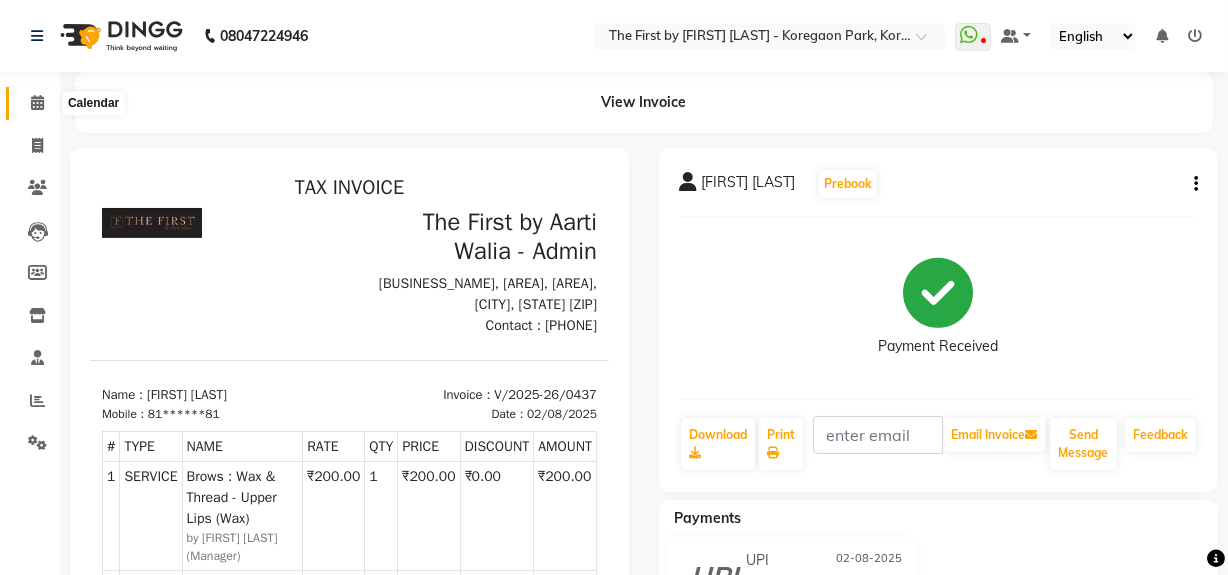 click 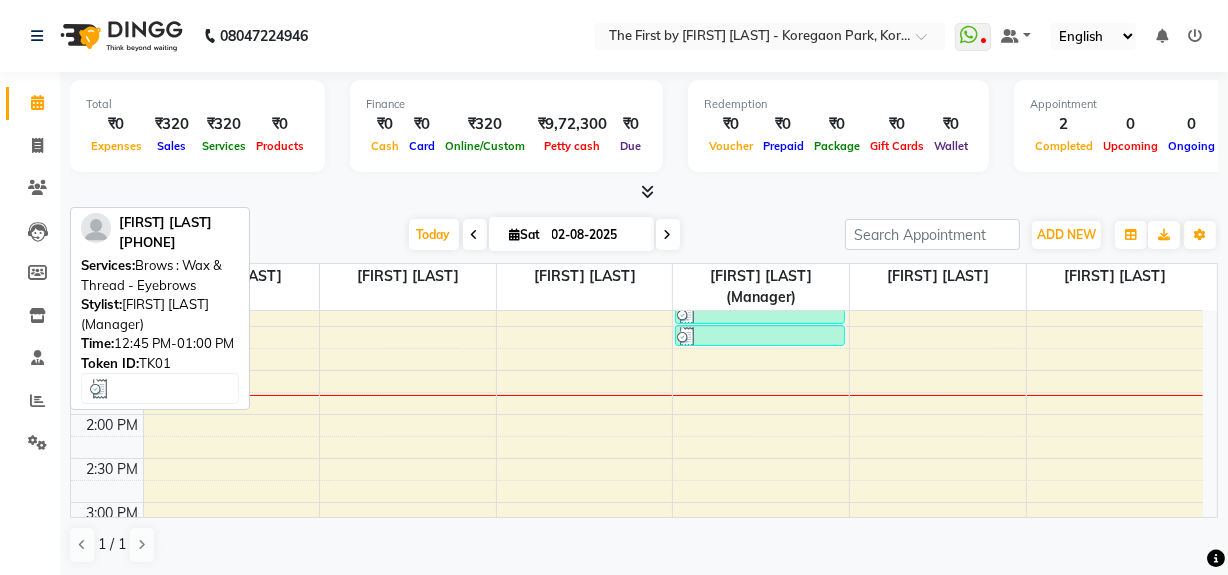 scroll, scrollTop: 363, scrollLeft: 0, axis: vertical 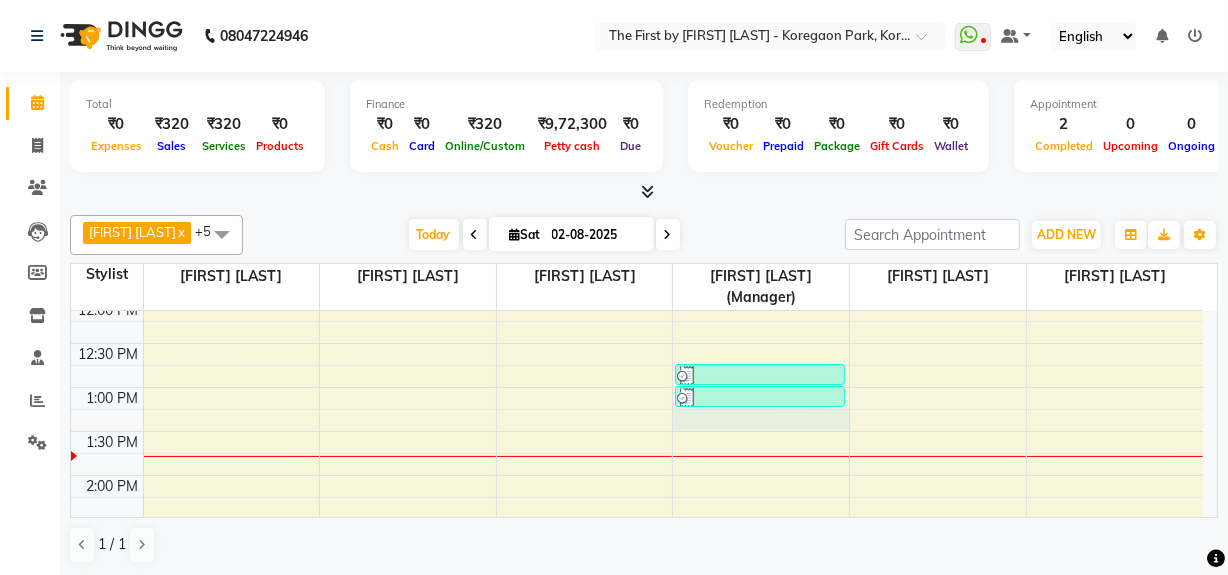 click on "8:00 AM 8:30 AM 9:00 AM 9:30 AM 10:00 AM 10:30 AM 11:00 AM 11:30 AM 12:00 PM 12:30 PM 1:00 PM 1:30 PM 2:00 PM 2:30 PM 3:00 PM 3:30 PM 4:00 PM 4:30 PM 5:00 PM 5:30 PM 6:00 PM 6:30 PM 7:00 PM 7:30 PM 8:00 PM 8:30 PM [FIRST] [LAST], TK01, 12:45 PM-01:00 PM, Brows : Wax & Thread - Eyebrows [FIRST] [LAST], TK01, 01:00 PM-01:15 PM, Brows : Wax & Thread - Upper Lips (Wax)" at bounding box center [637, 519] 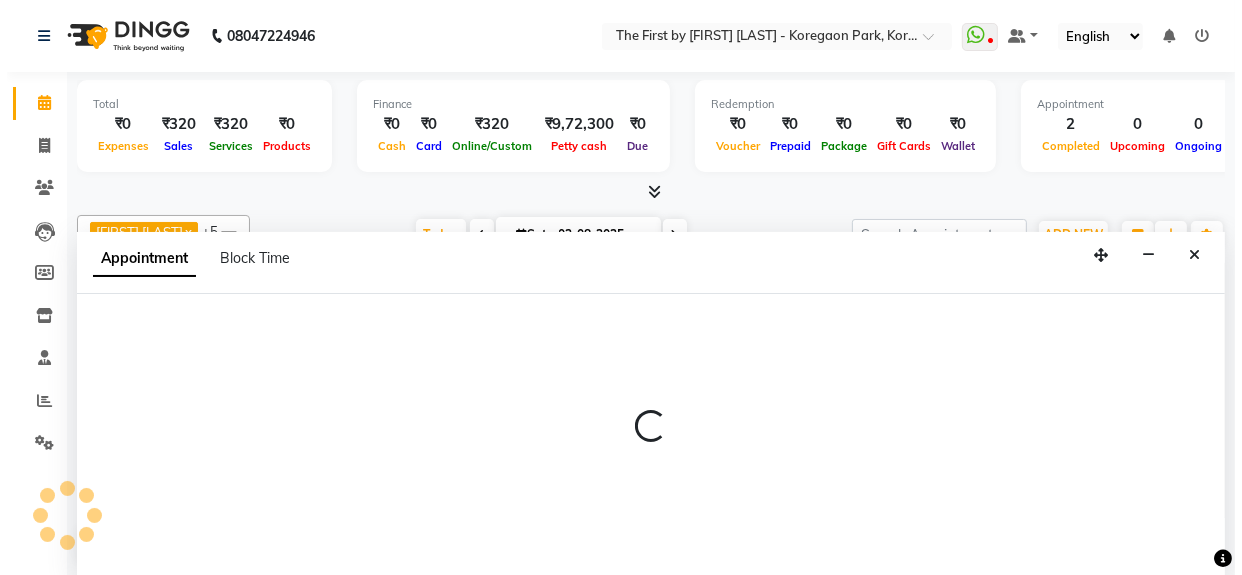 scroll, scrollTop: 0, scrollLeft: 0, axis: both 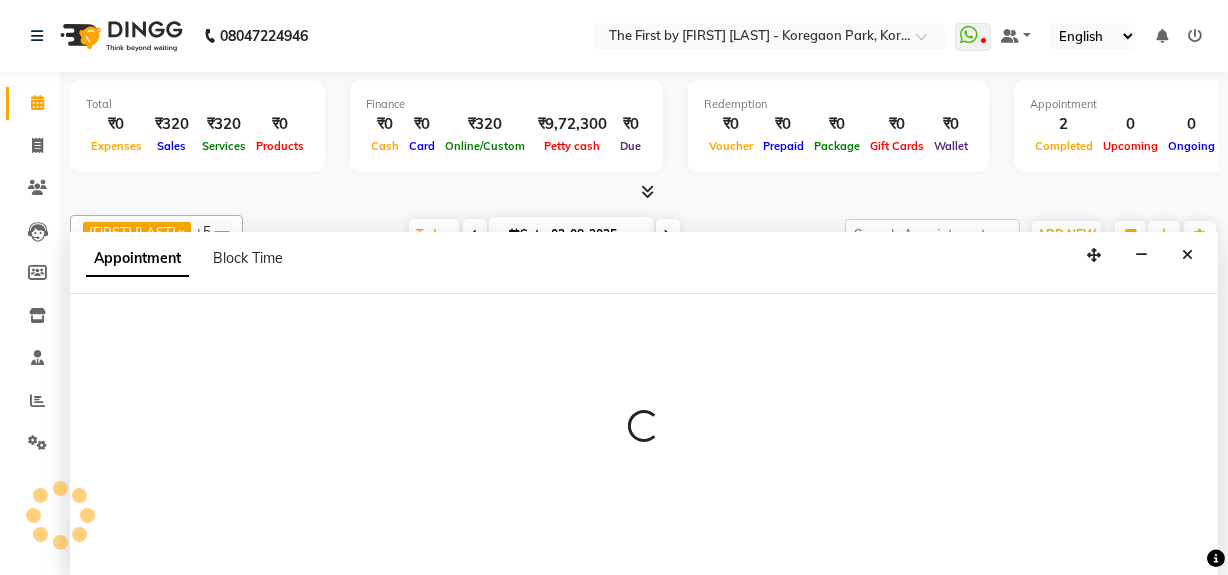 select on "66898" 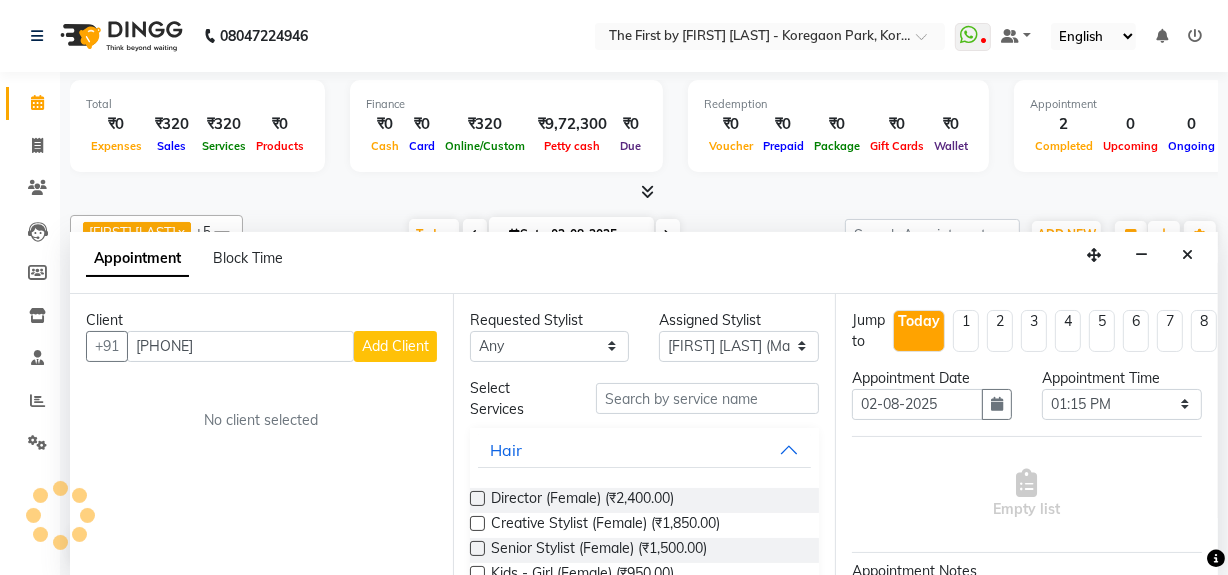 type on "[PHONE]" 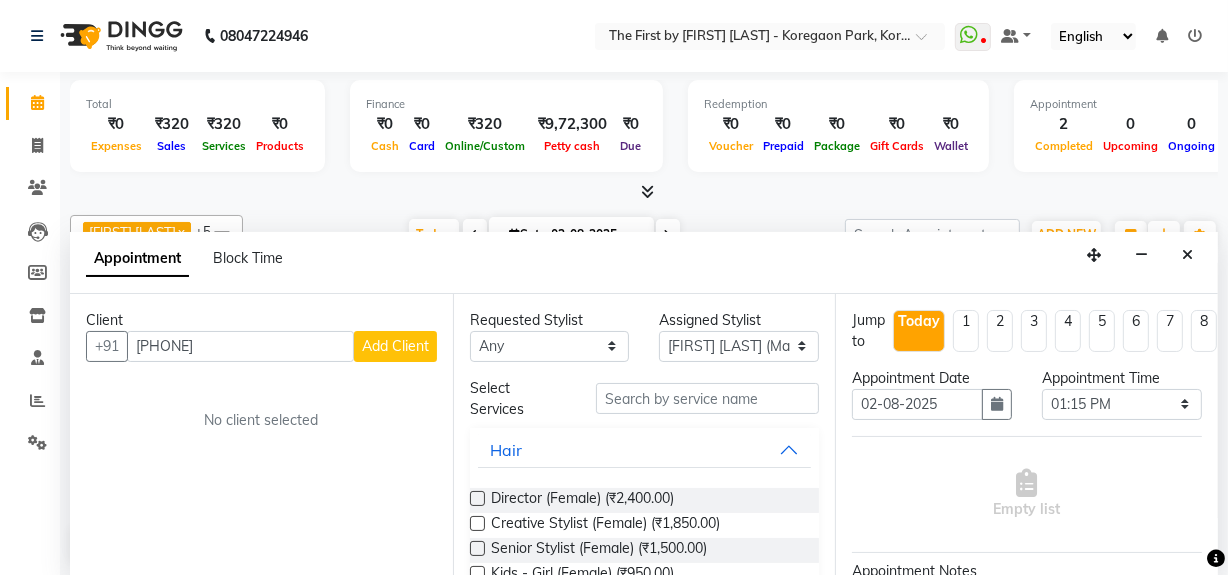 click on "Add Client" at bounding box center [395, 346] 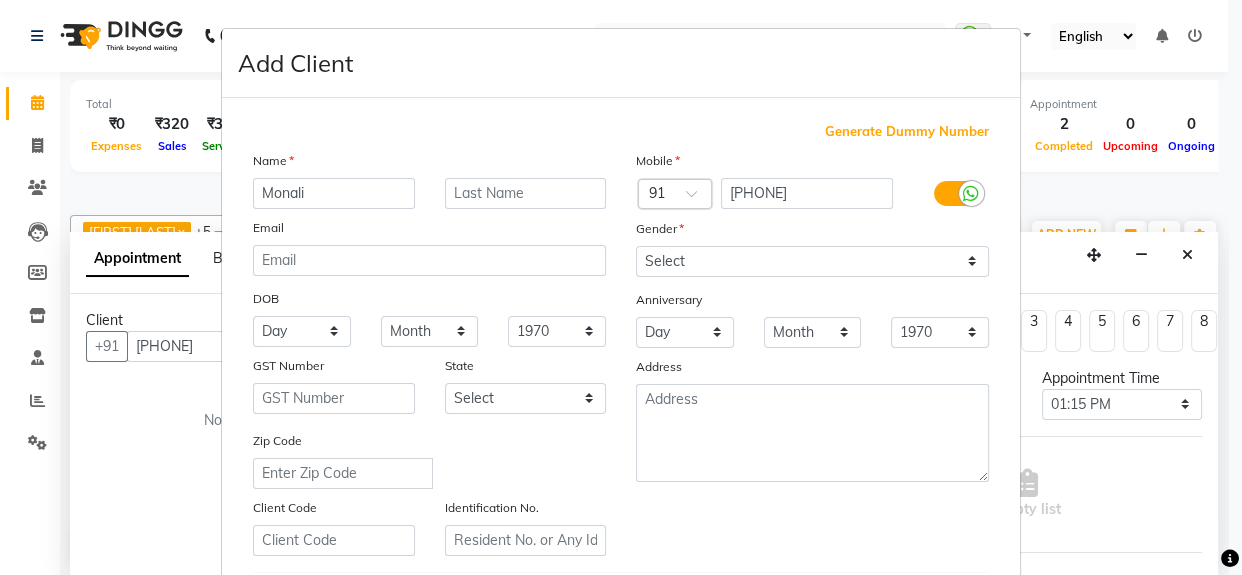 type on "Monali" 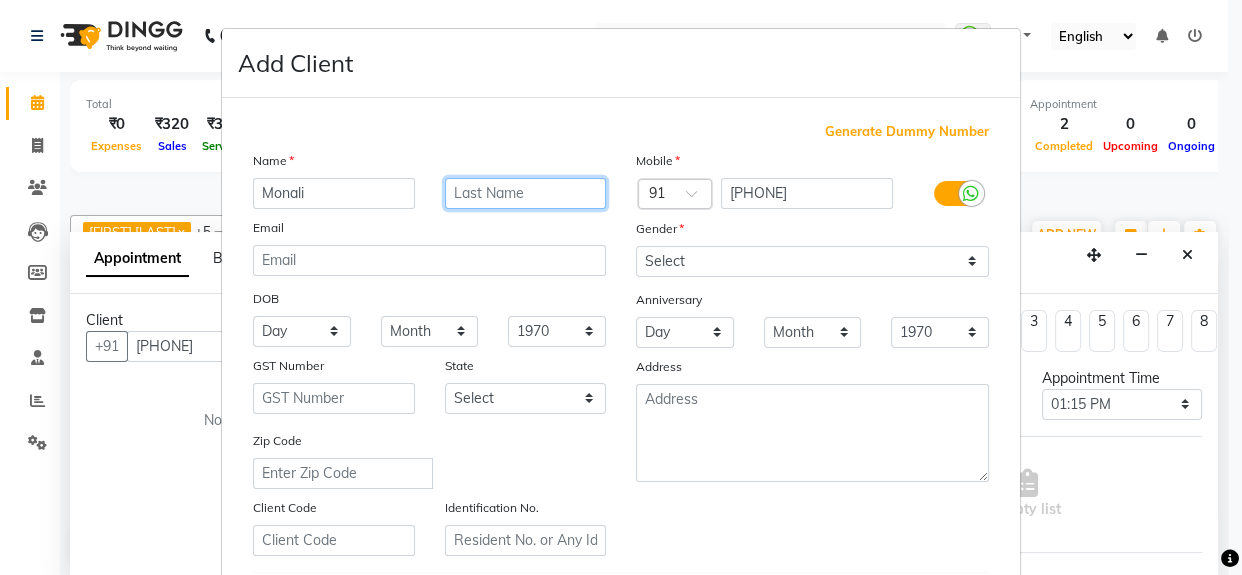 click at bounding box center [526, 193] 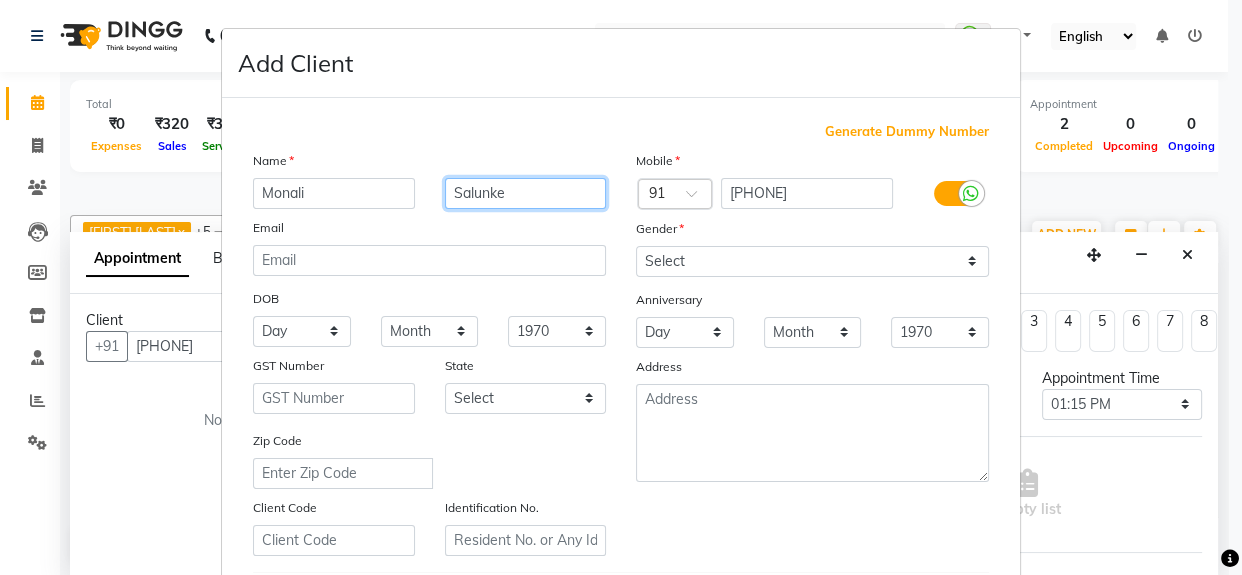 type on "Salunke" 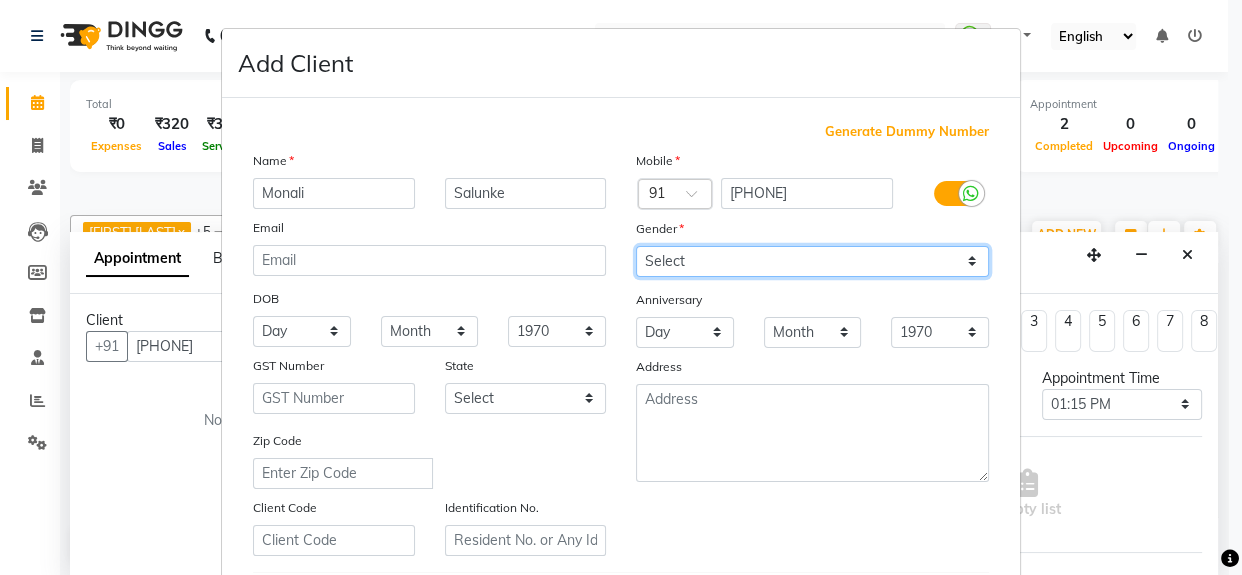 click on "Select Male Female Other Prefer Not To Say" at bounding box center [812, 261] 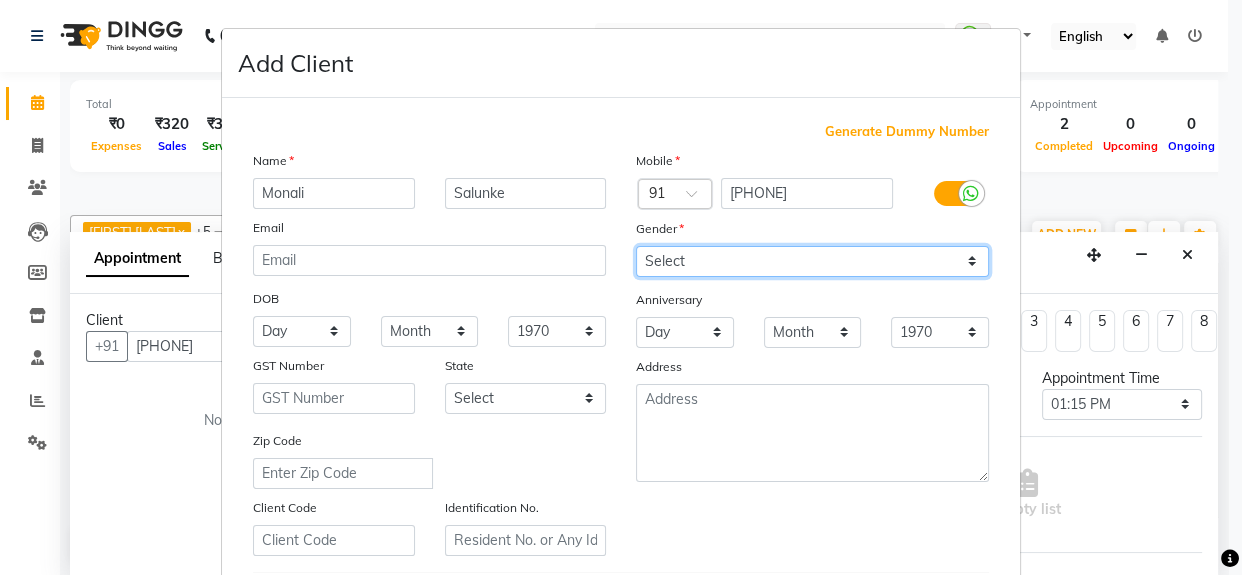 select on "female" 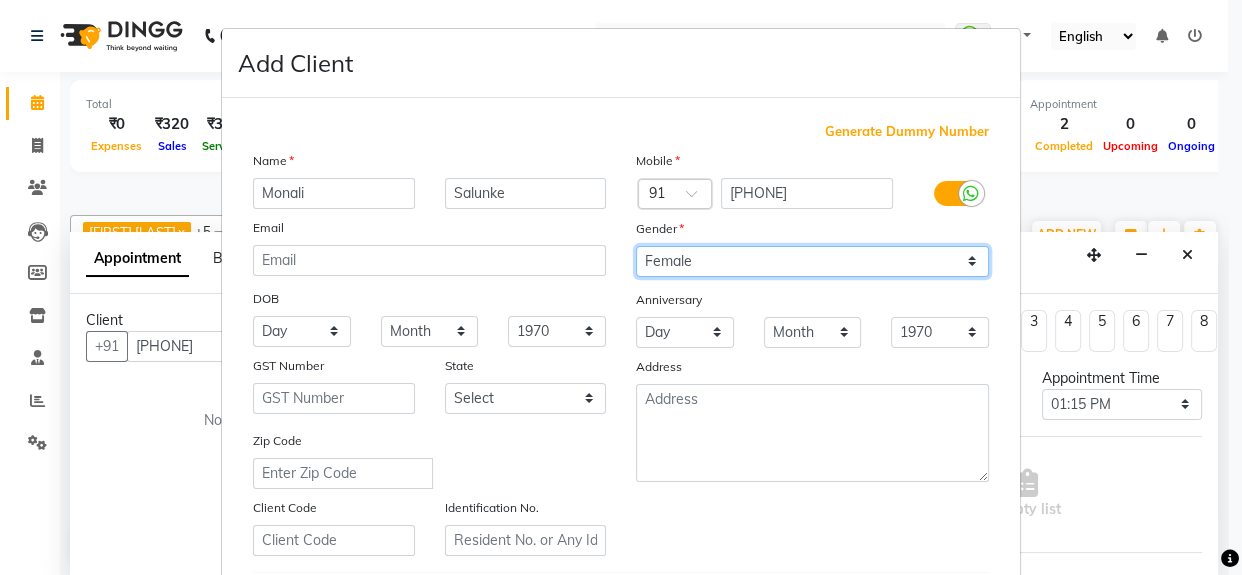 click on "Select Male Female Other Prefer Not To Say" at bounding box center (812, 261) 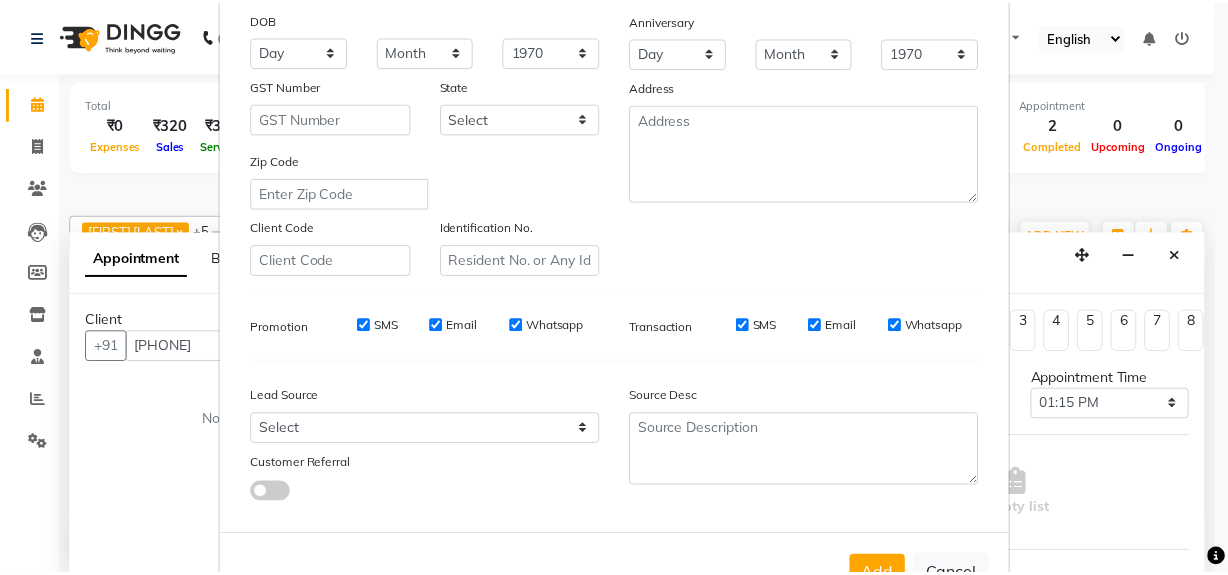 scroll, scrollTop: 353, scrollLeft: 0, axis: vertical 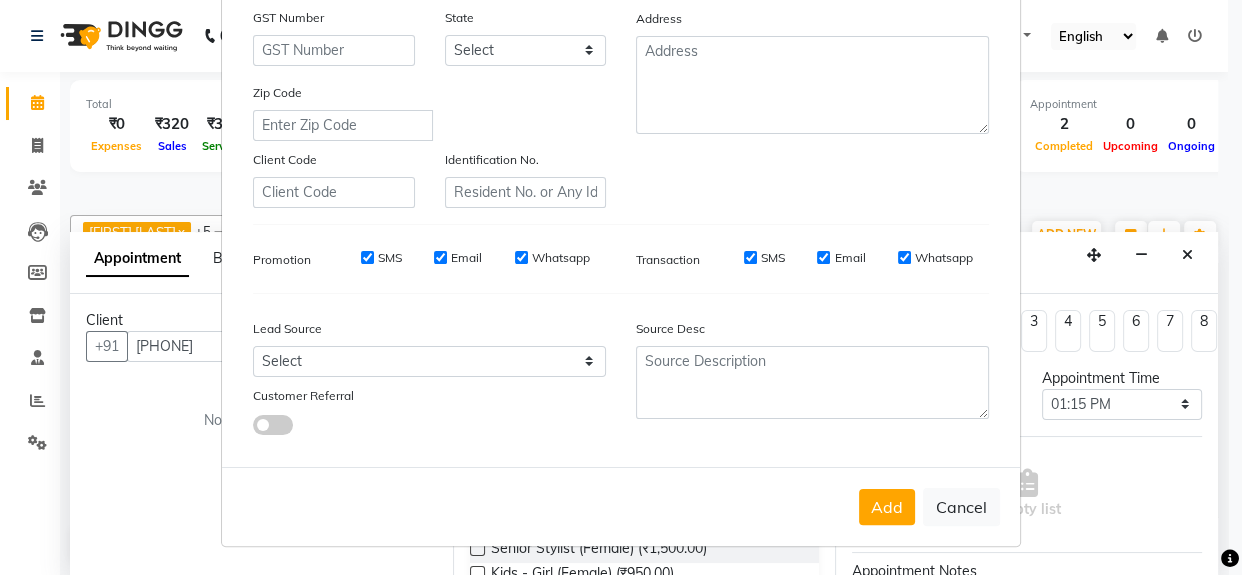 click on "Add" at bounding box center [887, 507] 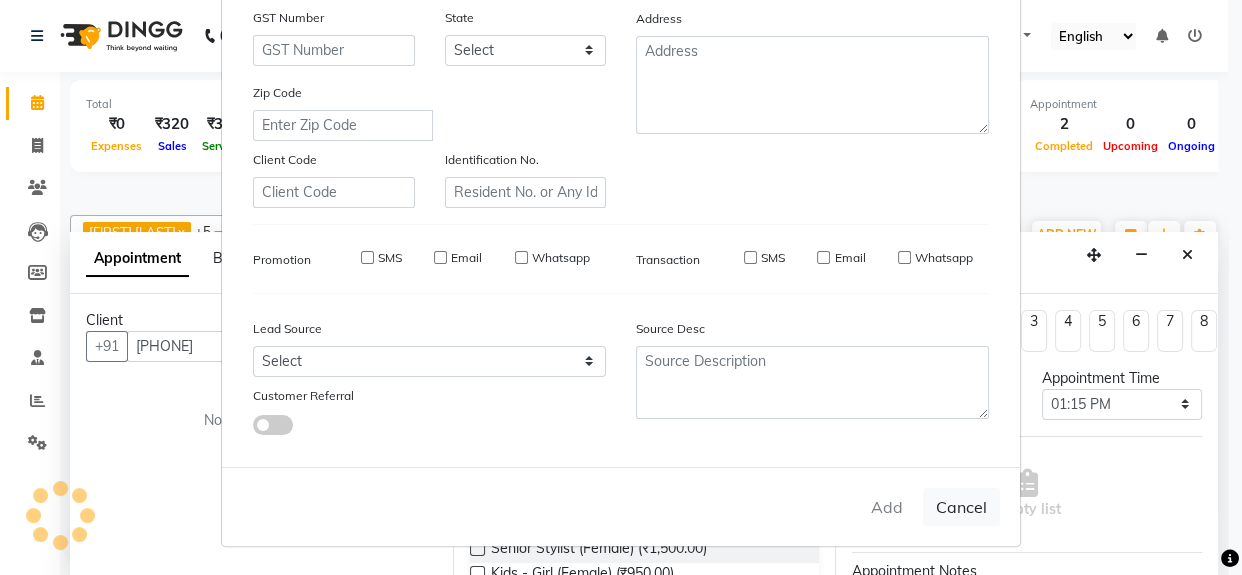type on "98******63" 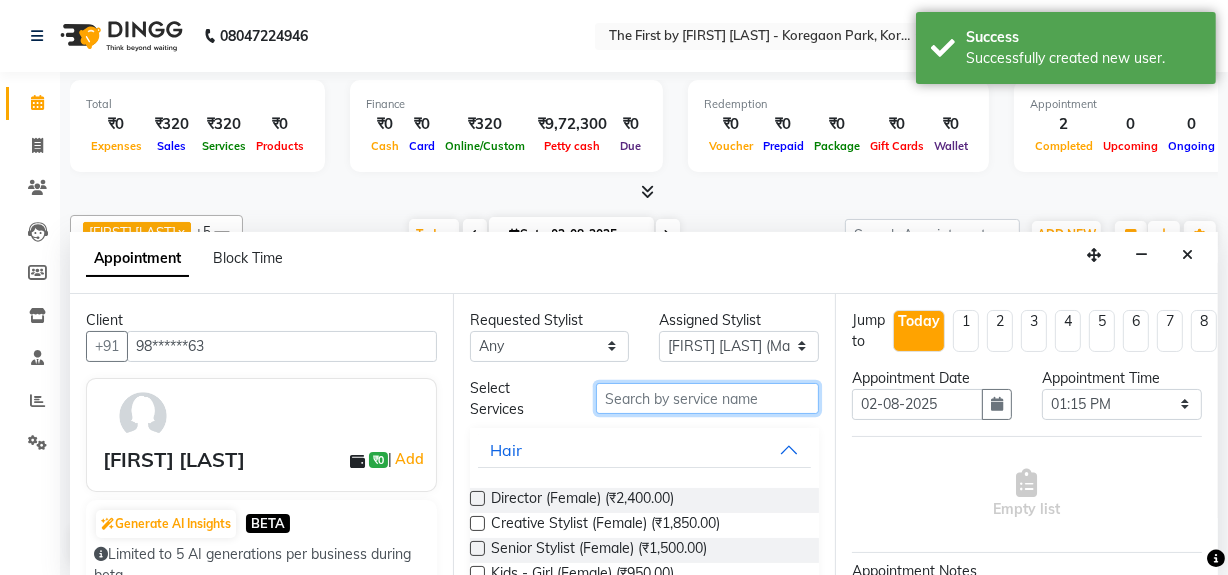 click at bounding box center [707, 398] 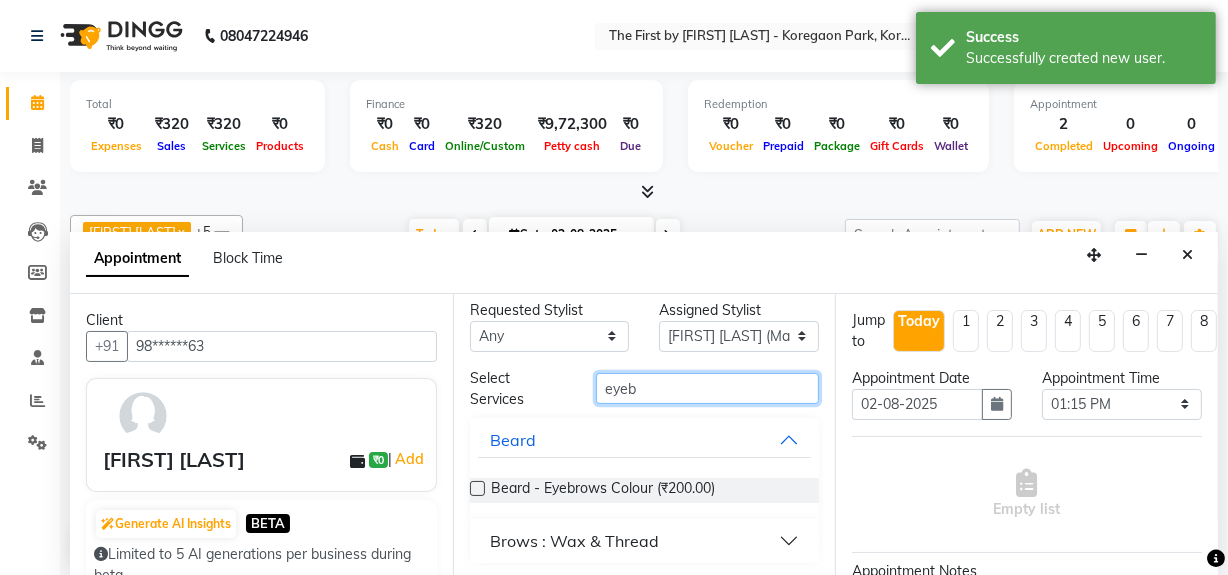 type on "eyeb" 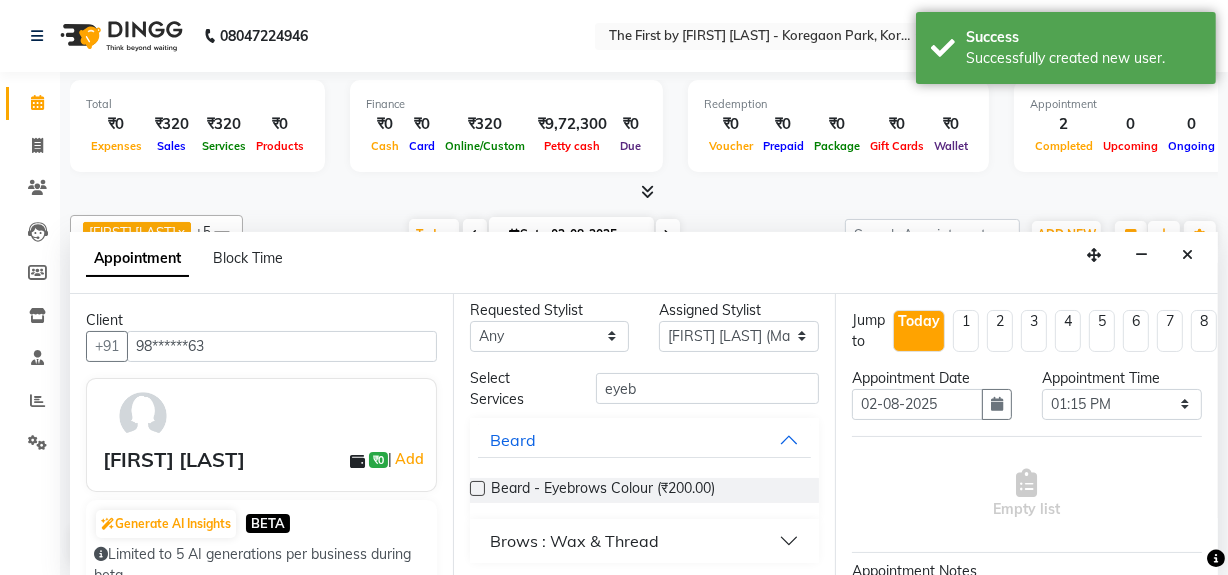 click on "Brows : Wax & Thread" at bounding box center [574, 541] 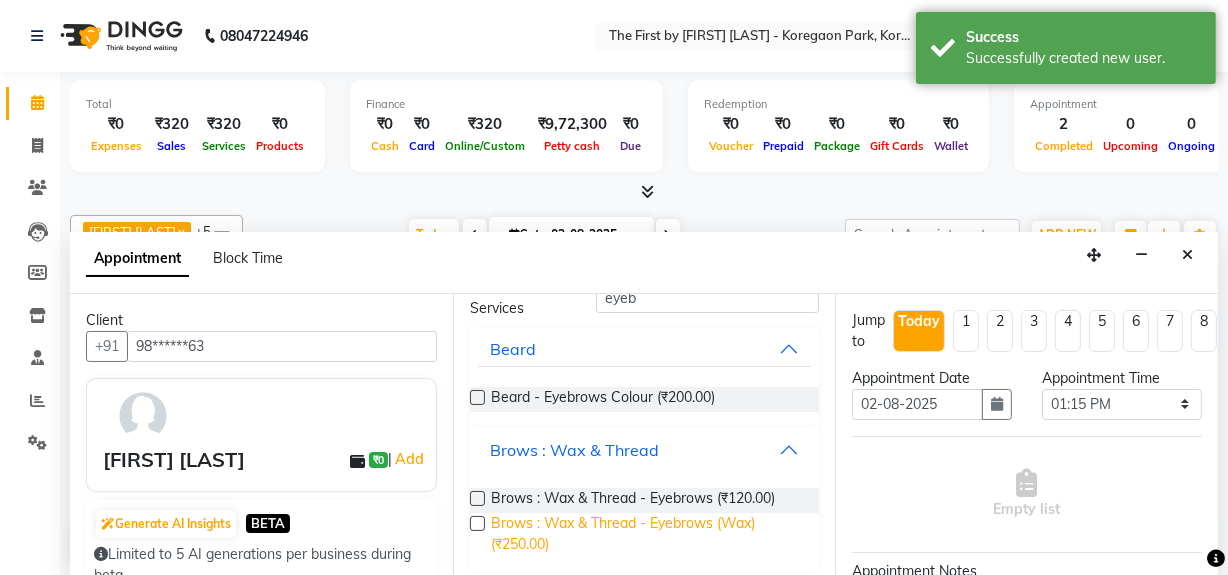 scroll, scrollTop: 106, scrollLeft: 0, axis: vertical 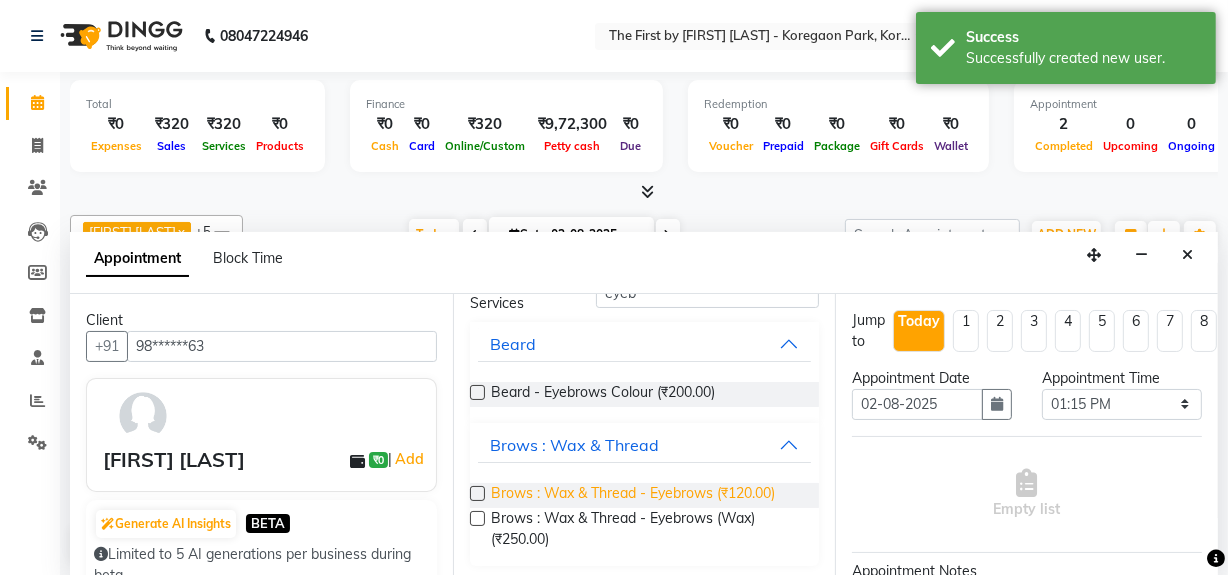 click on "Brows : Wax & Thread - Eyebrows (₹120.00)" at bounding box center [633, 495] 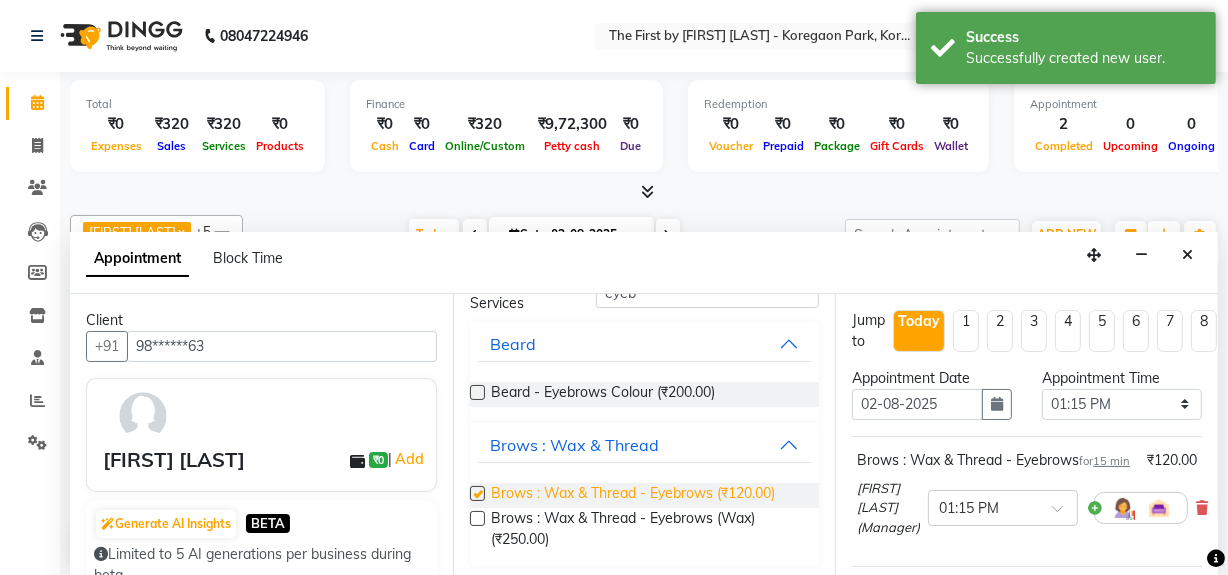 checkbox on "false" 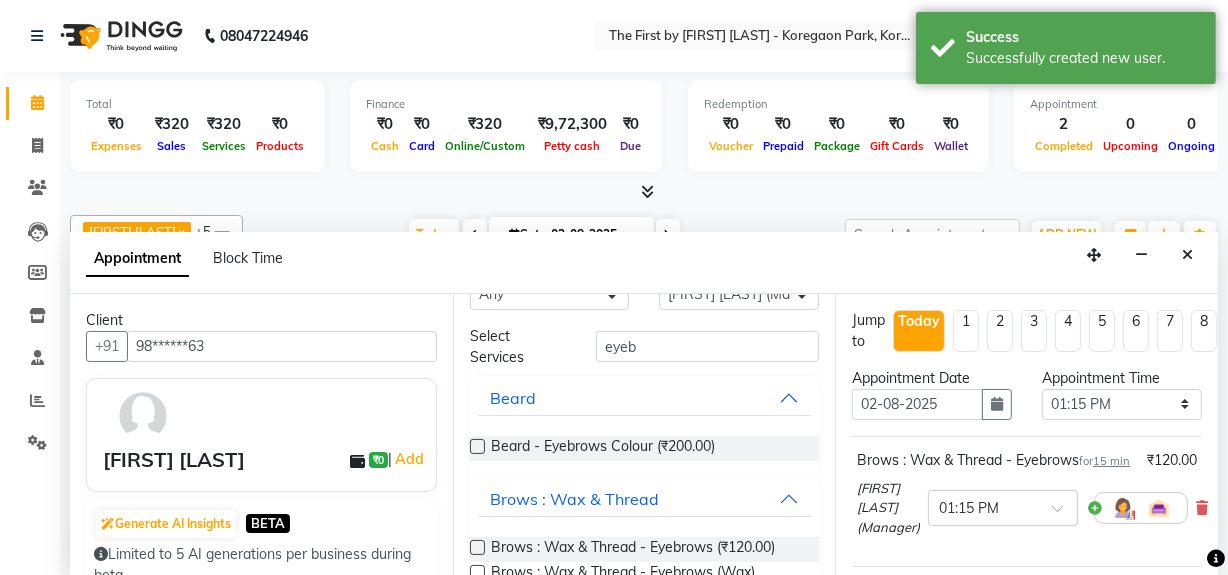 scroll, scrollTop: 0, scrollLeft: 0, axis: both 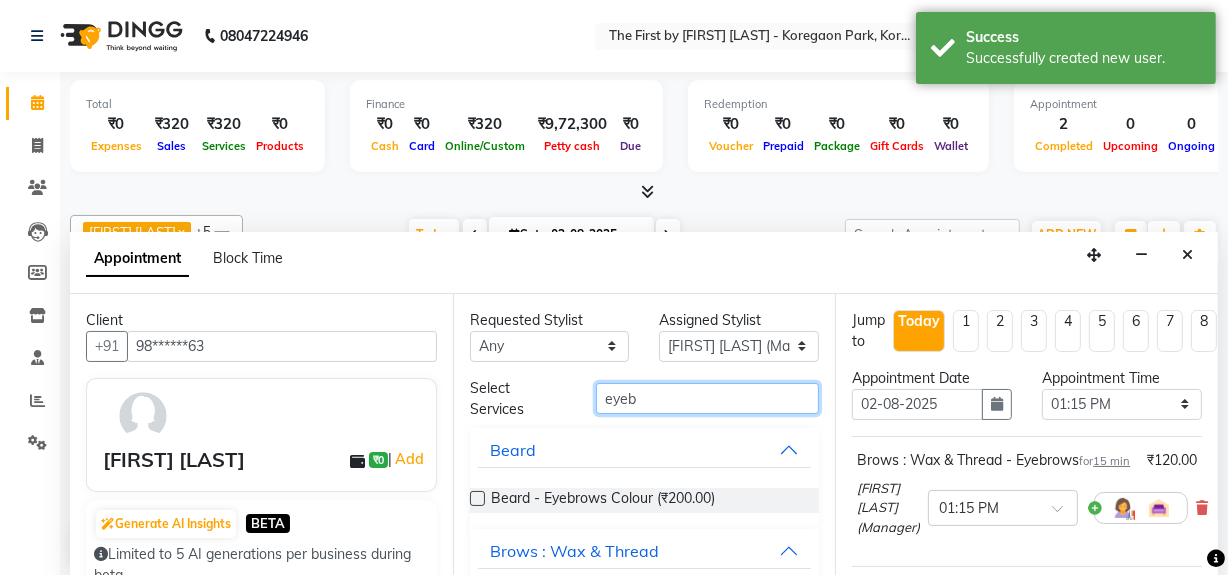 click on "eyeb" at bounding box center [707, 398] 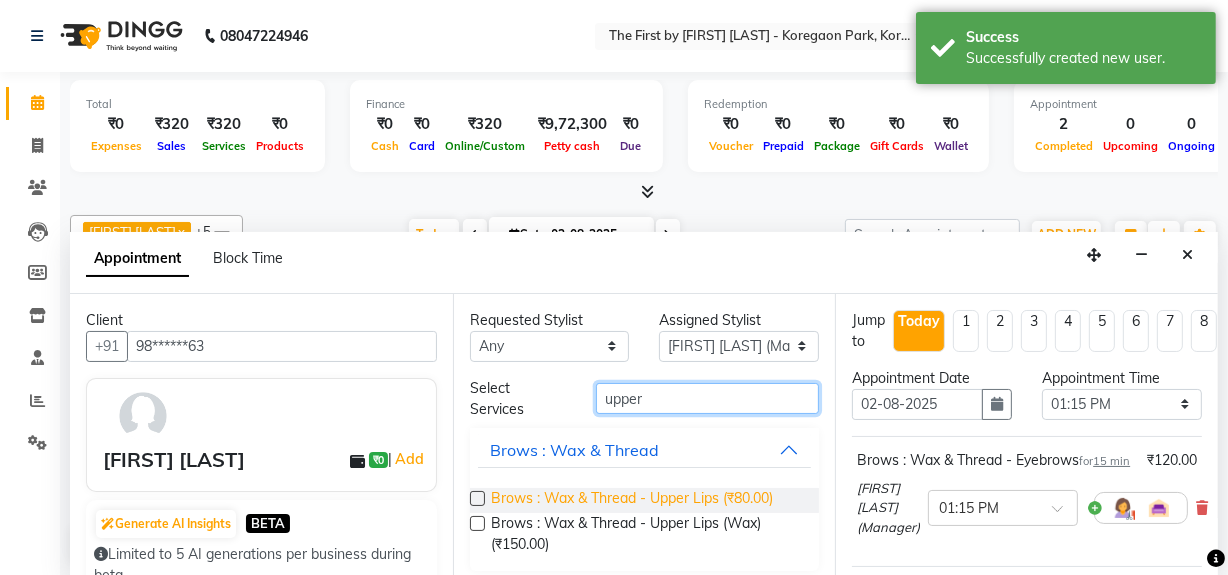 type on "upper" 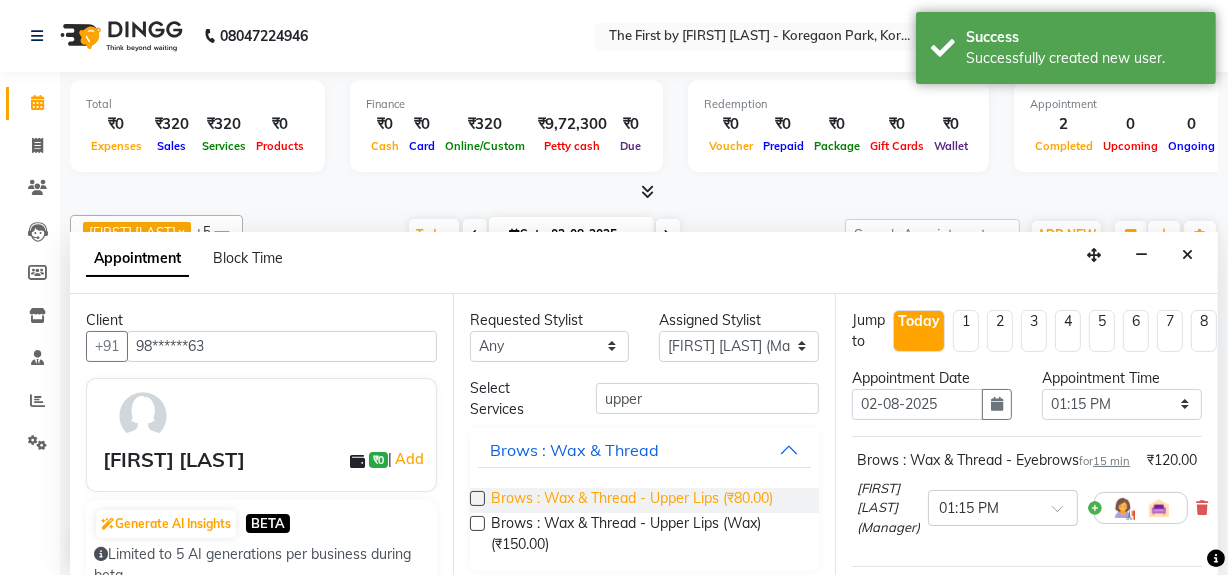click on "Brows : Wax & Thread - Upper Lips (₹80.00)" at bounding box center [632, 500] 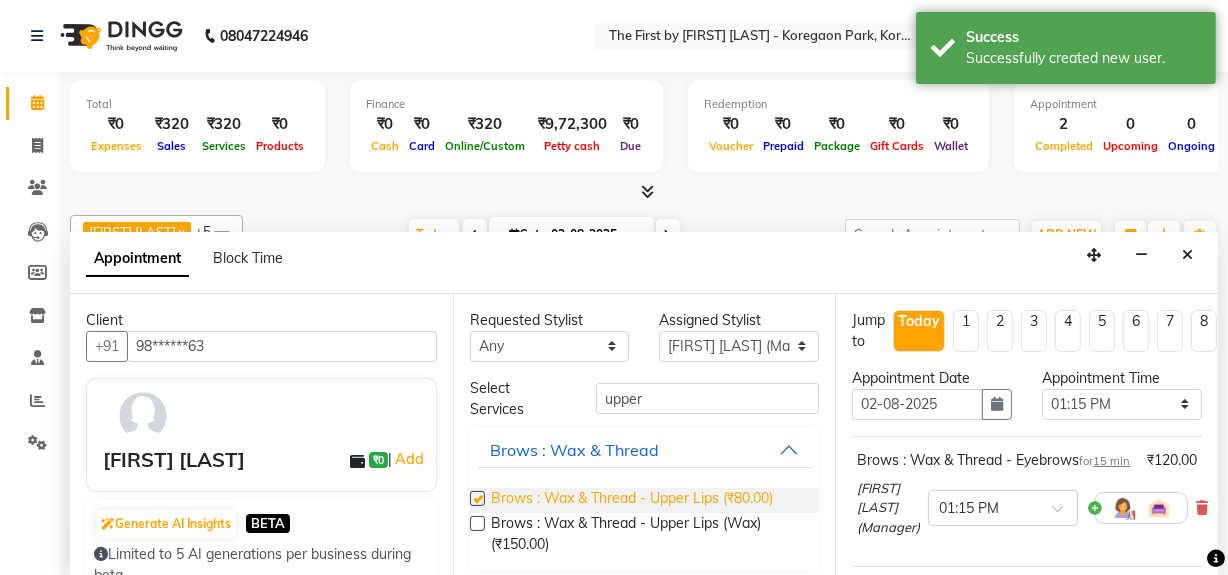 checkbox on "false" 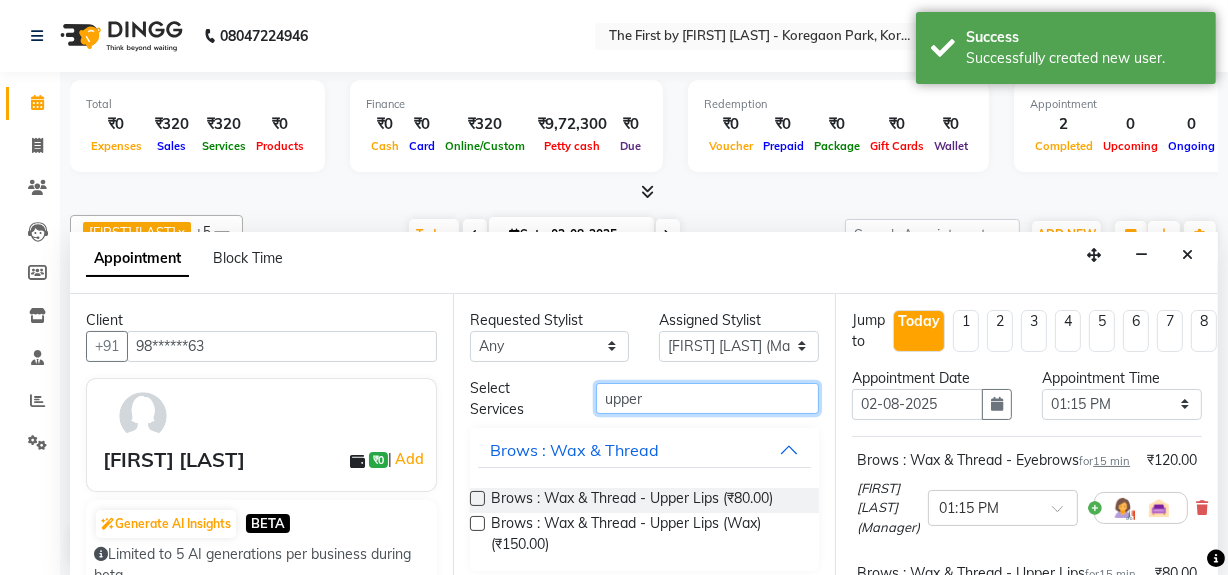 click on "upper" at bounding box center [707, 398] 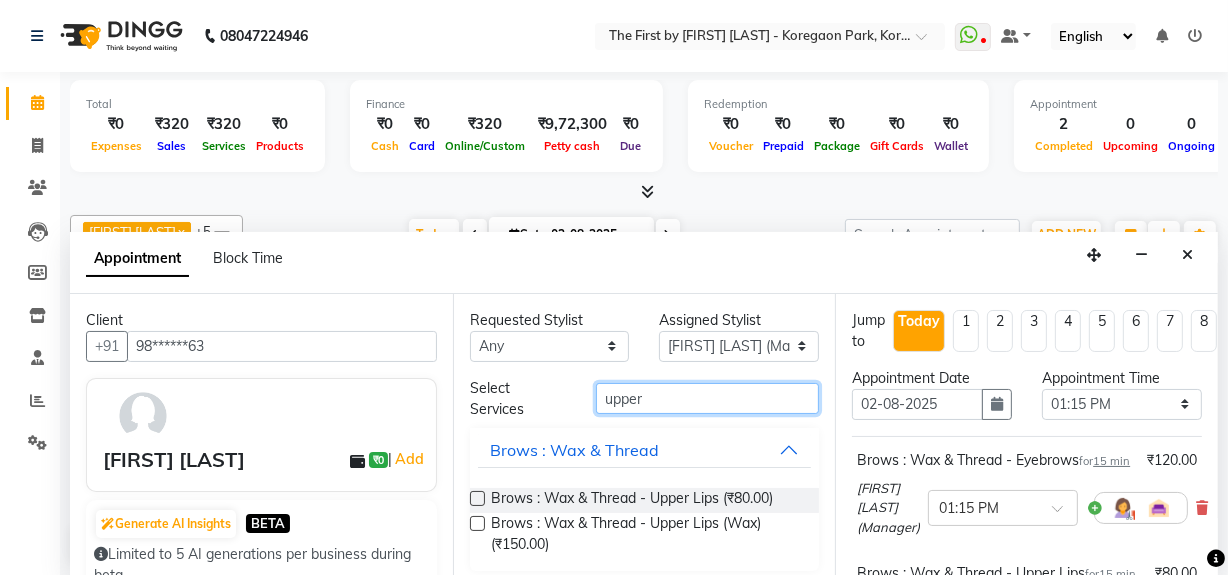 click on "upper" at bounding box center (707, 398) 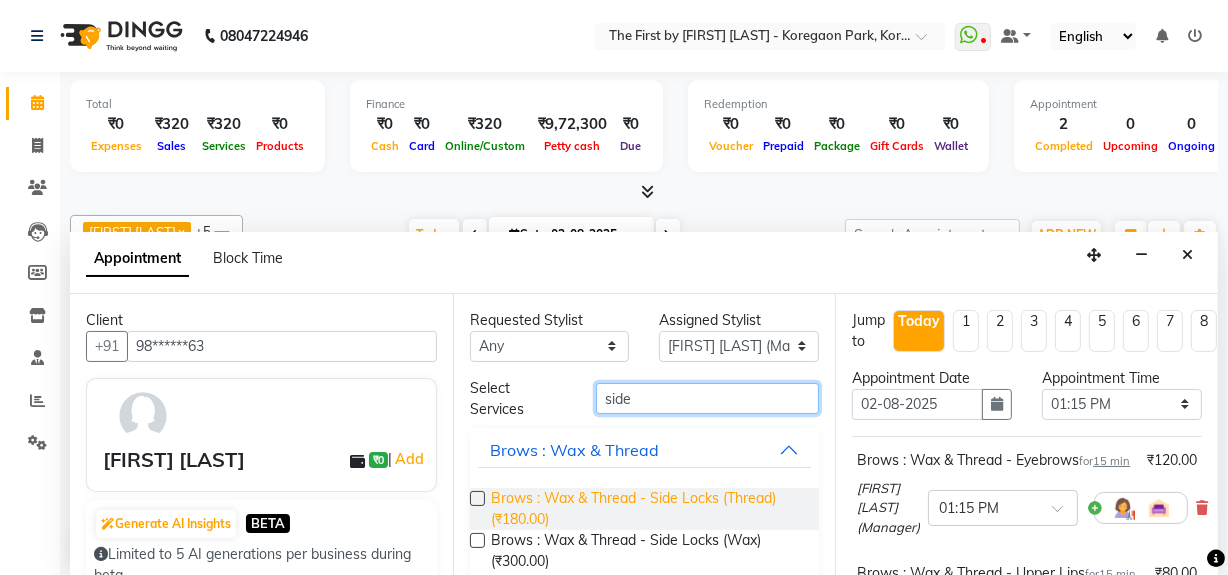 type on "side" 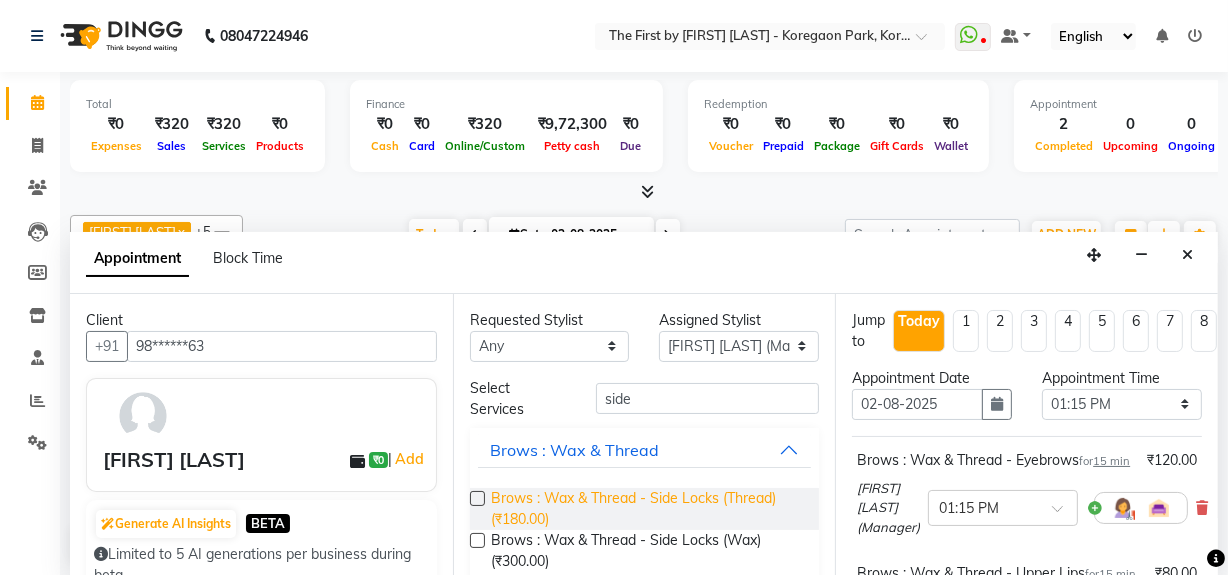 click on "Brows : Wax & Thread - Side Locks (Thread) (₹180.00)" at bounding box center (647, 509) 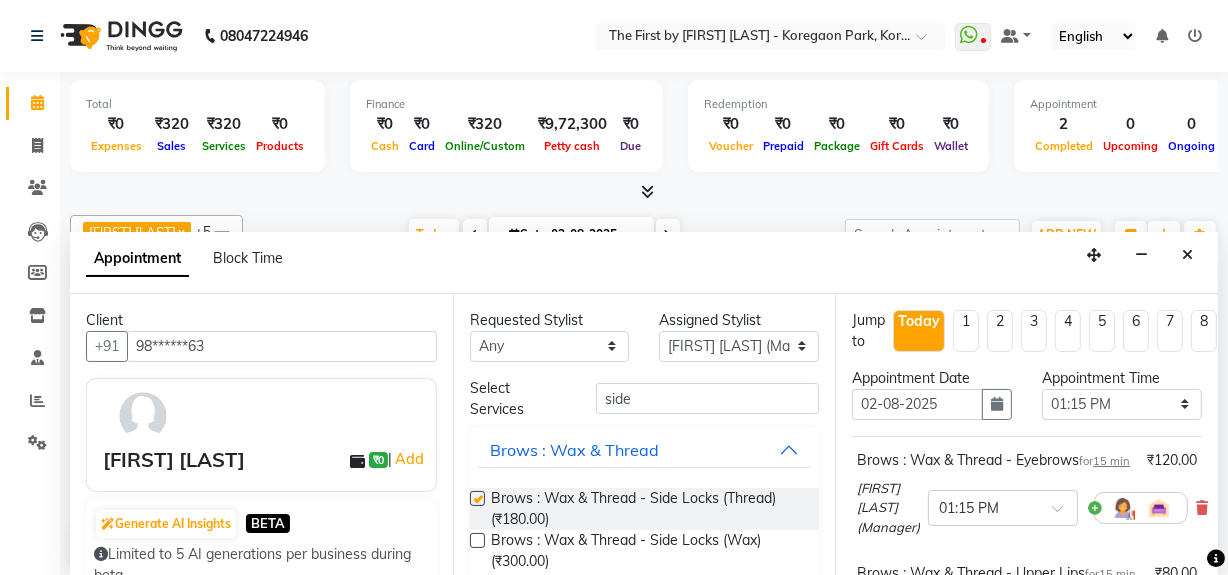 checkbox on "false" 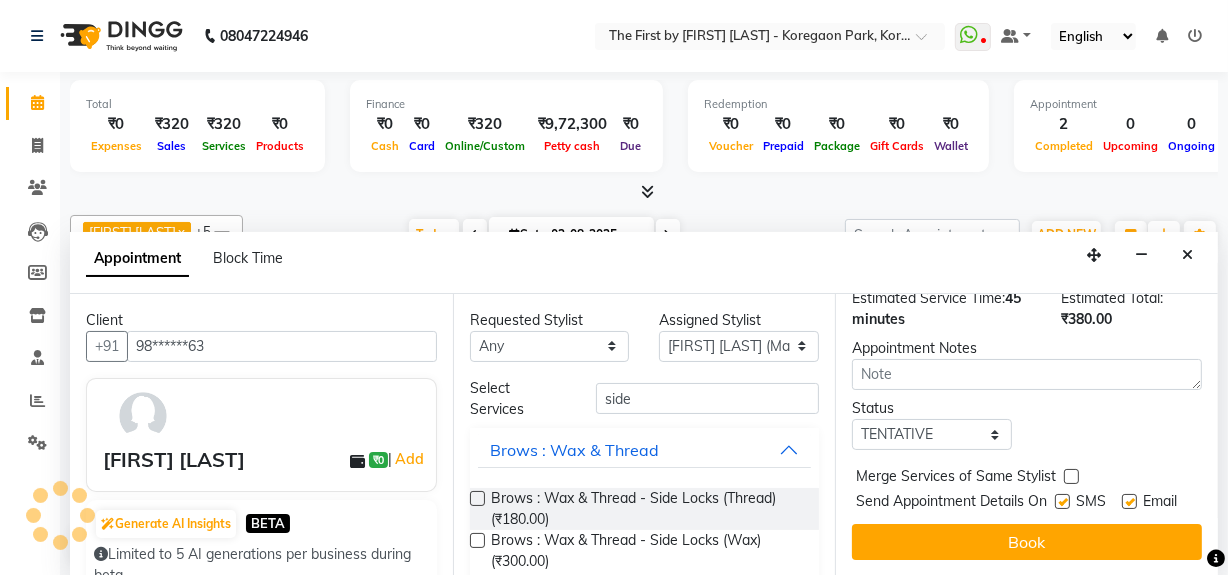 scroll, scrollTop: 606, scrollLeft: 0, axis: vertical 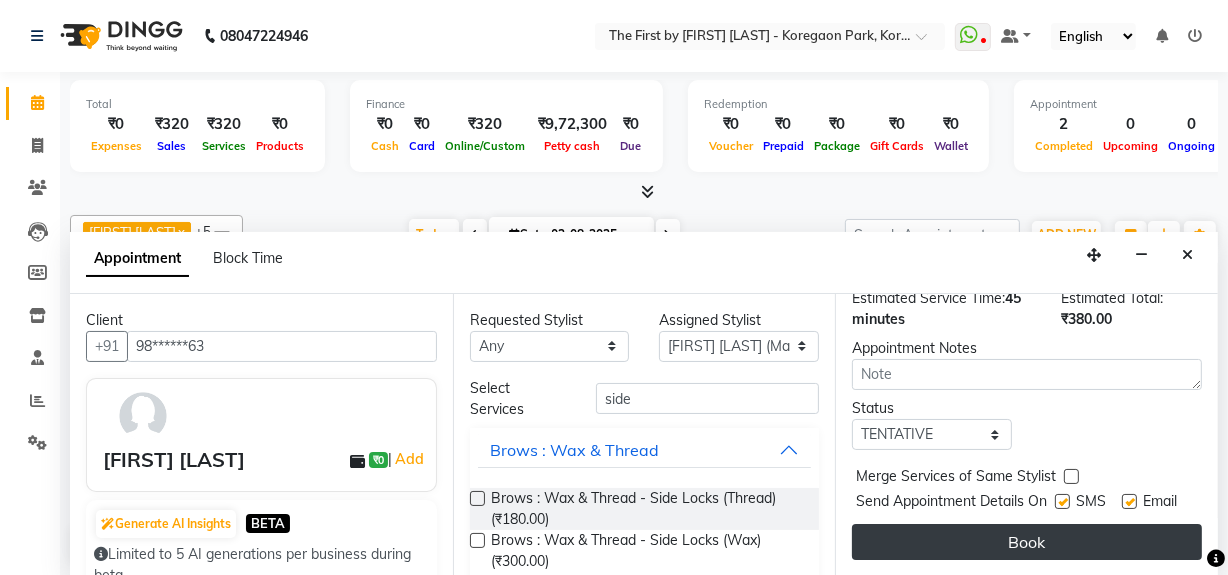 click on "Book" at bounding box center [1027, 542] 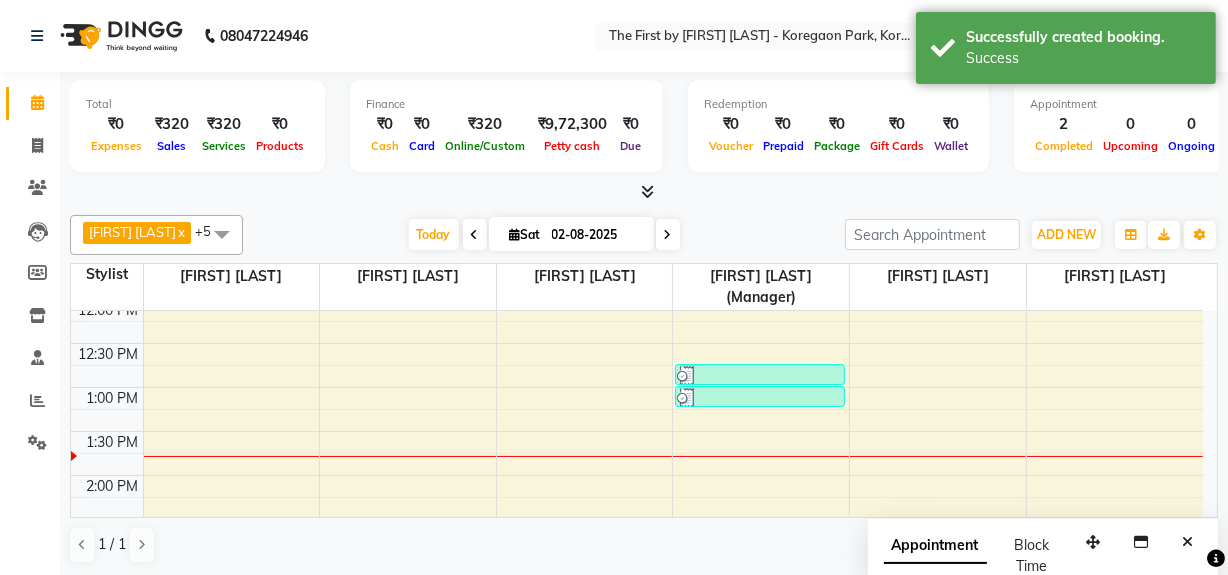 scroll, scrollTop: 0, scrollLeft: 0, axis: both 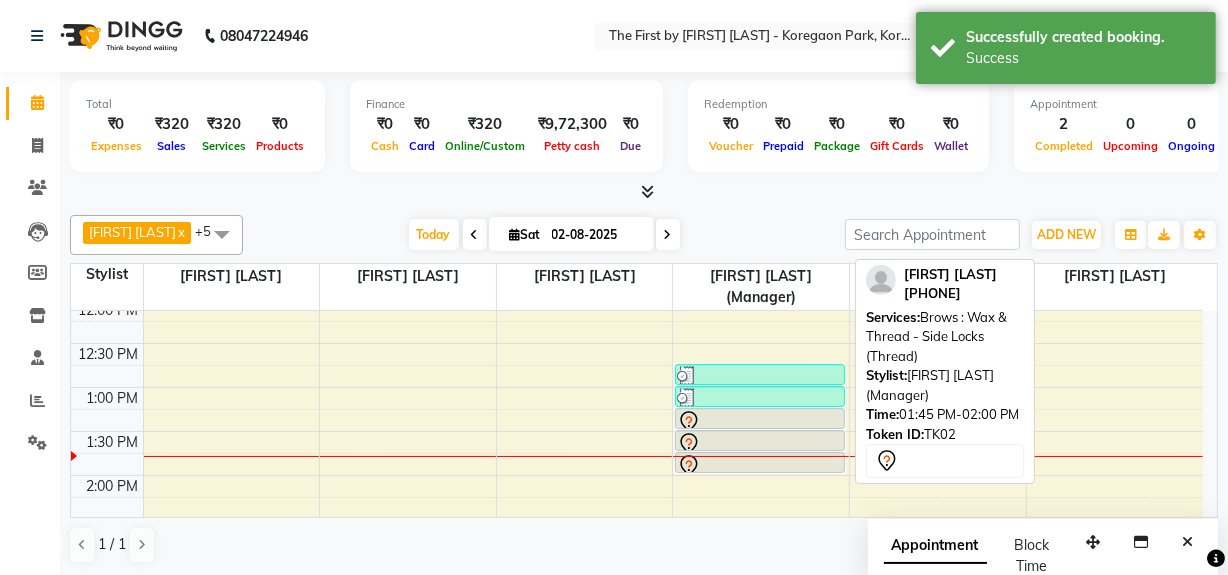 click on "[FIRST] [LAST], TK02, 01:45 PM-02:00 PM, Brows : Wax & Thread - Side Locks (Thread)" at bounding box center [759, 462] 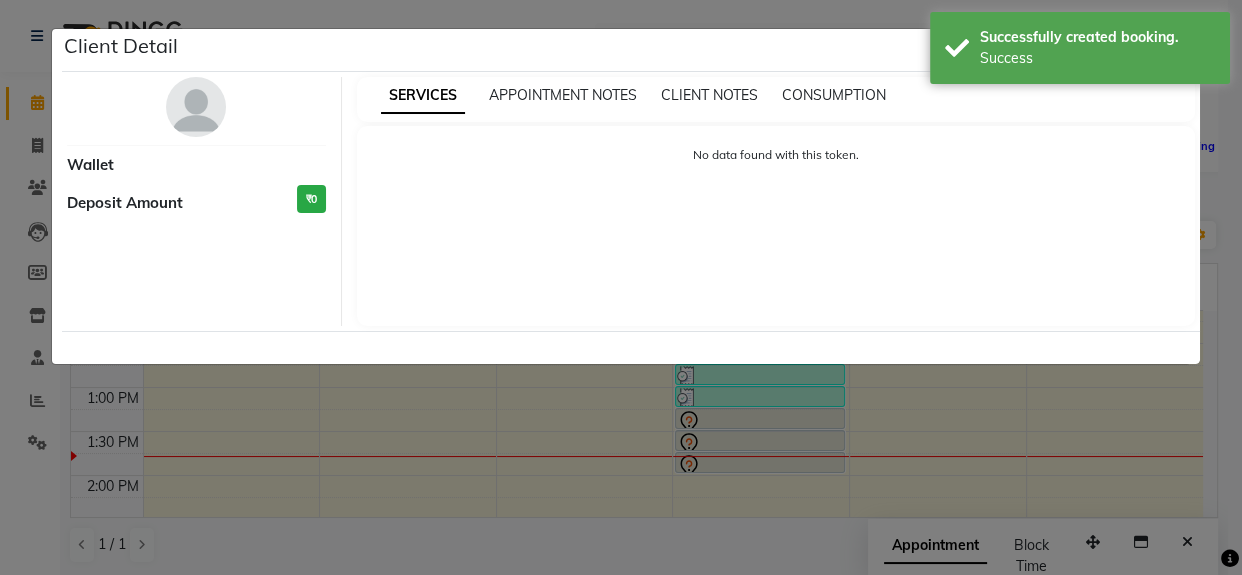 select on "7" 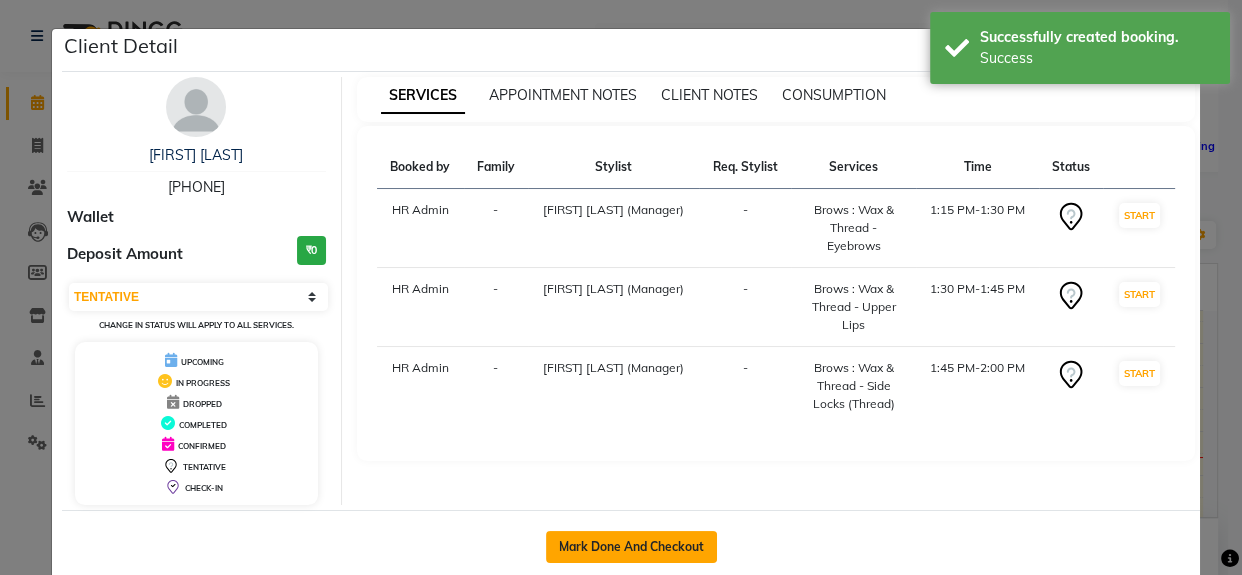 click on "Mark Done And Checkout" 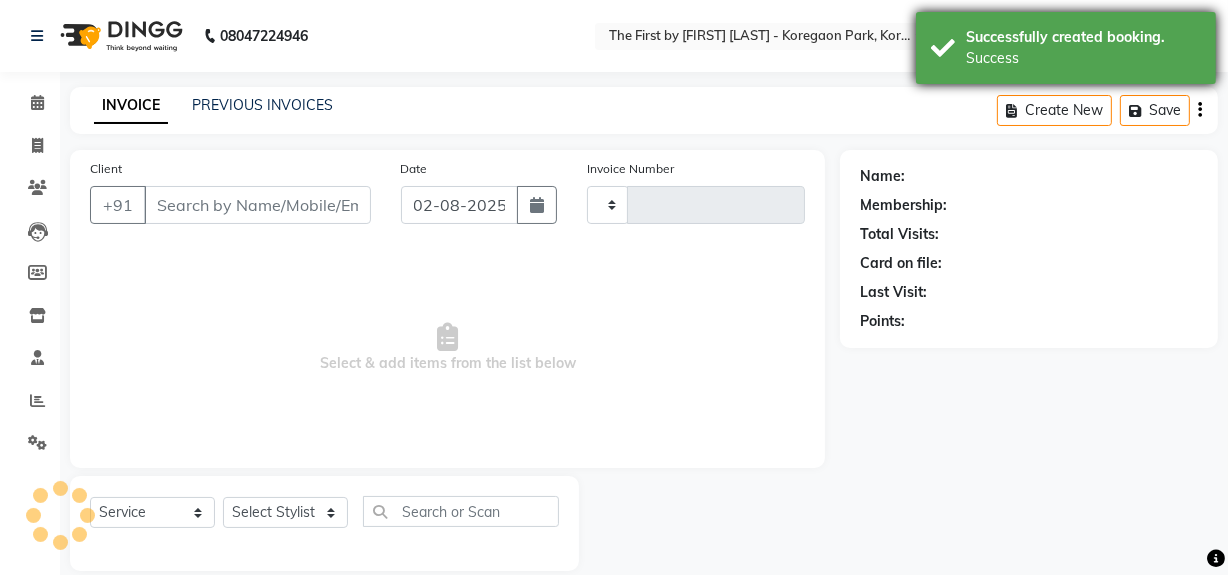 type on "0438" 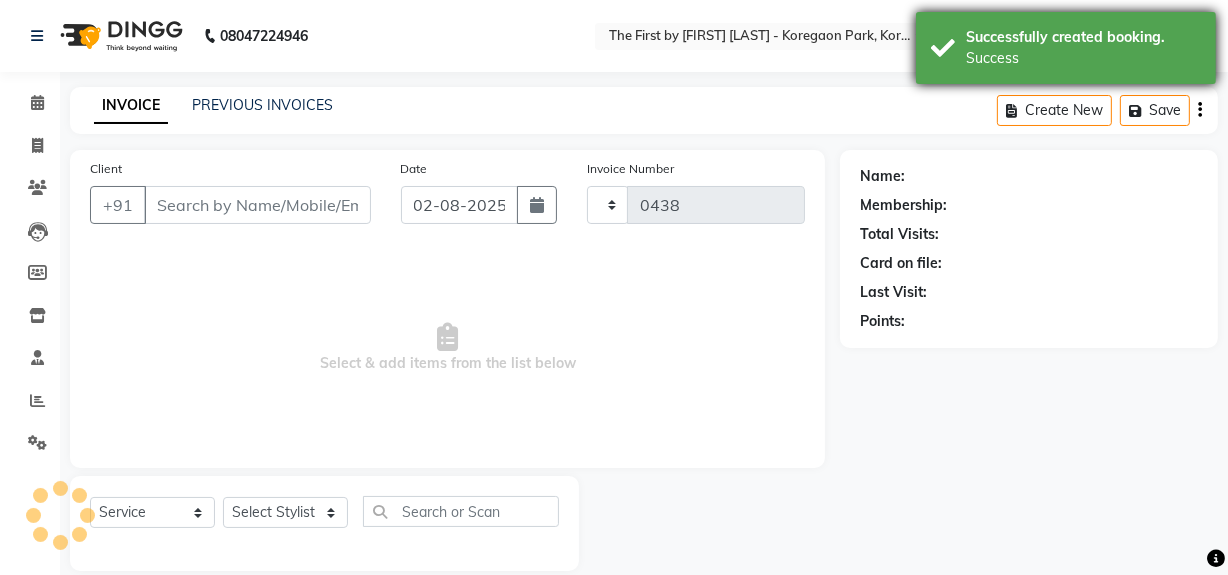 select on "6407" 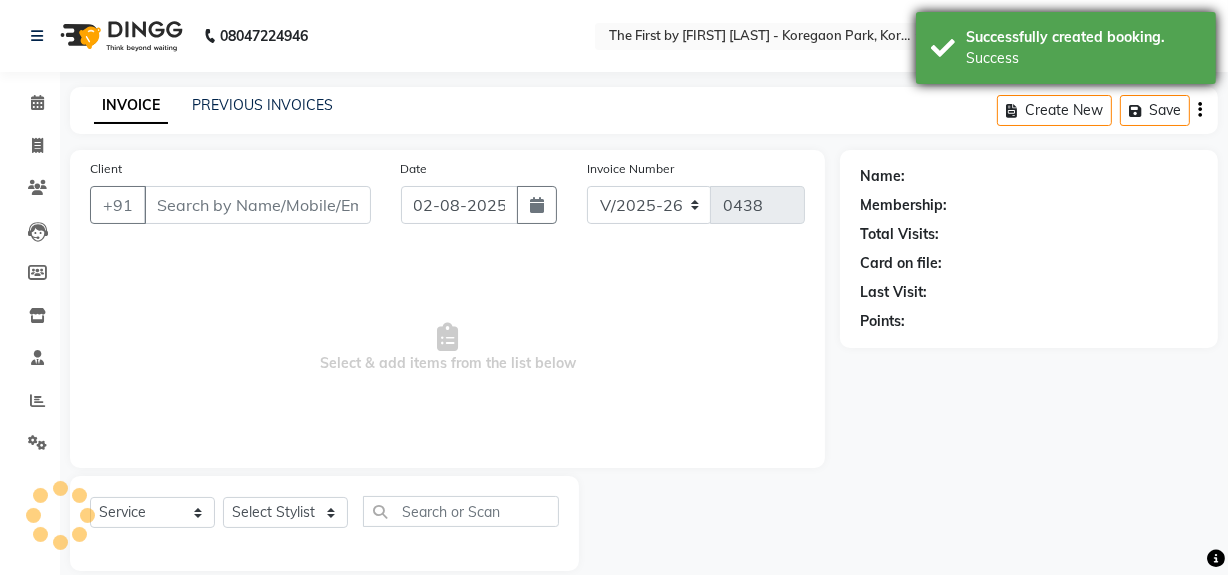 click on "Success" at bounding box center [1083, 58] 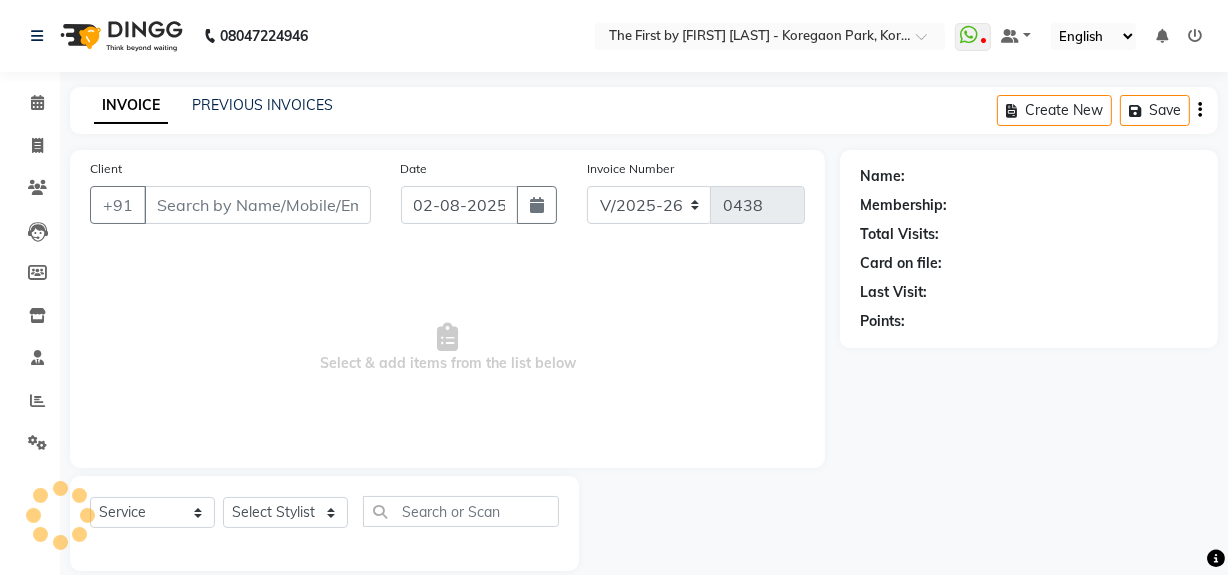 type on "98******63" 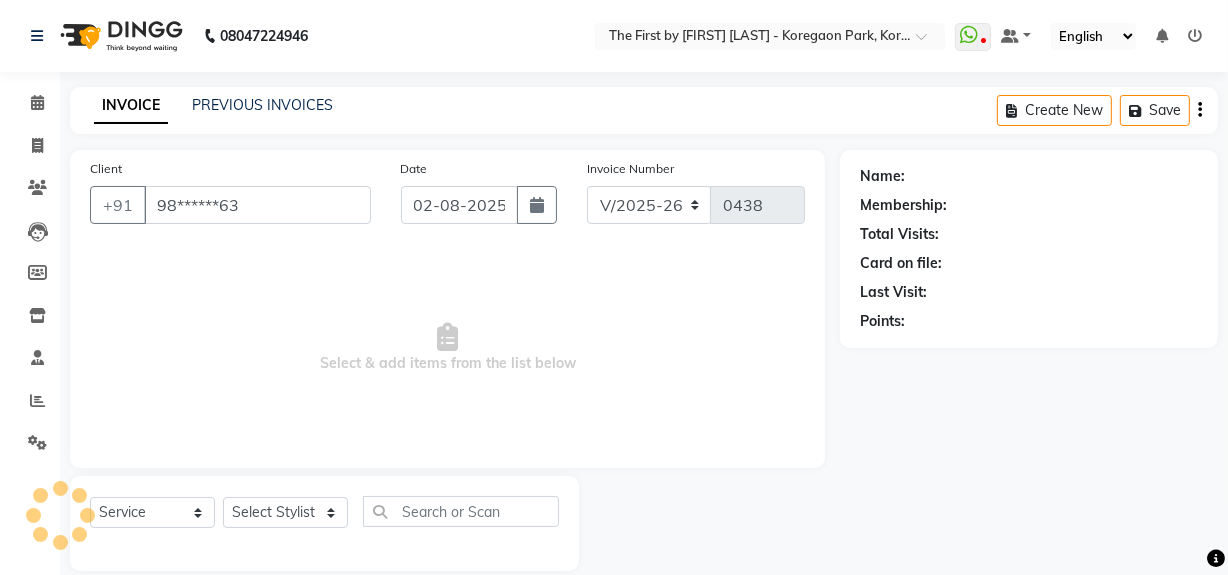 select on "66898" 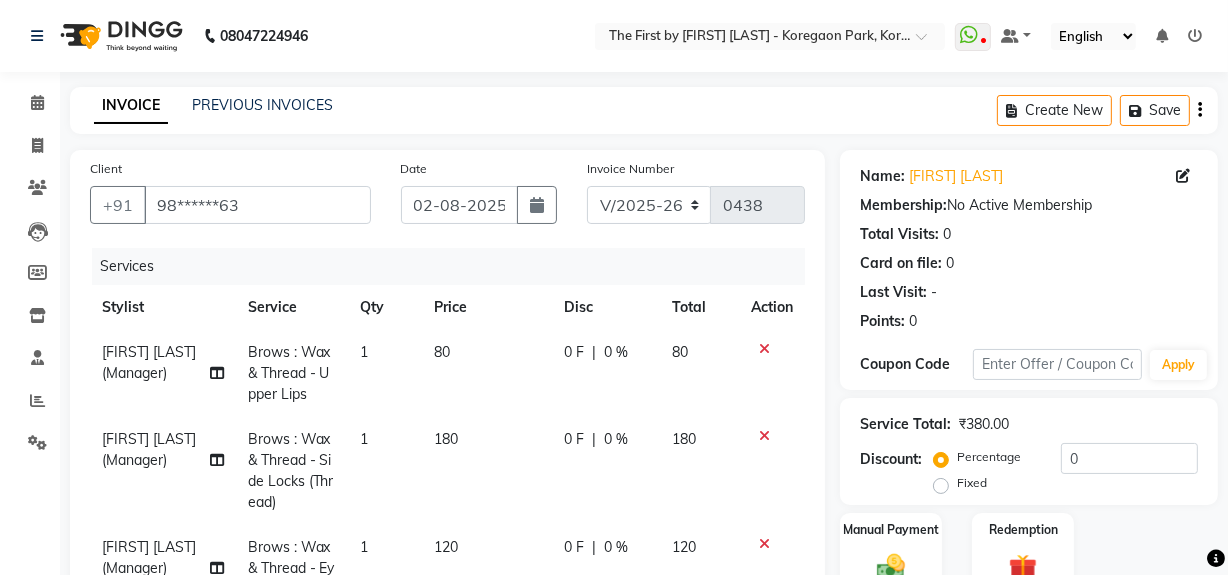 scroll, scrollTop: 363, scrollLeft: 0, axis: vertical 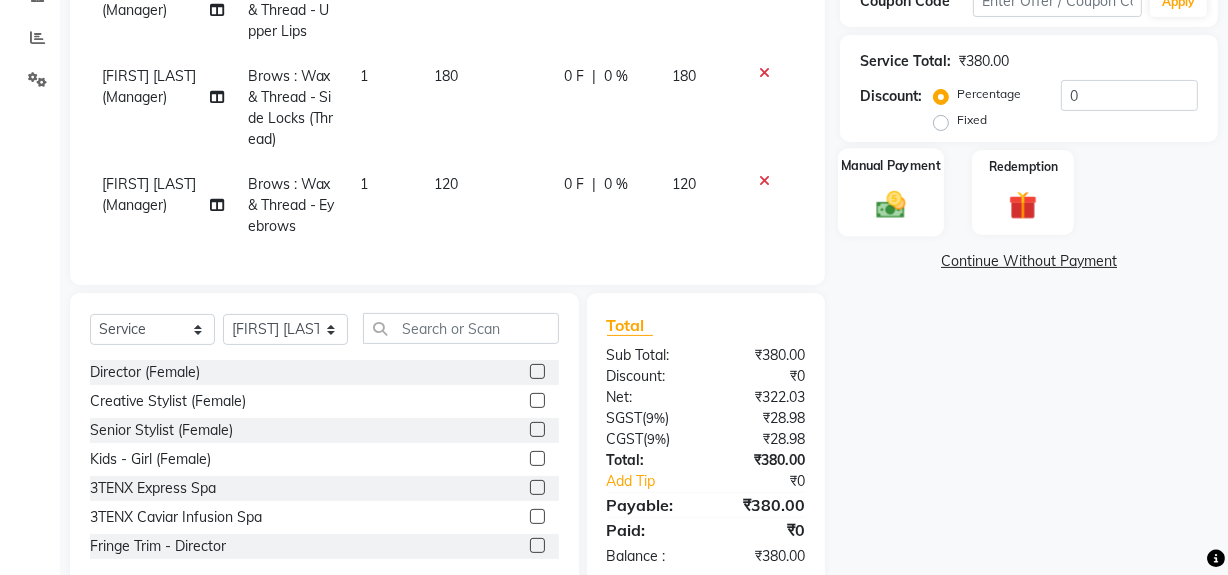click on "Manual Payment" 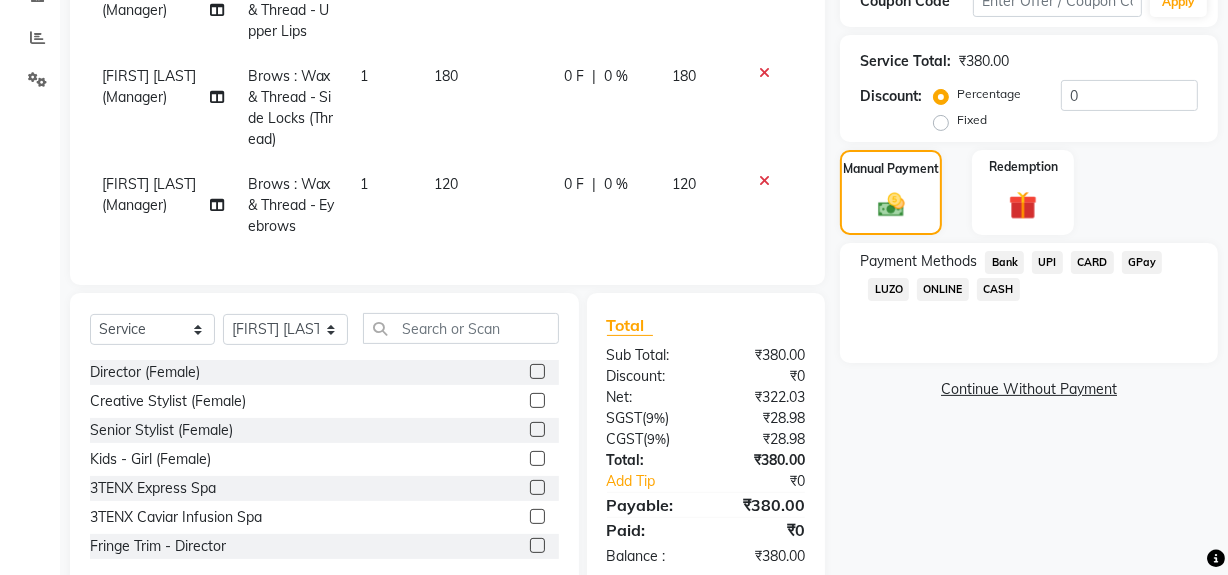 click on "UPI" 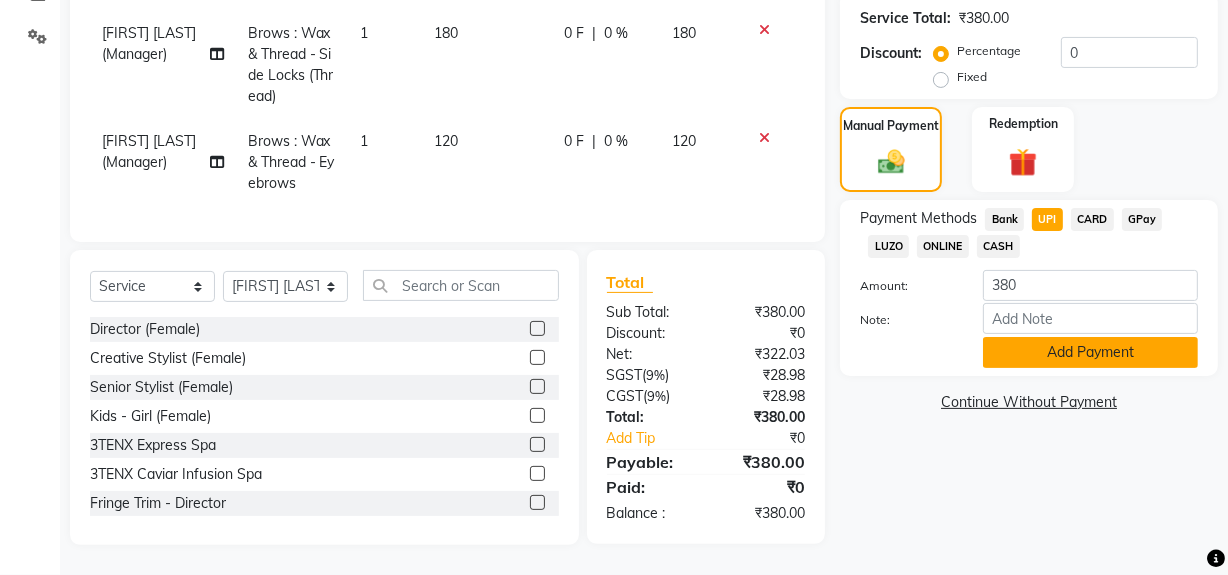 click on "Add Payment" 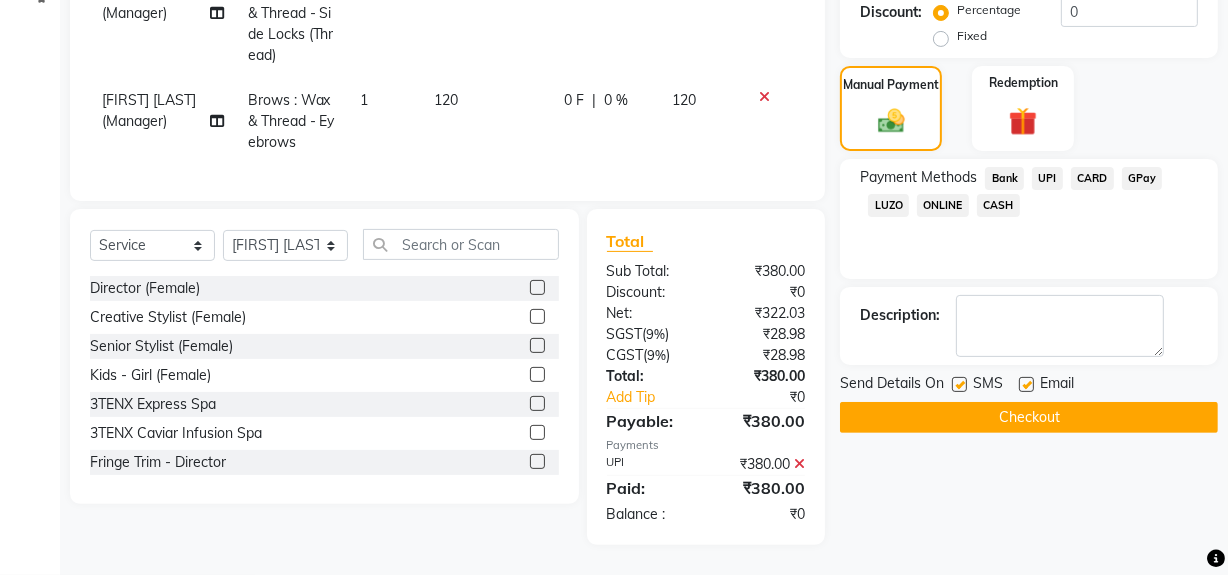 scroll, scrollTop: 460, scrollLeft: 0, axis: vertical 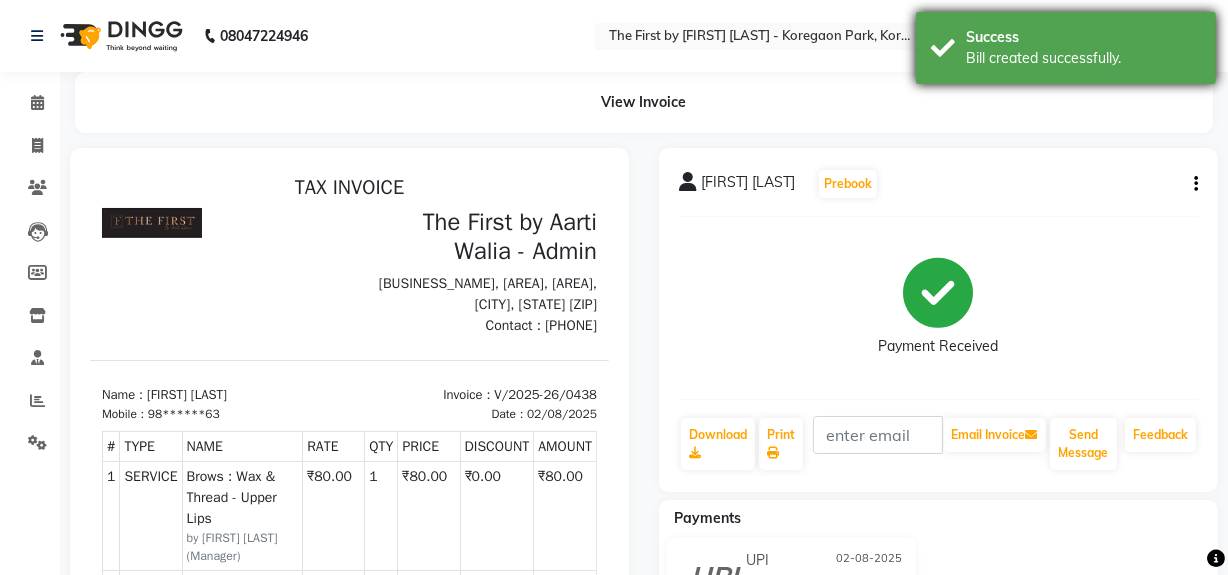 click on "Success   Bill created successfully." at bounding box center [1066, 48] 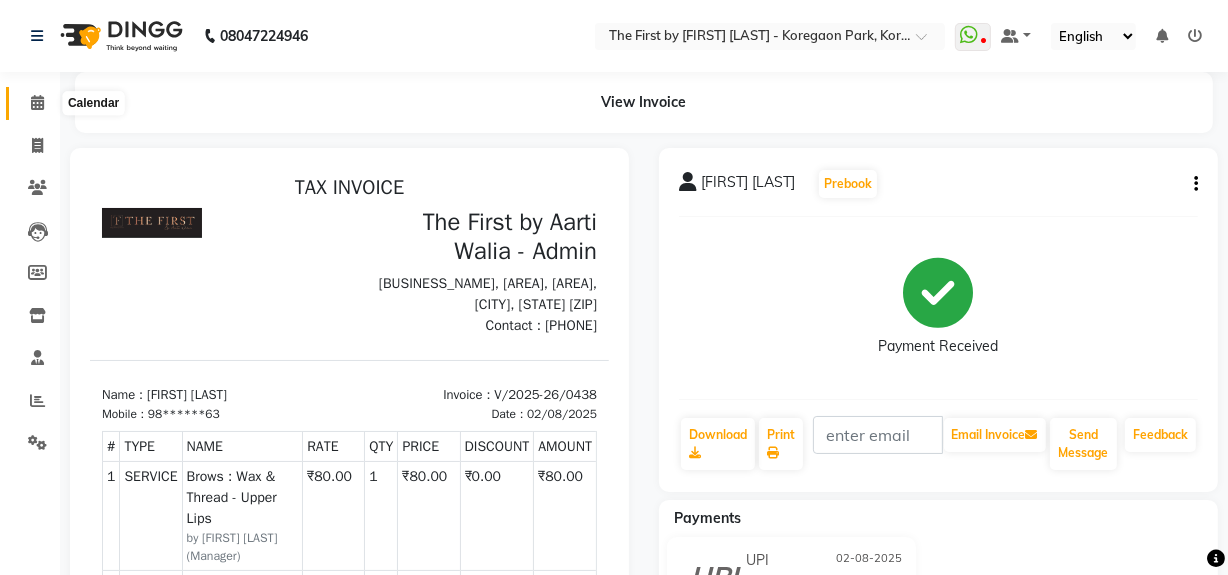 click 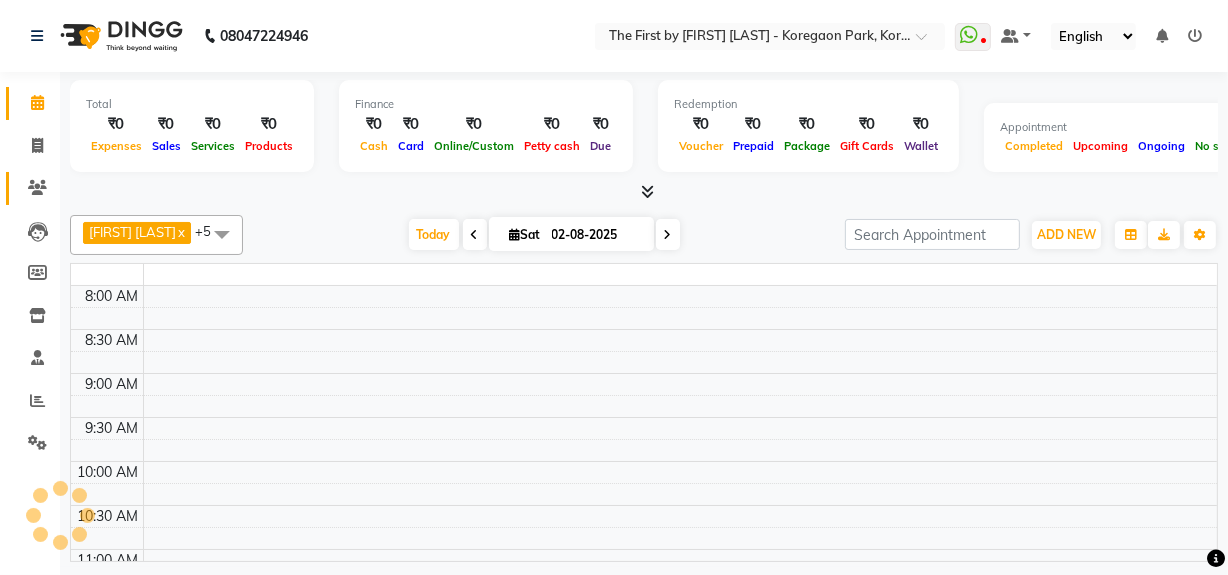 scroll, scrollTop: 0, scrollLeft: 0, axis: both 